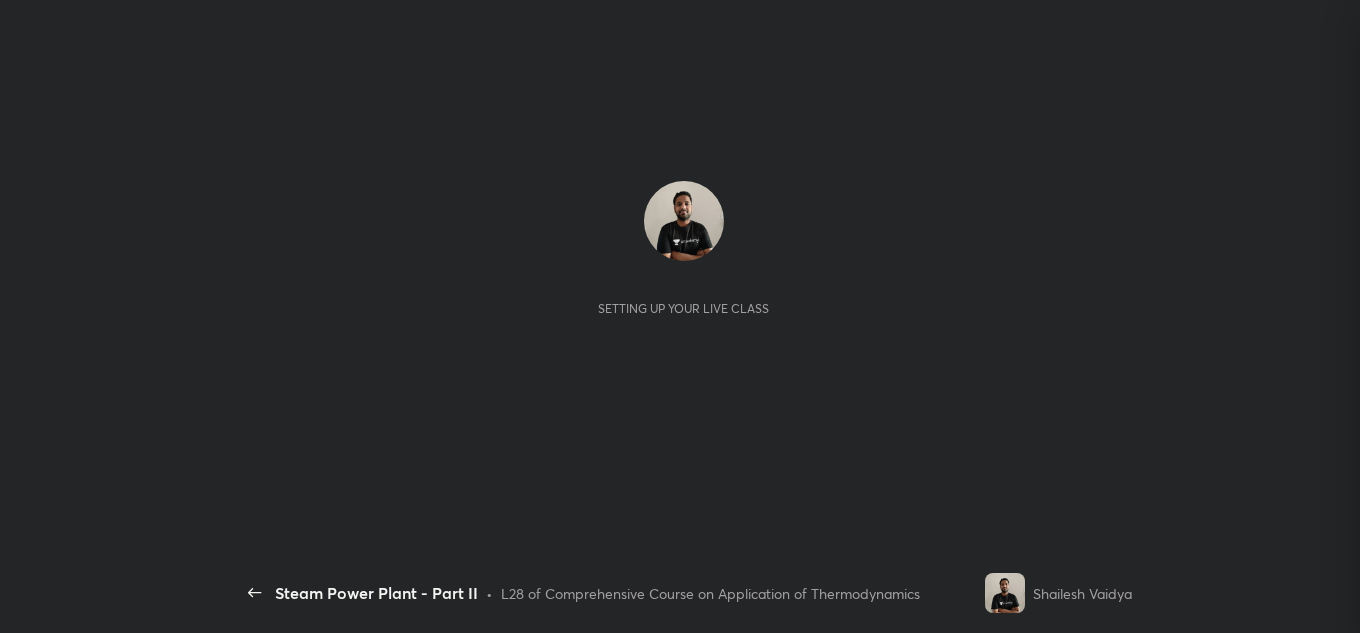 scroll, scrollTop: 0, scrollLeft: 0, axis: both 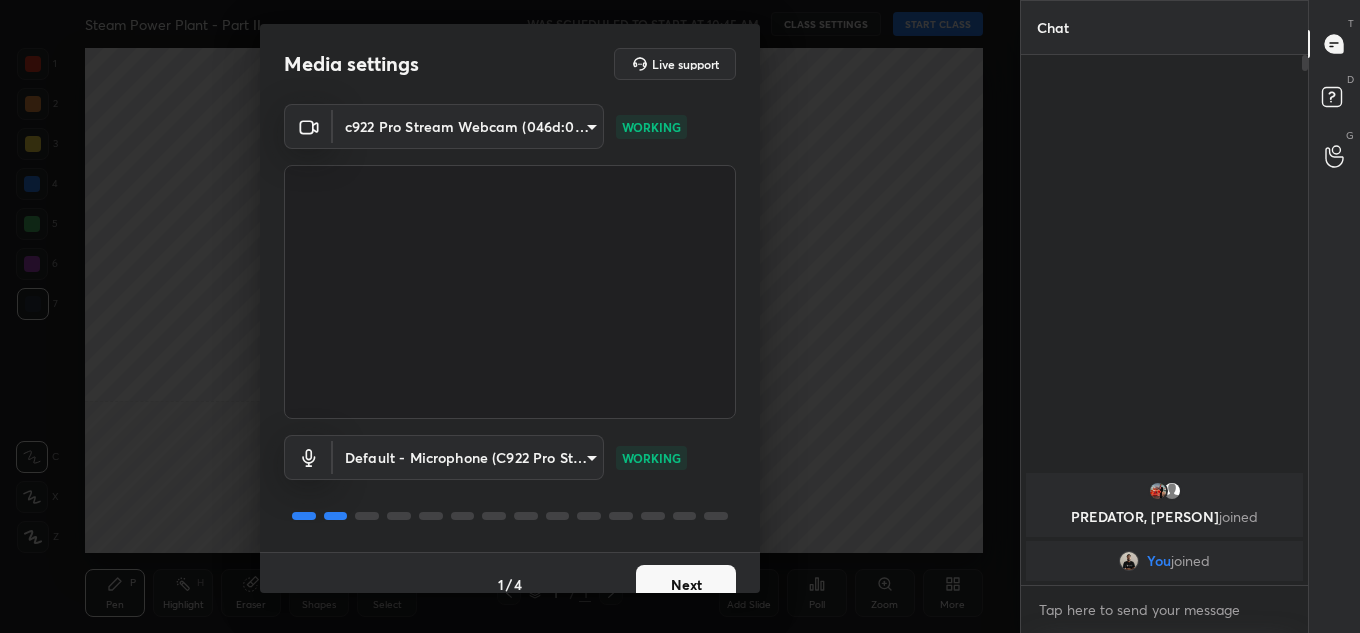 click on "Next" at bounding box center [686, 585] 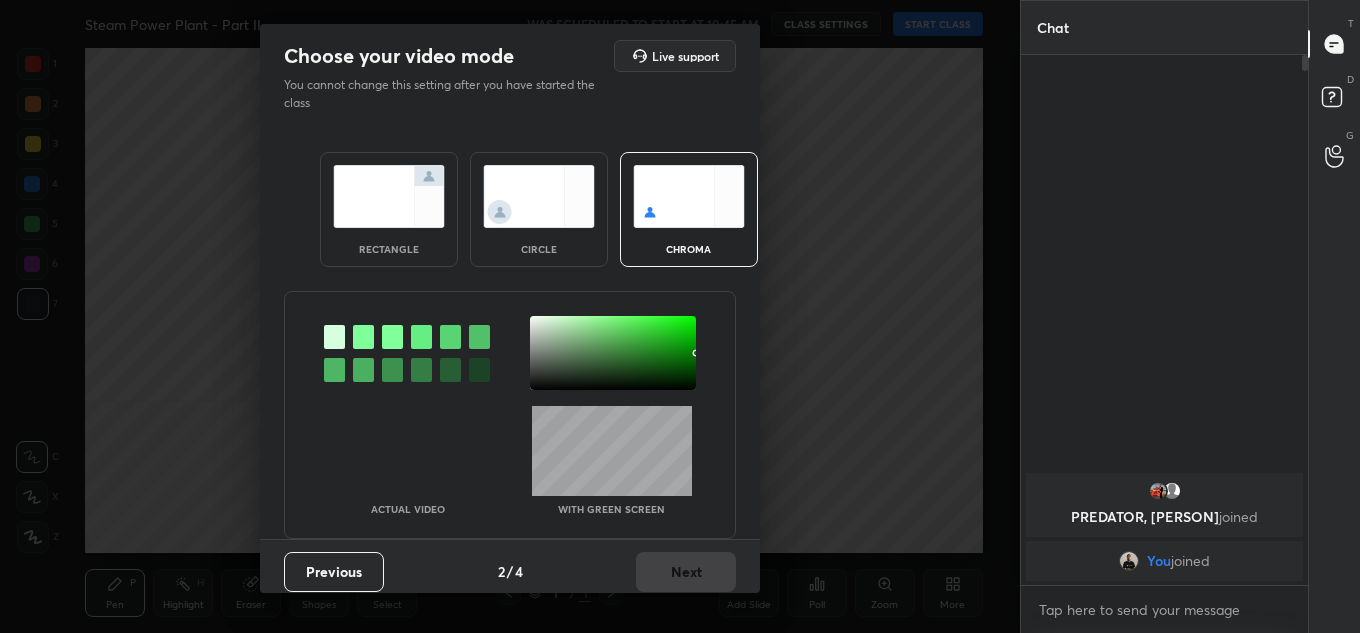click on "rectangle" at bounding box center [389, 209] 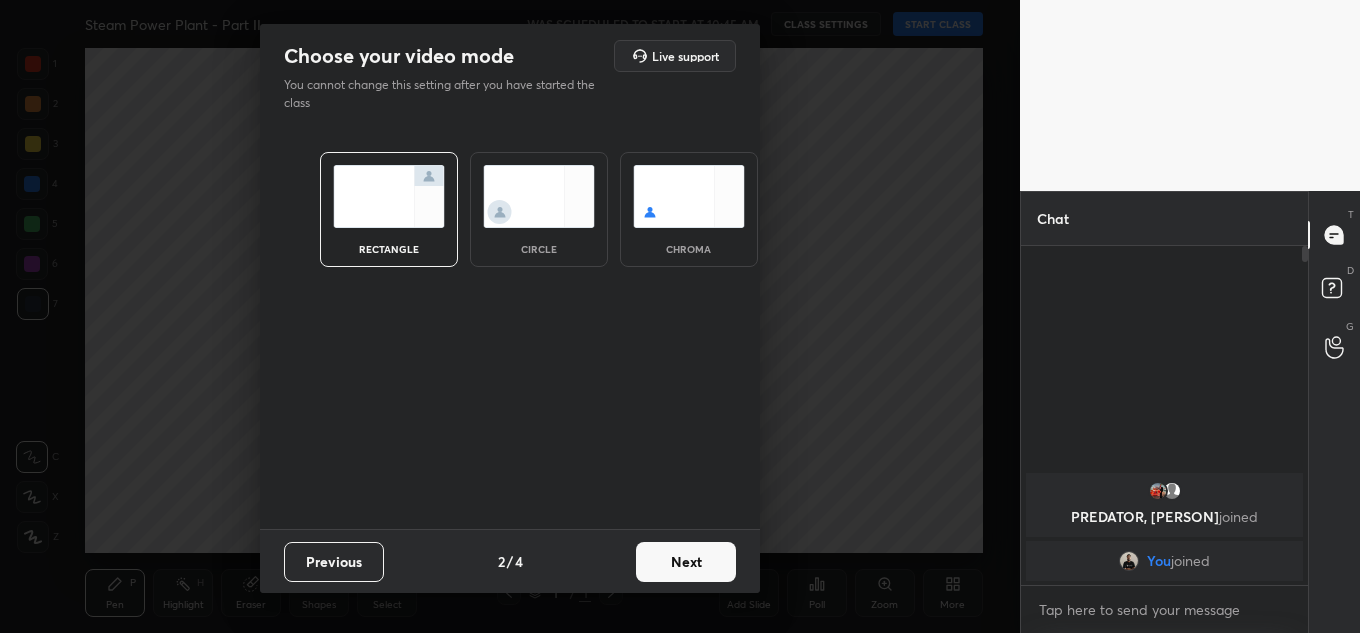 scroll, scrollTop: 333, scrollLeft: 281, axis: both 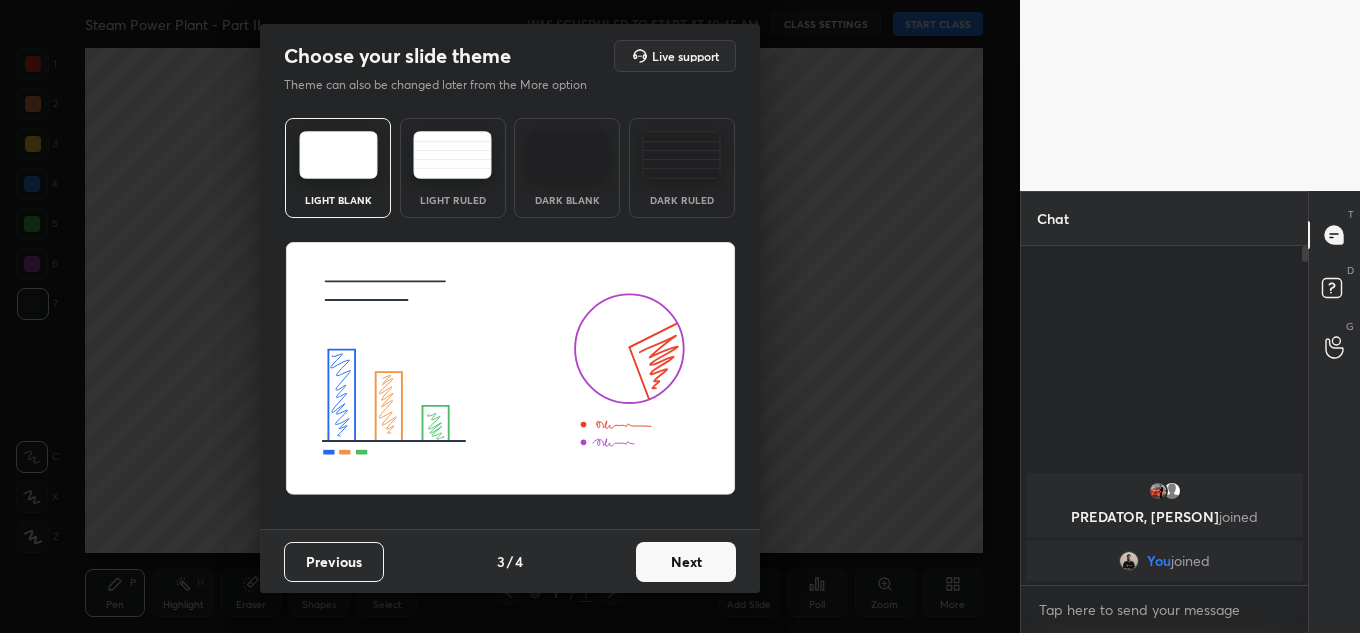 click on "Next" at bounding box center [686, 562] 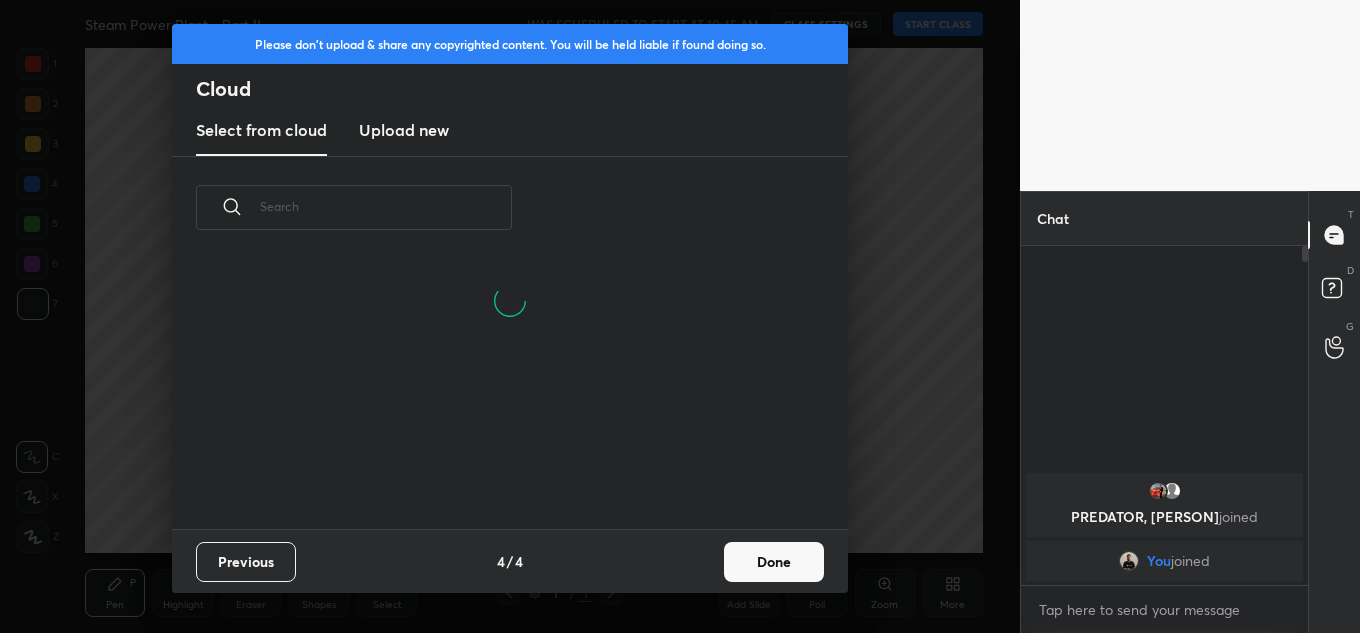 click on "Done" at bounding box center [774, 562] 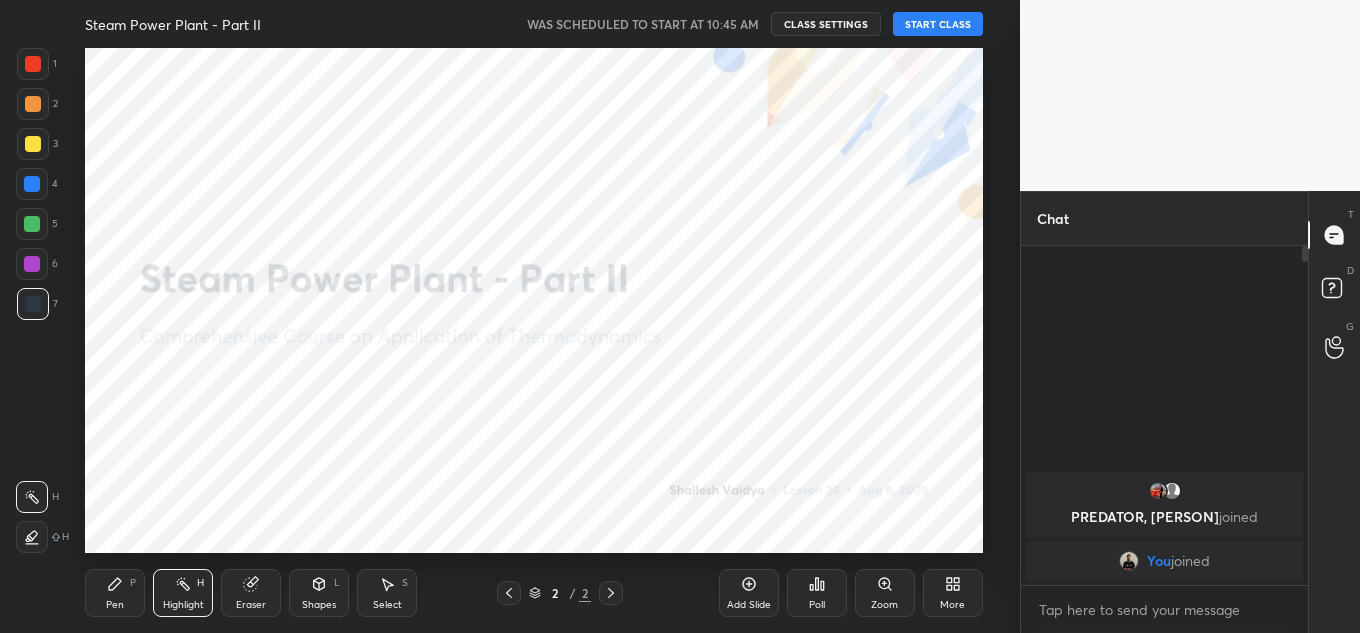 click on "START CLASS" at bounding box center [938, 24] 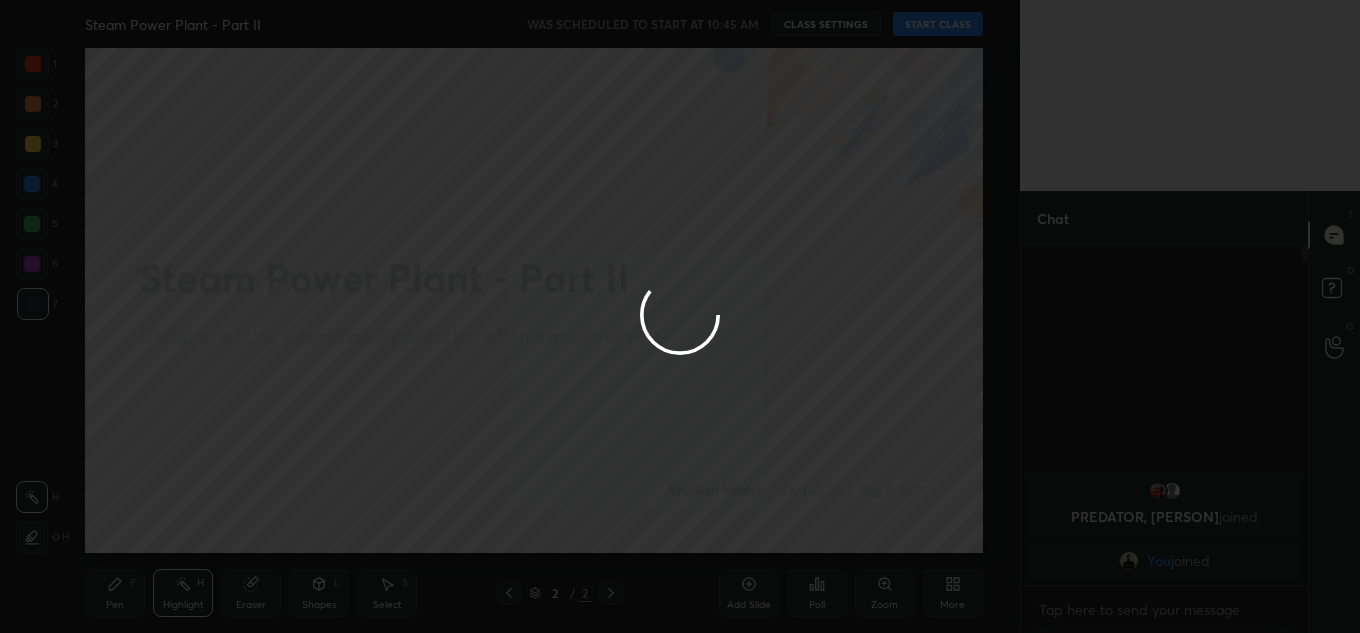 type on "x" 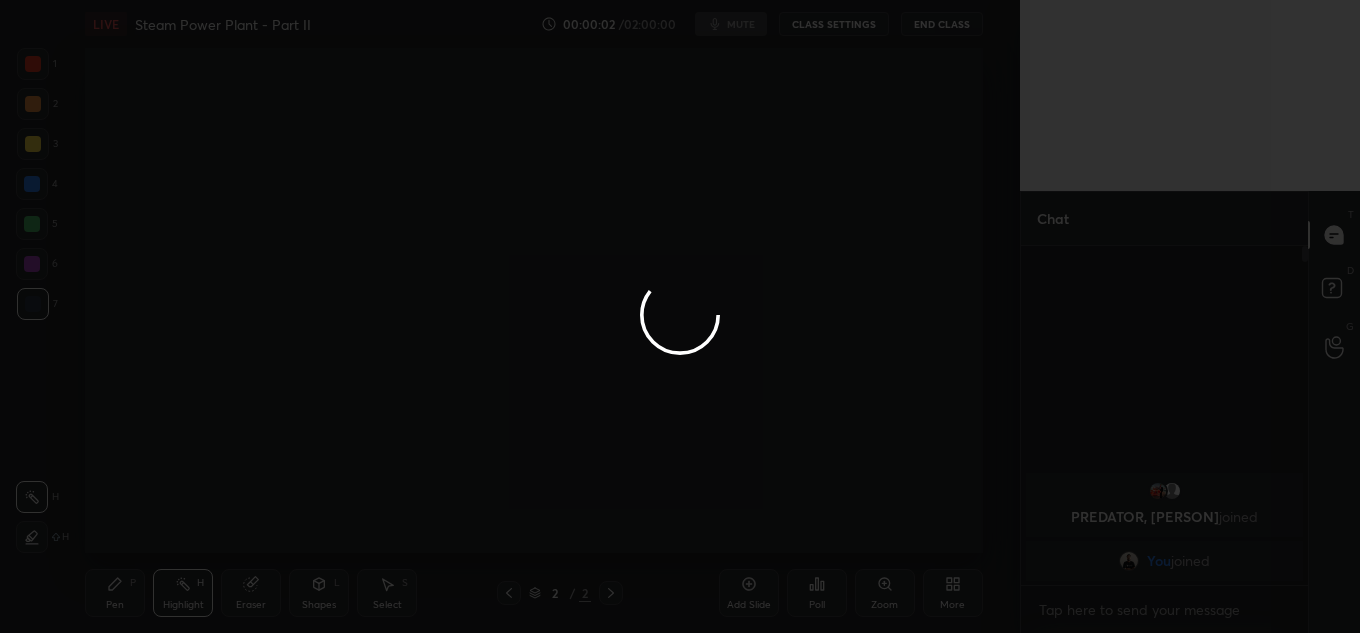 type 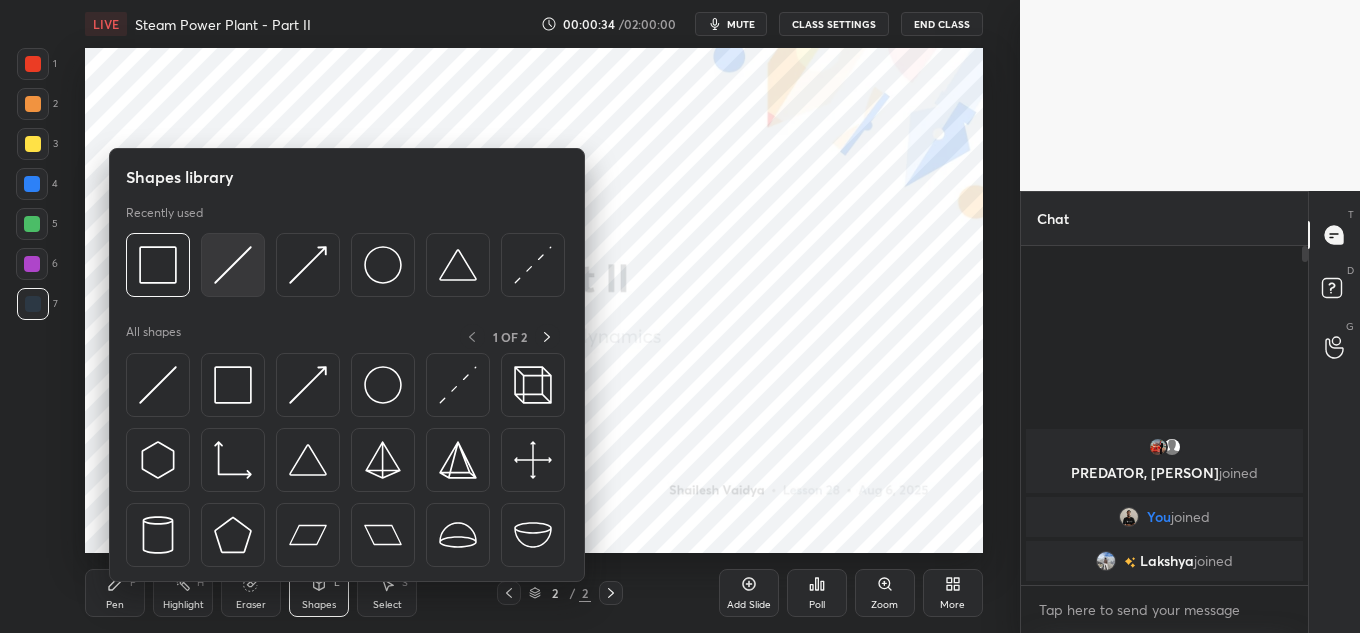 click at bounding box center (233, 265) 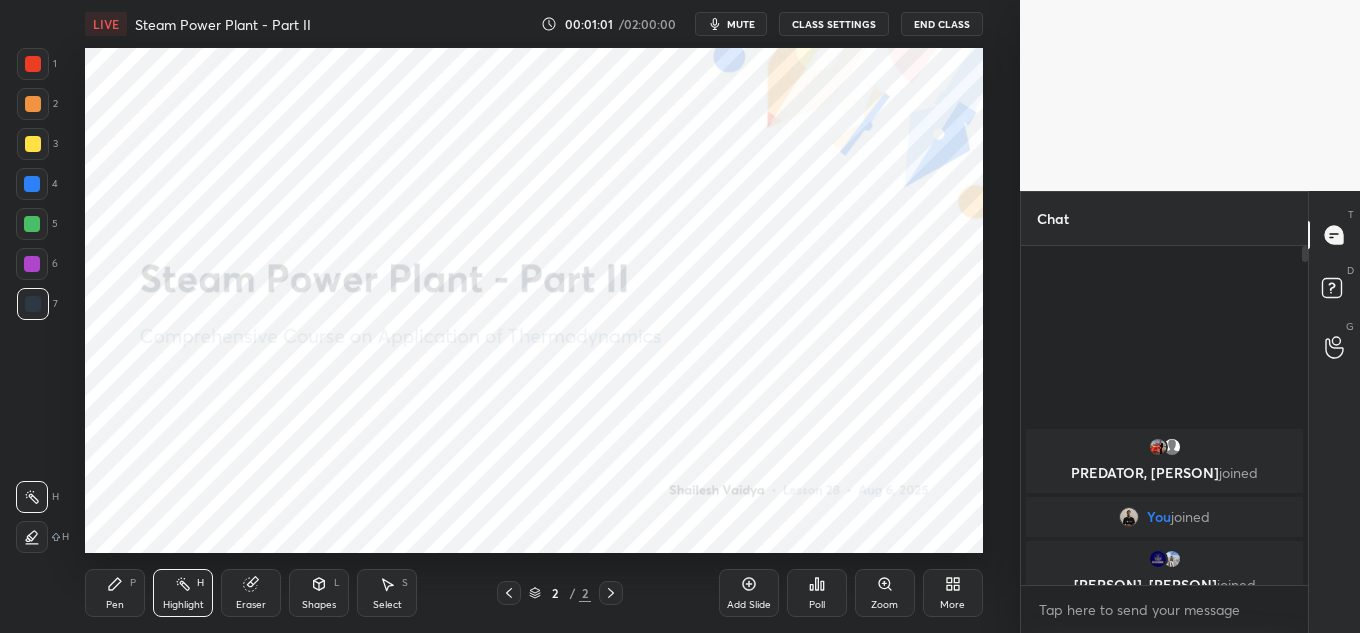 click 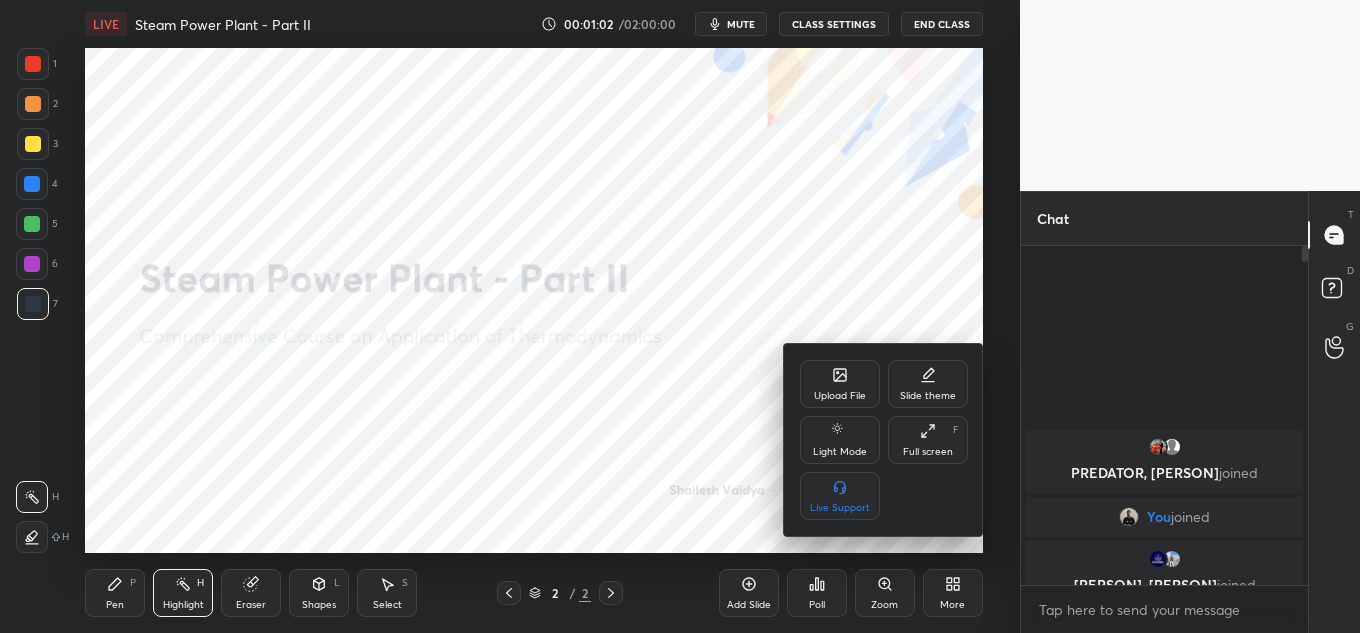 click on "Upload File" at bounding box center [840, 384] 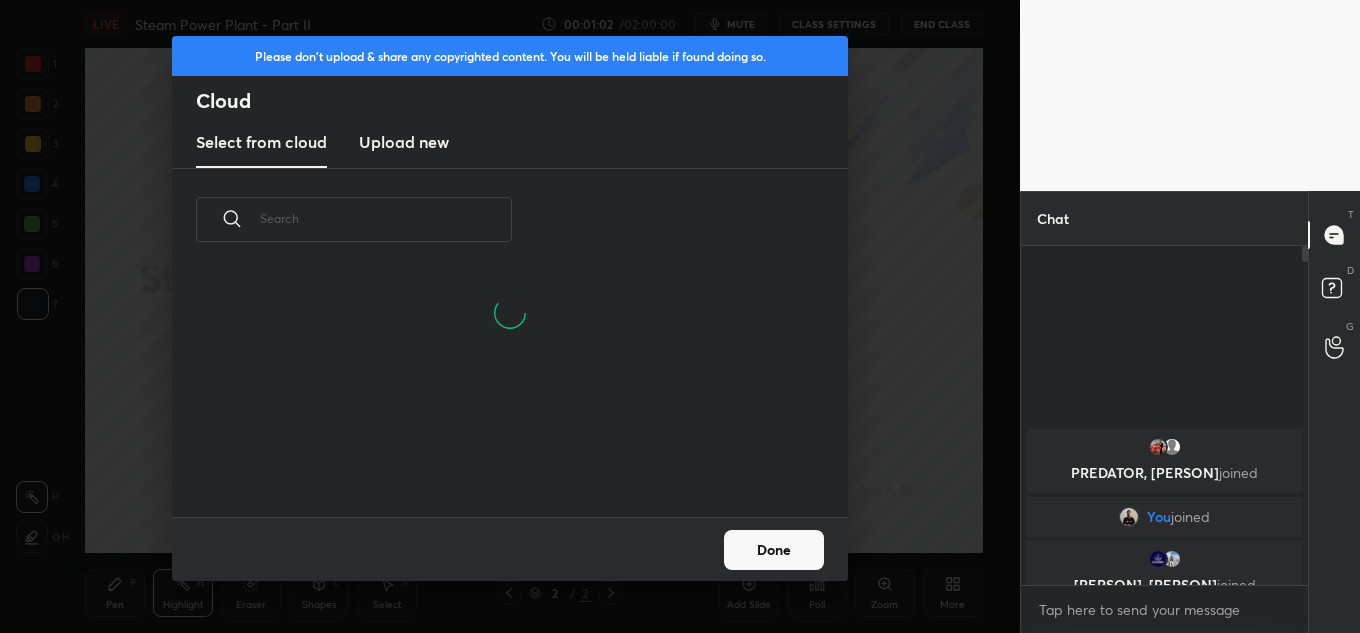 click on "Upload new" at bounding box center [404, 143] 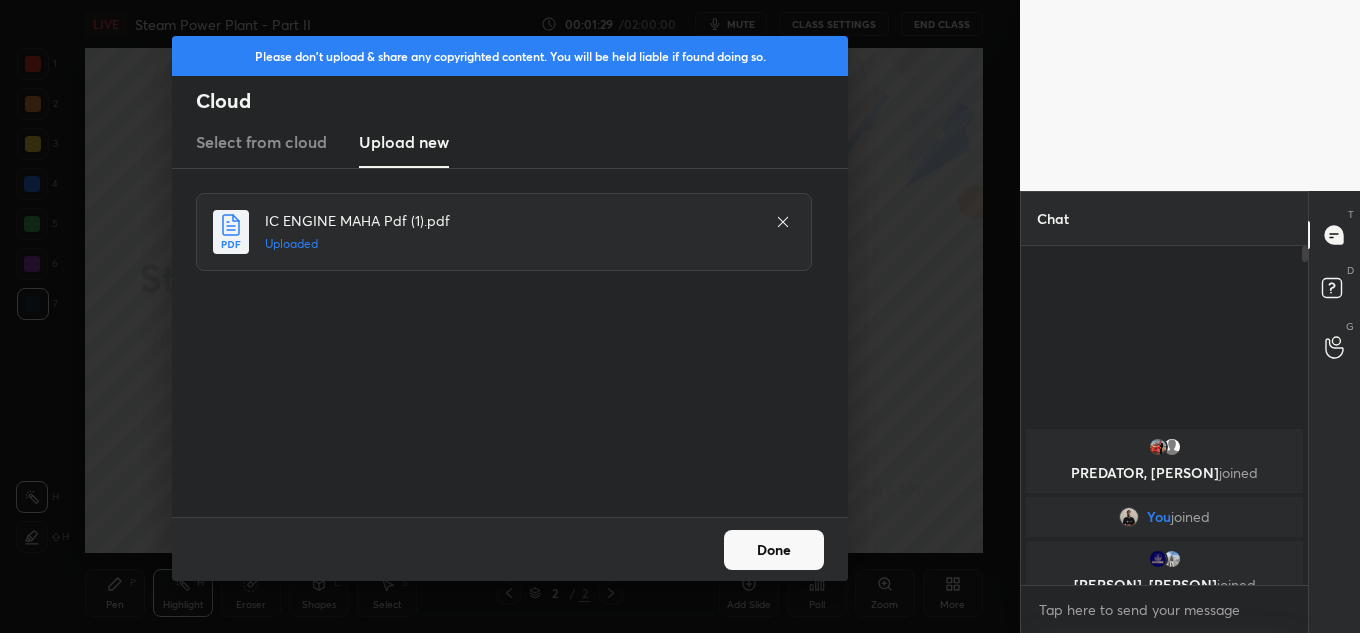 click on "Done" at bounding box center [774, 550] 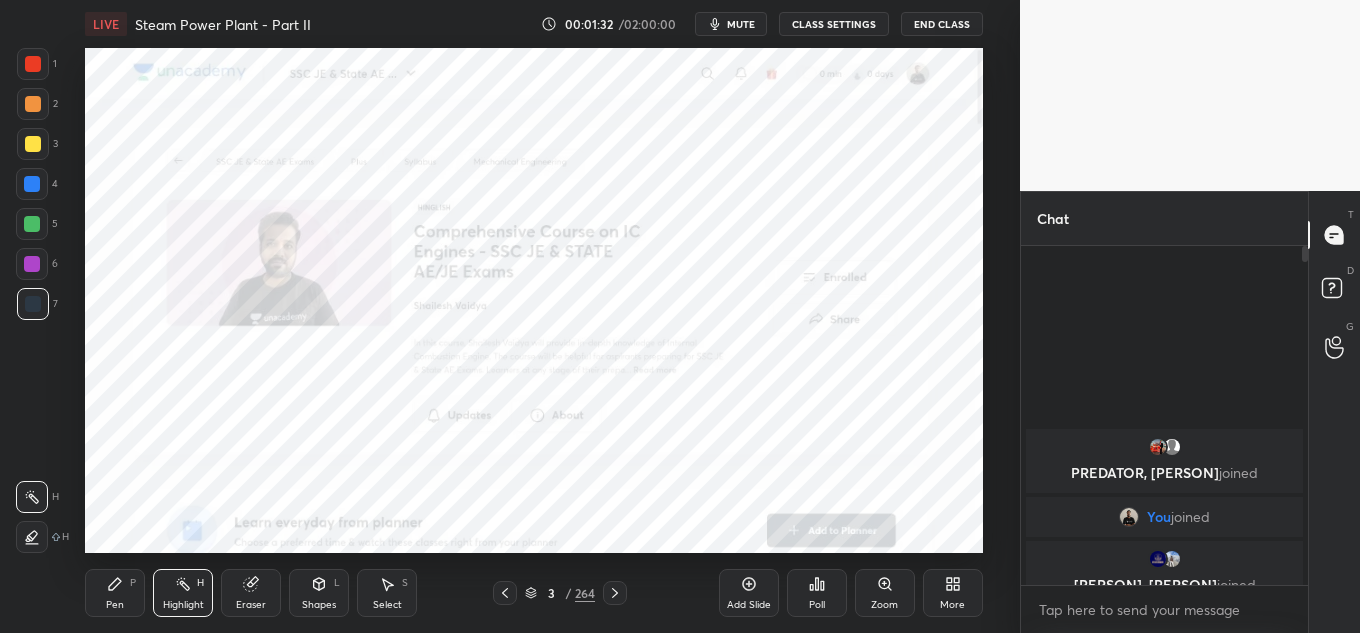 click on "More" at bounding box center [953, 593] 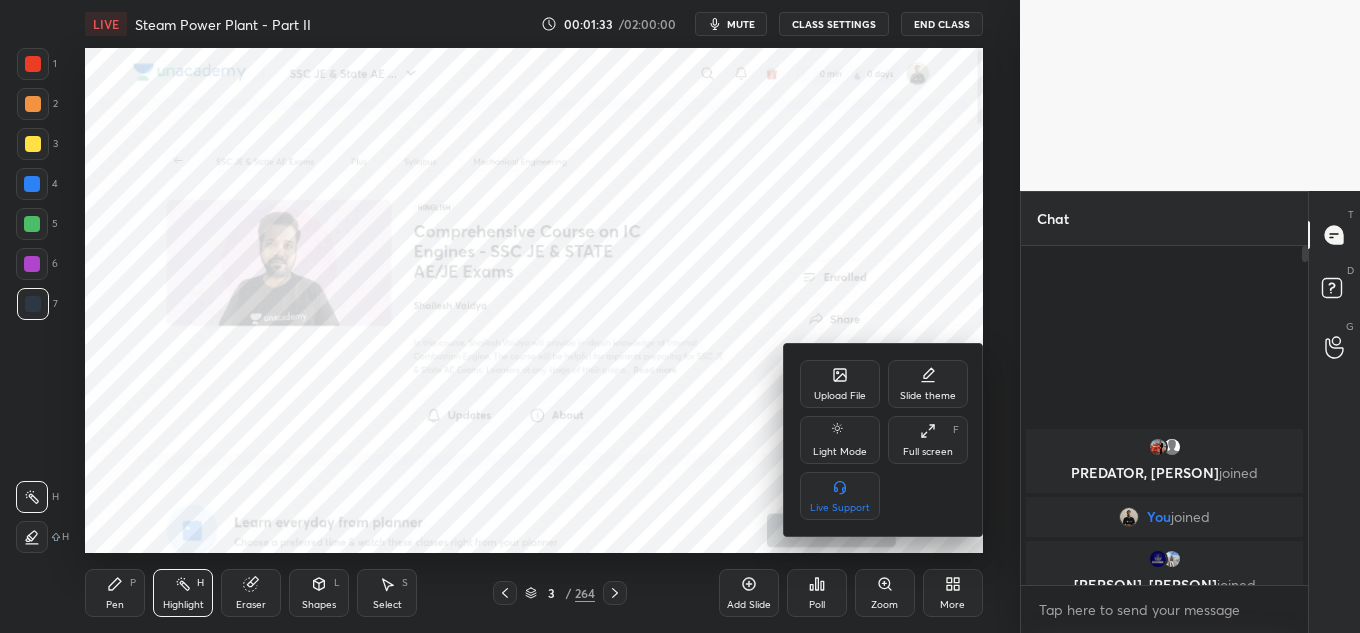 click at bounding box center [680, 316] 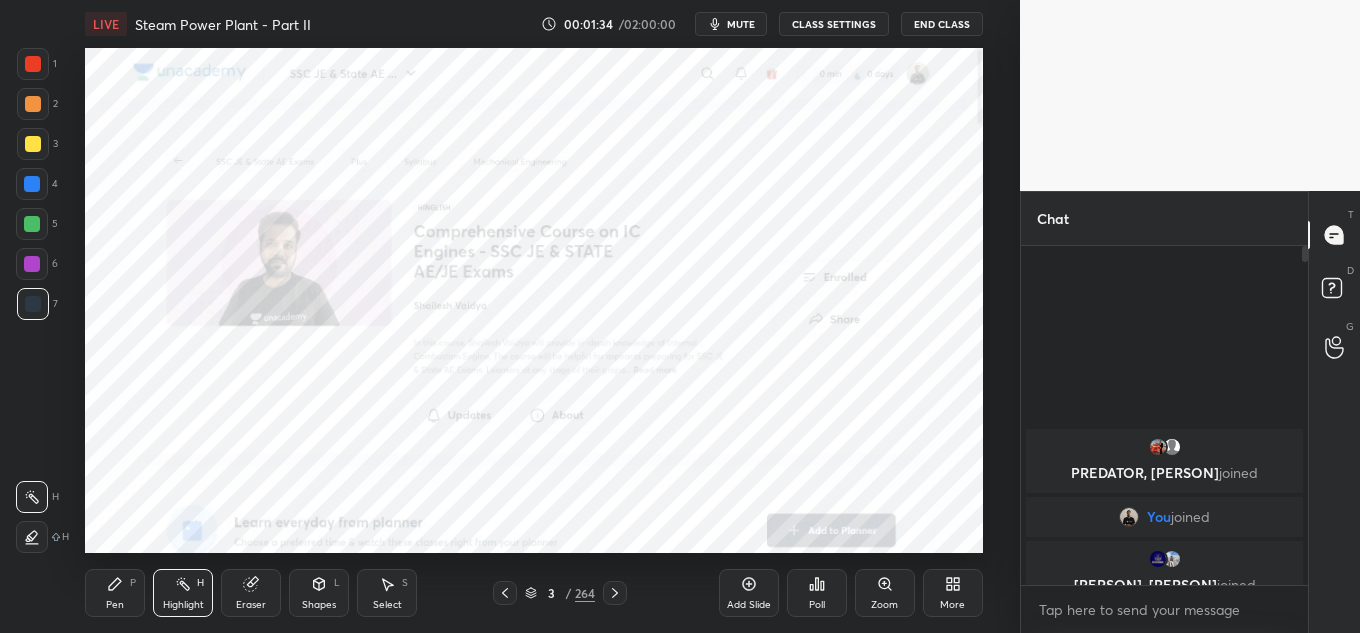 click 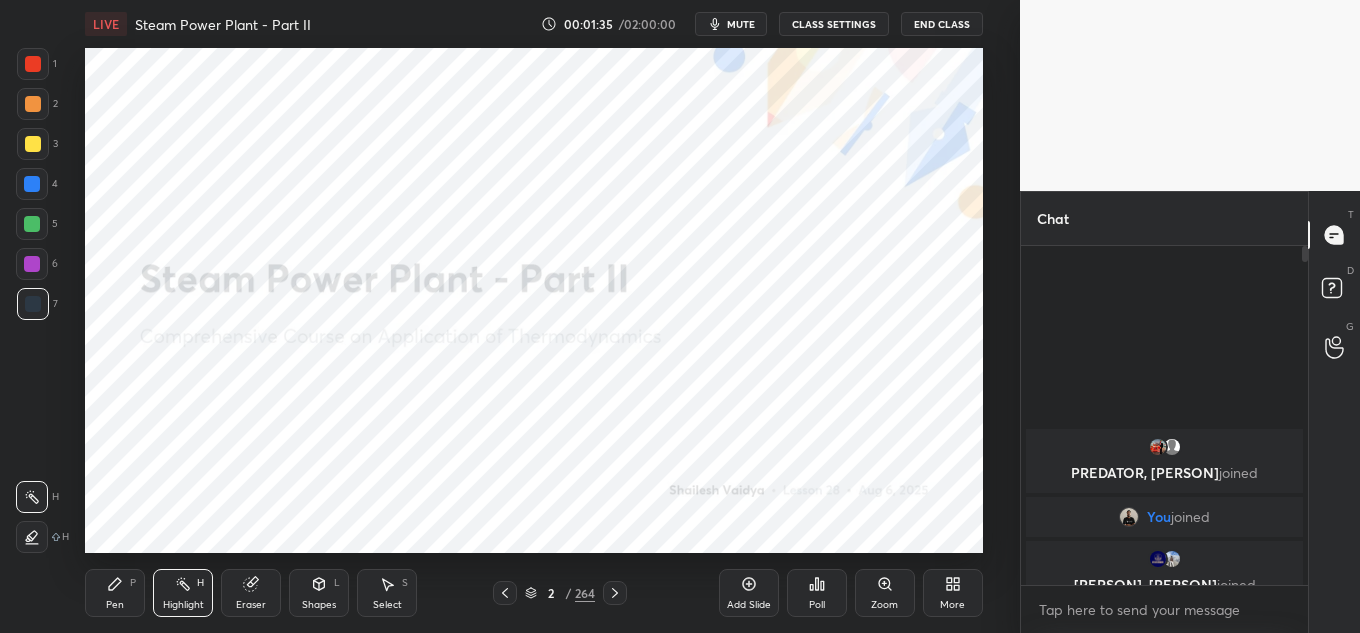 click on "More" at bounding box center [953, 593] 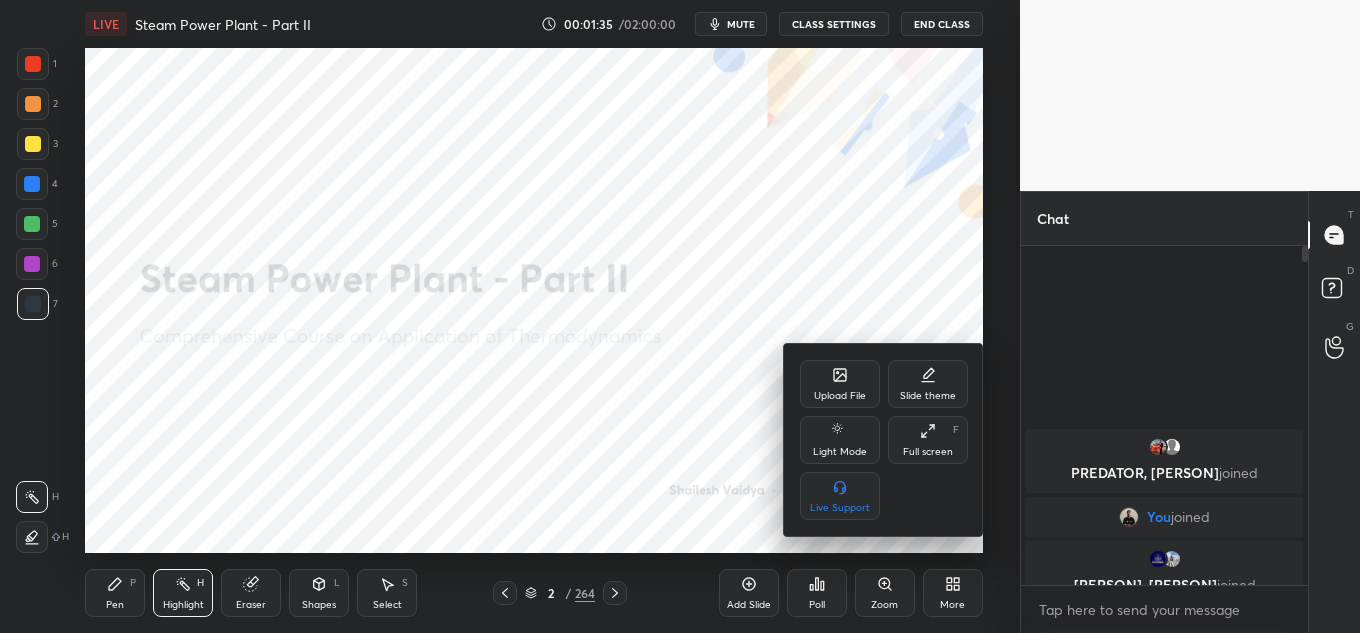 click on "Upload File Slide theme Light Mode Full screen F Live Support" at bounding box center [884, 440] 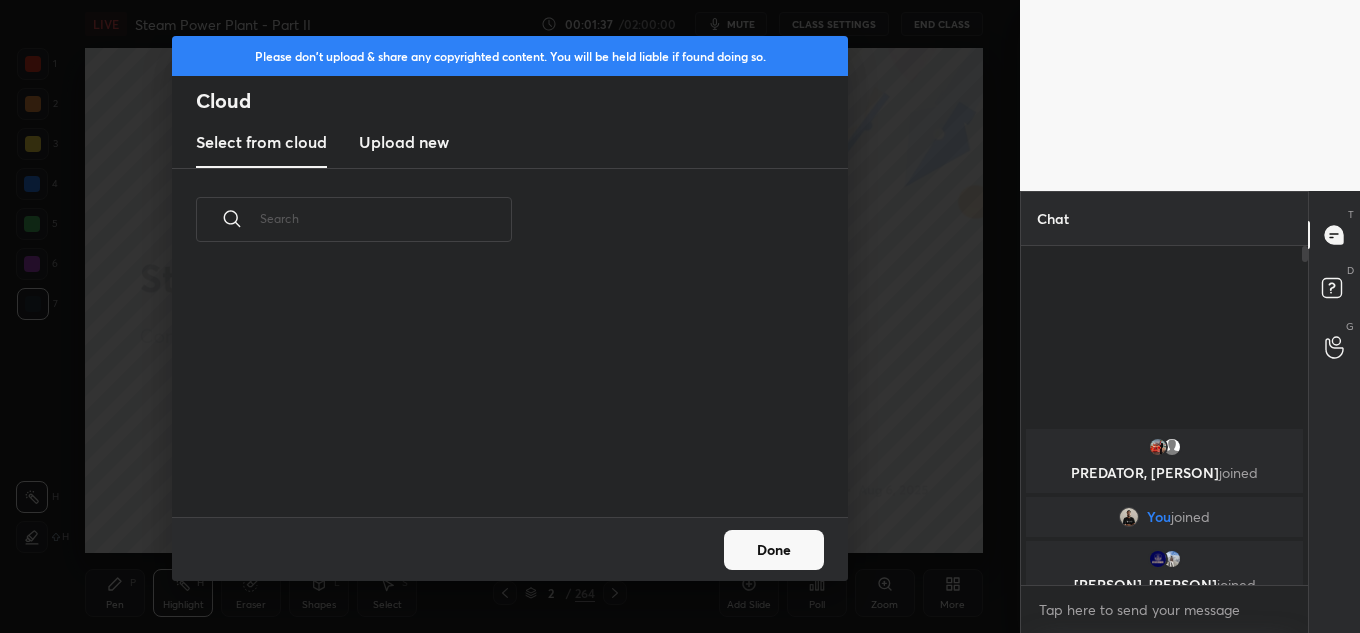 scroll, scrollTop: 246, scrollLeft: 642, axis: both 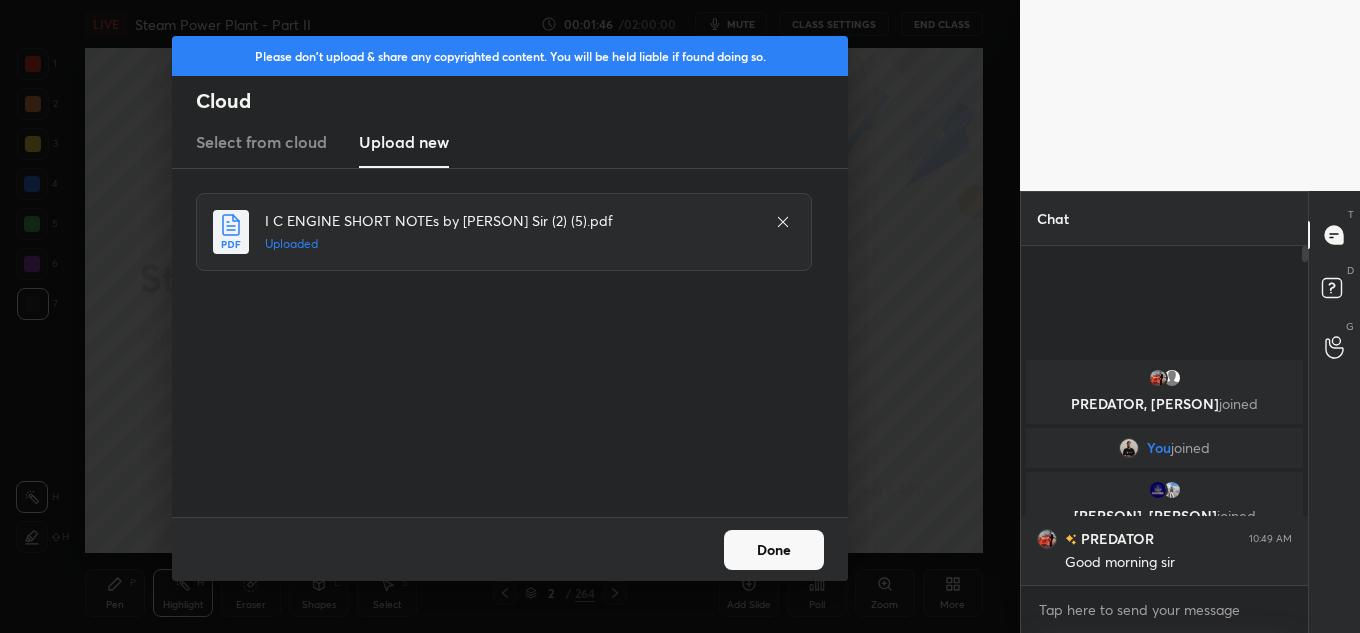 click on "Done" at bounding box center (774, 550) 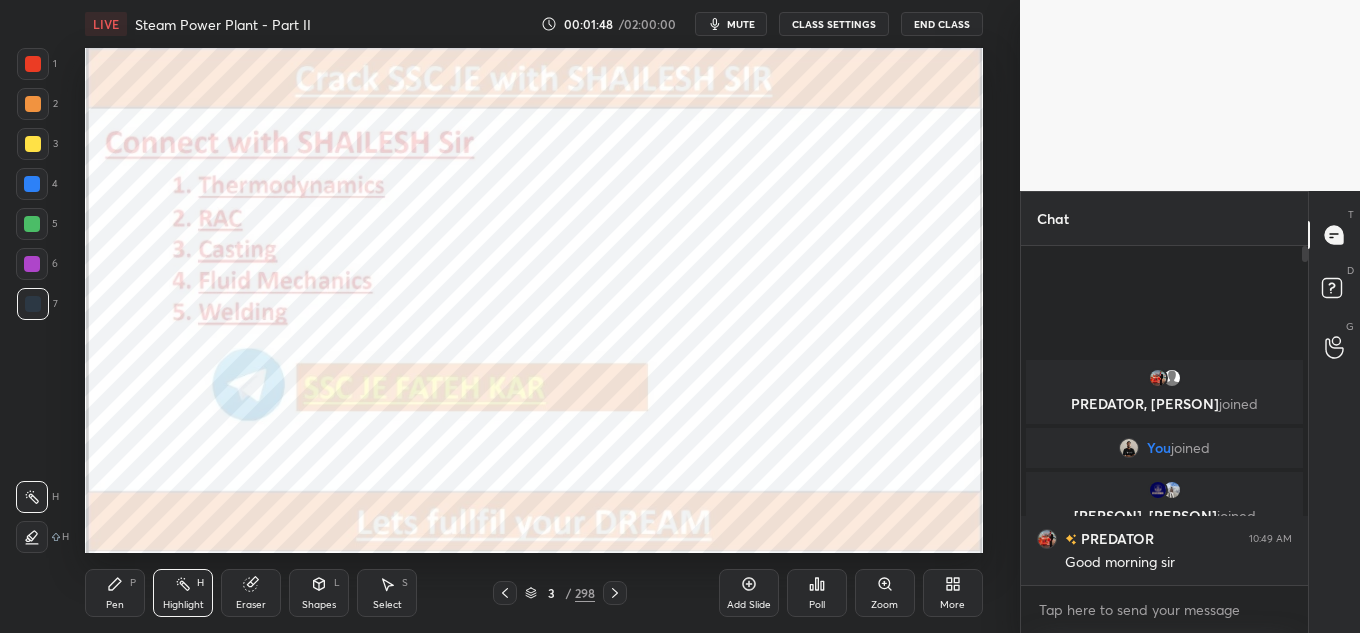 click 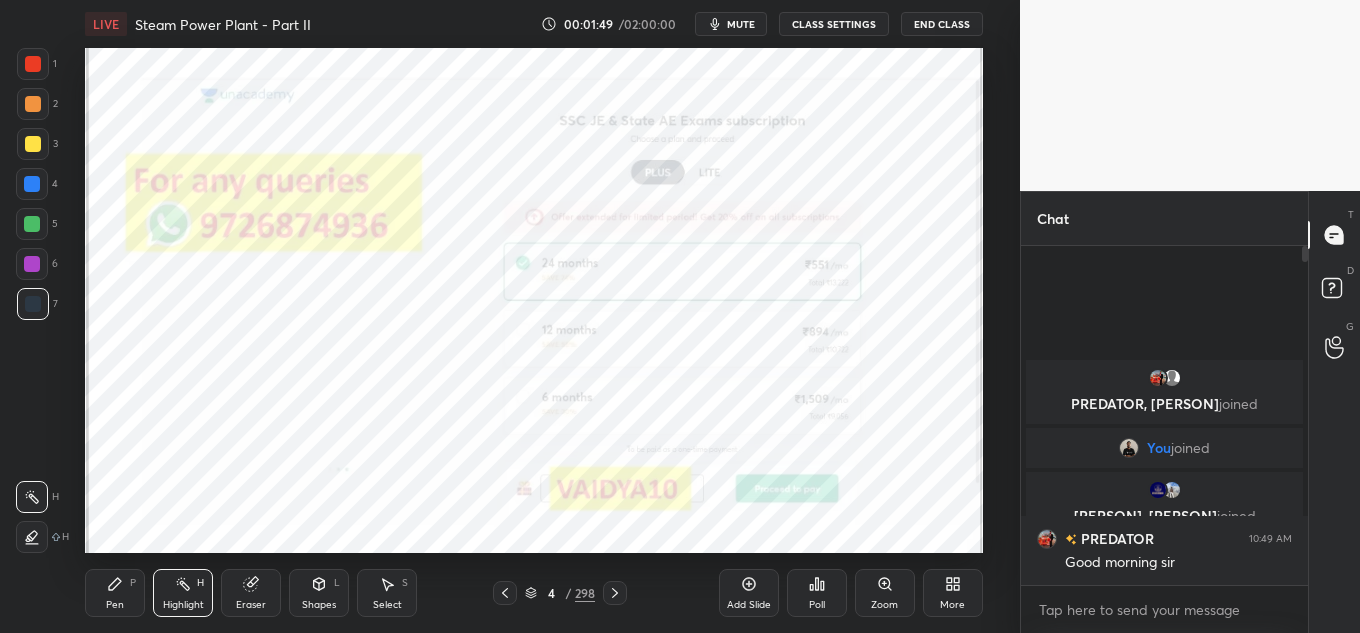 click 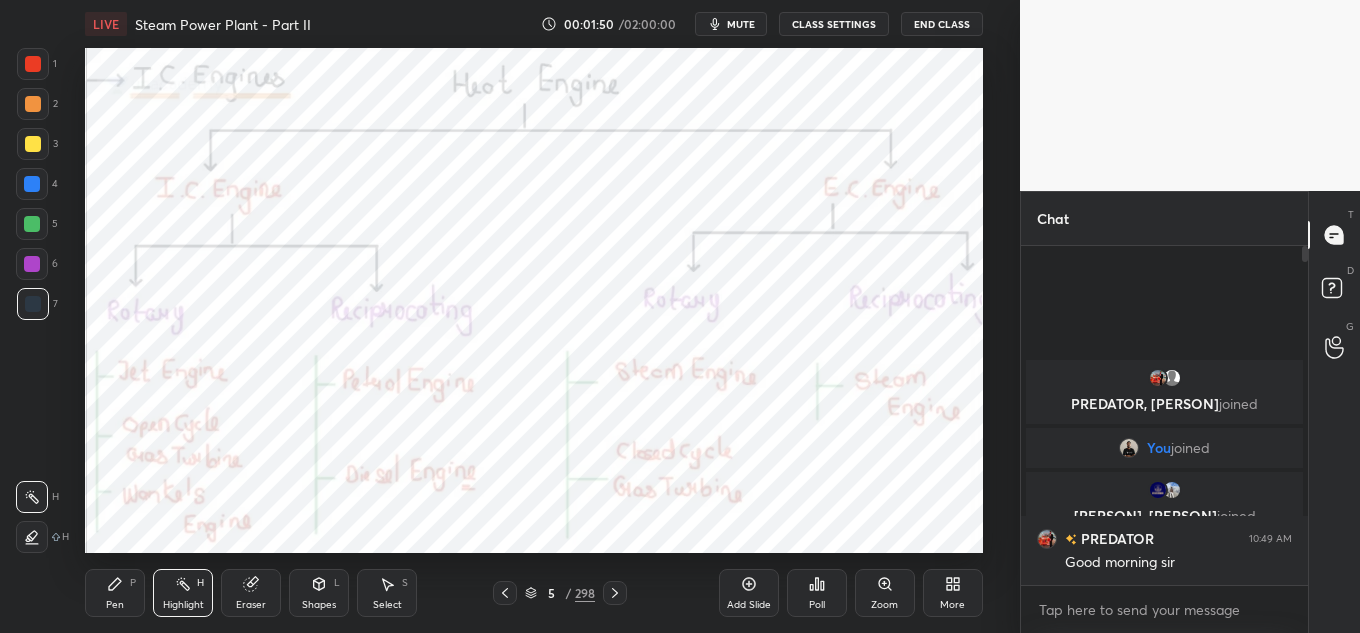click 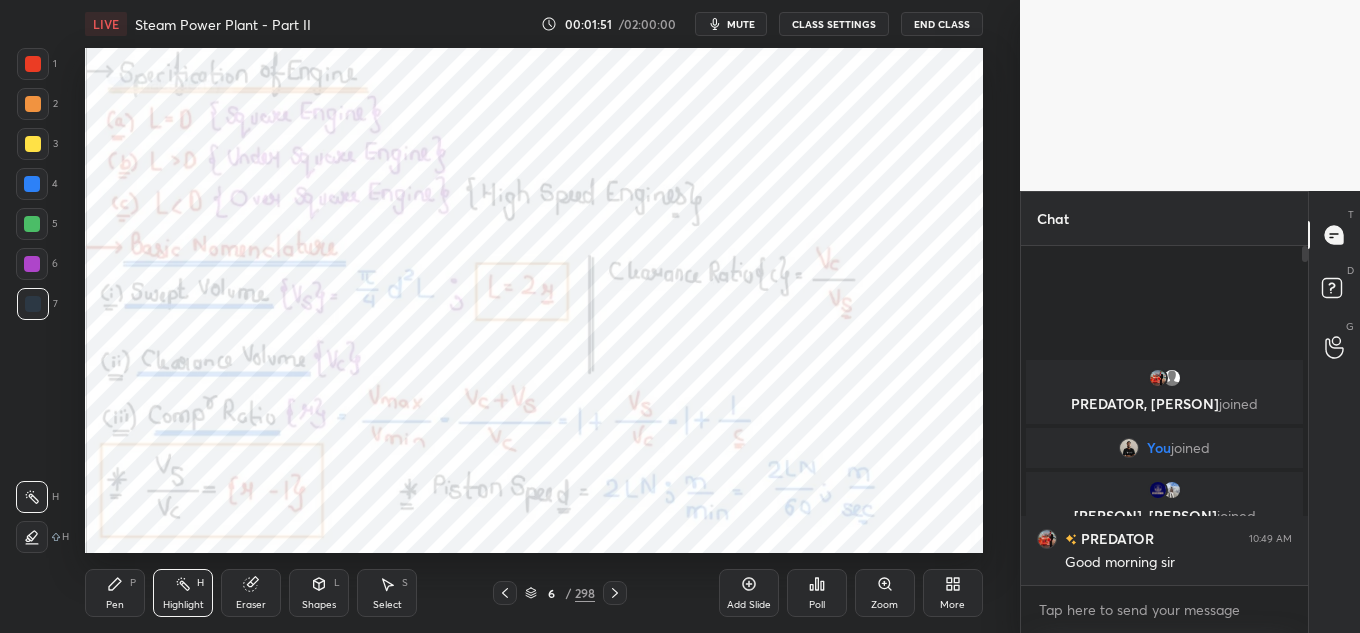 click 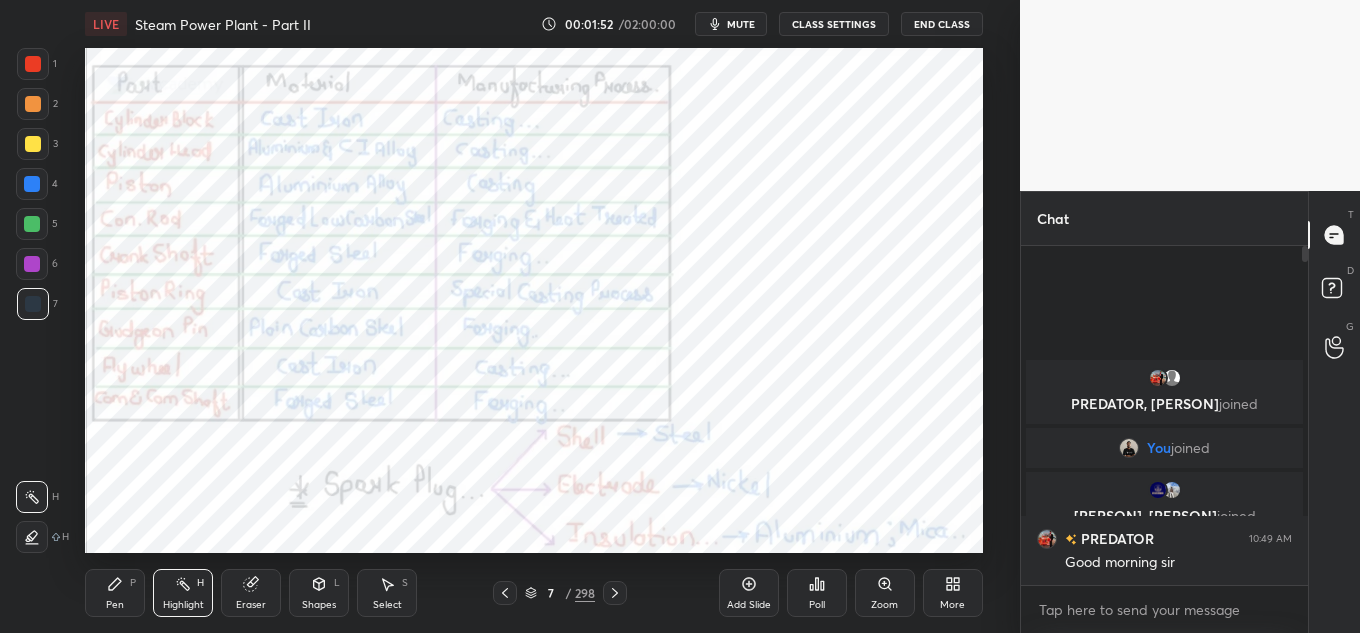 click 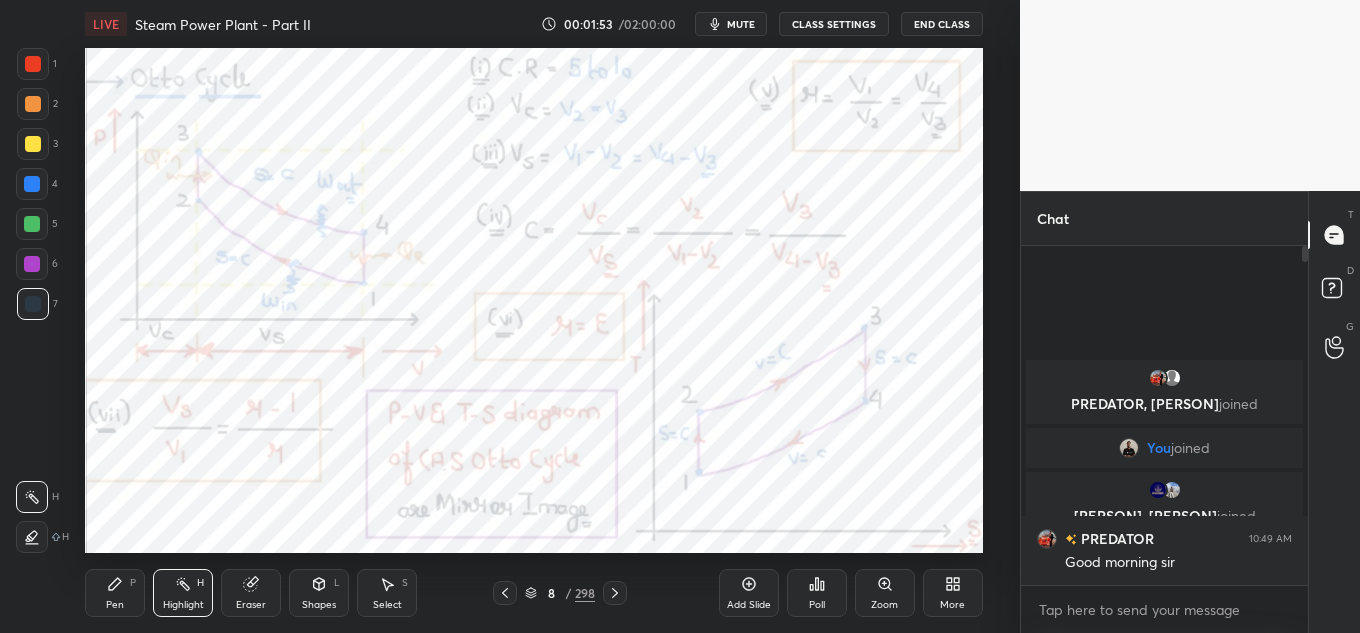 click 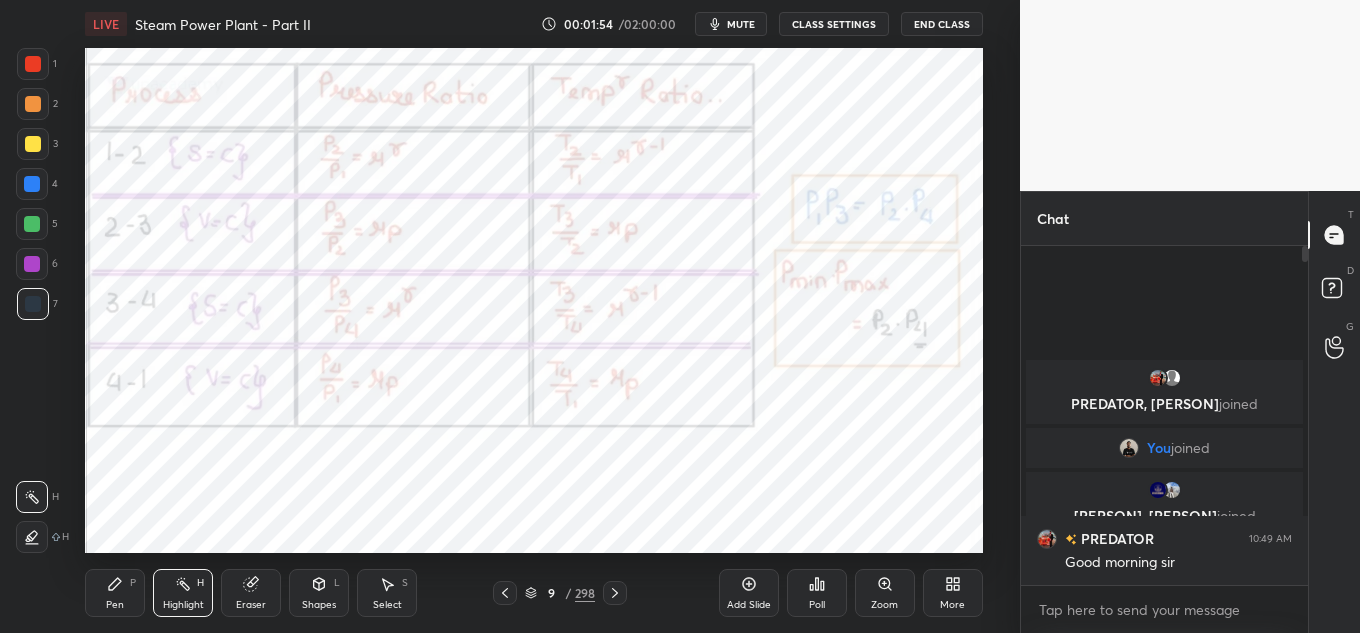 click 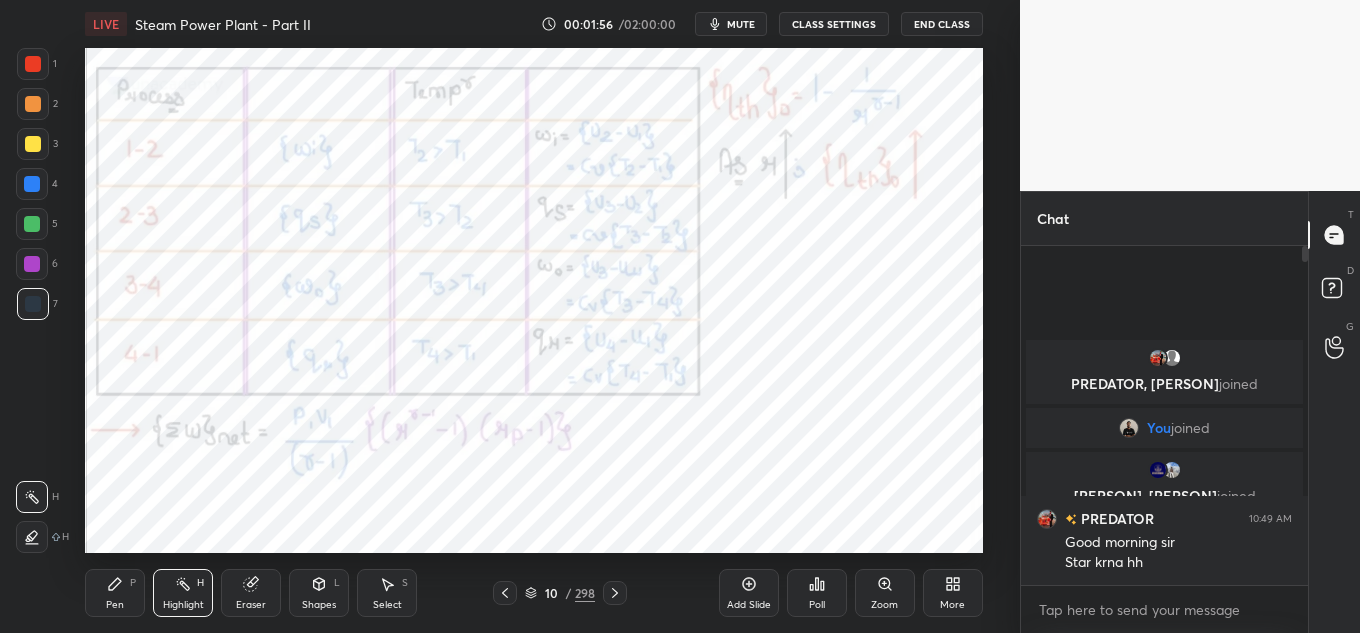 click 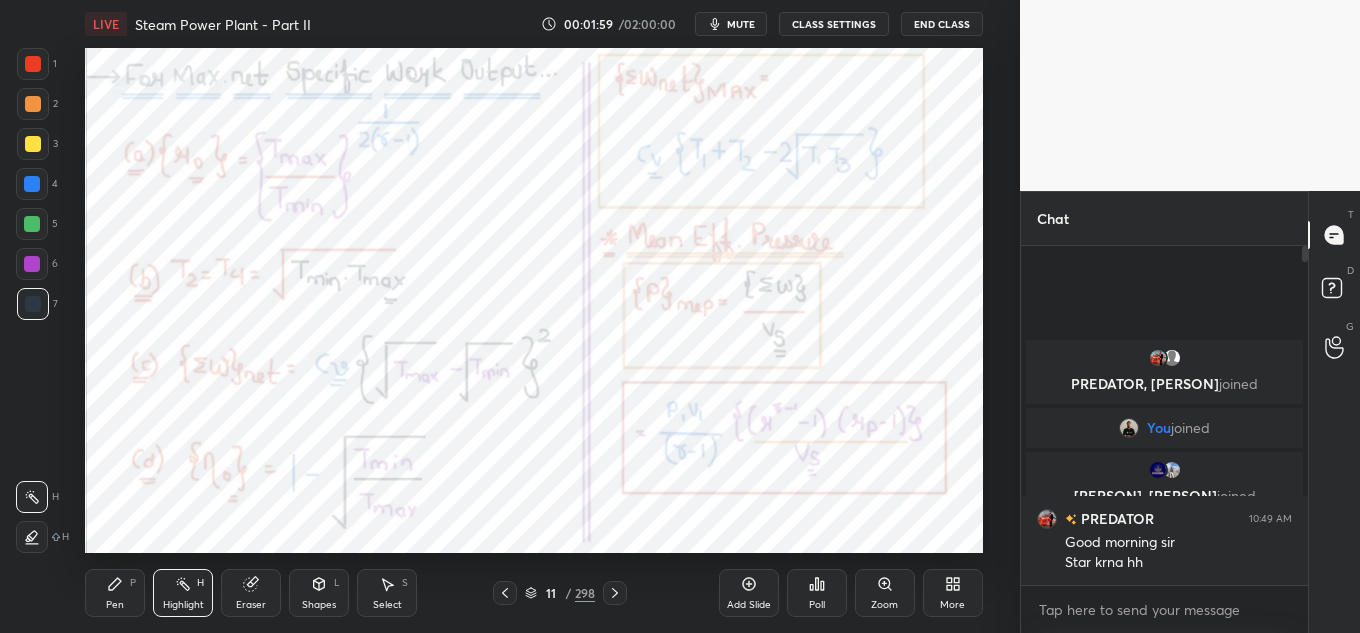 click 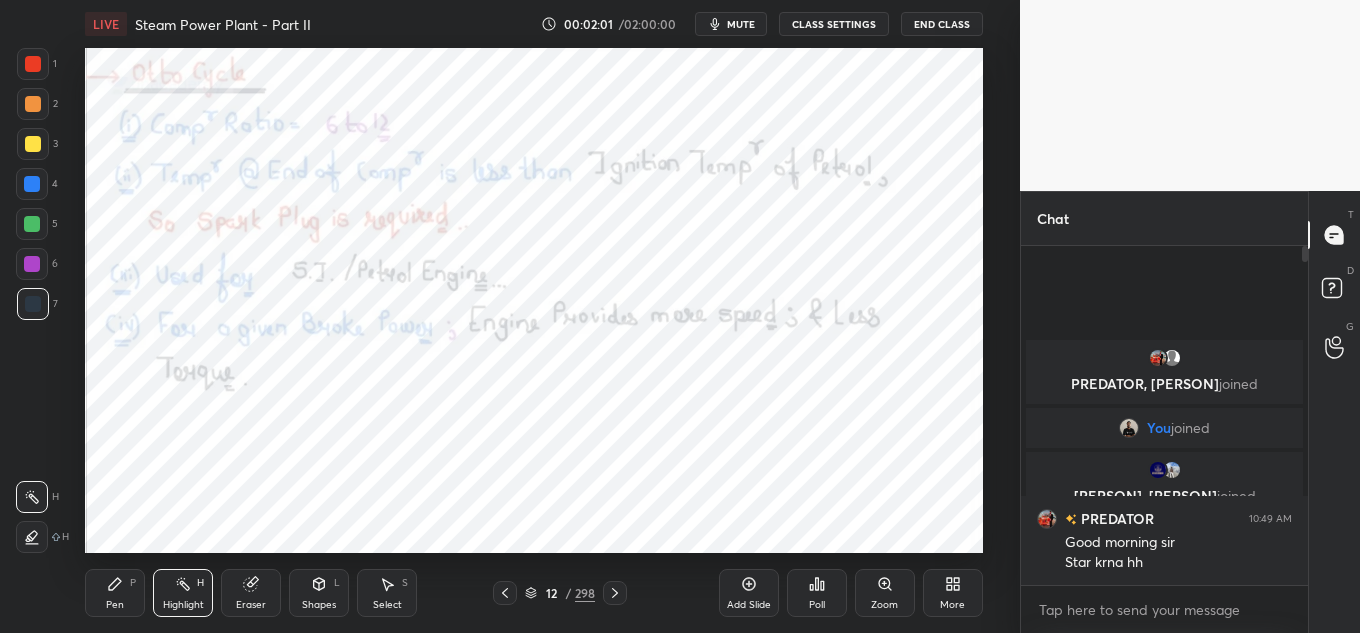 click 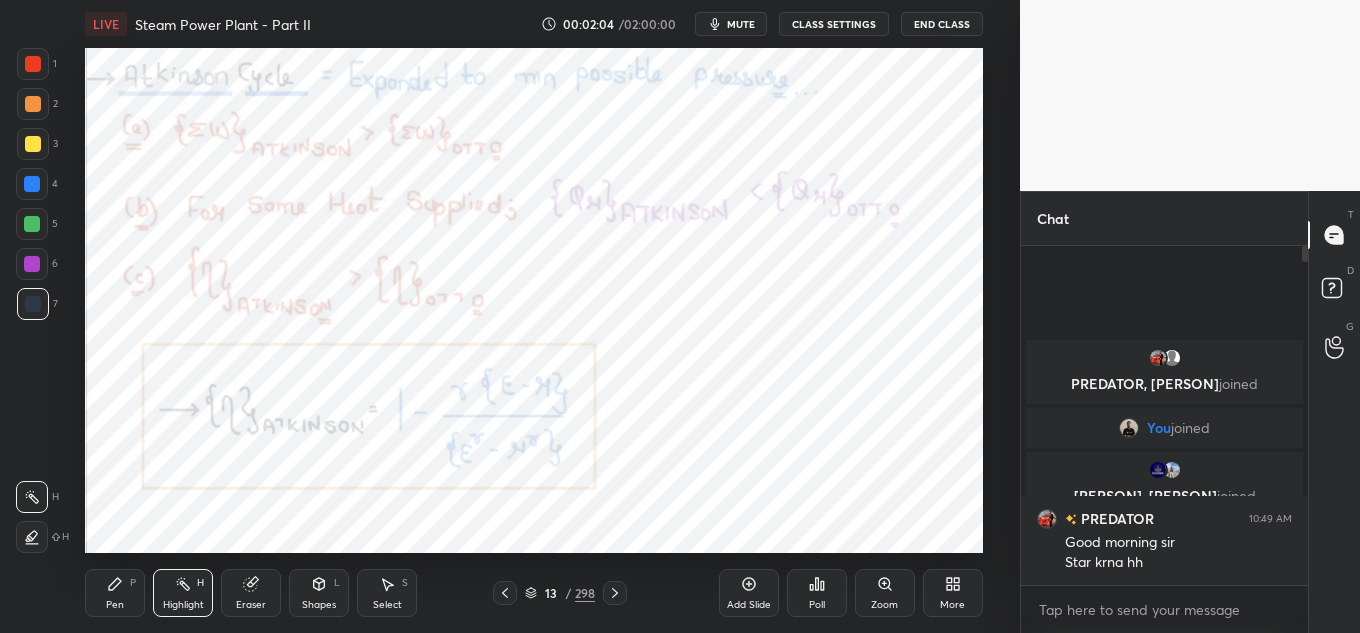 click 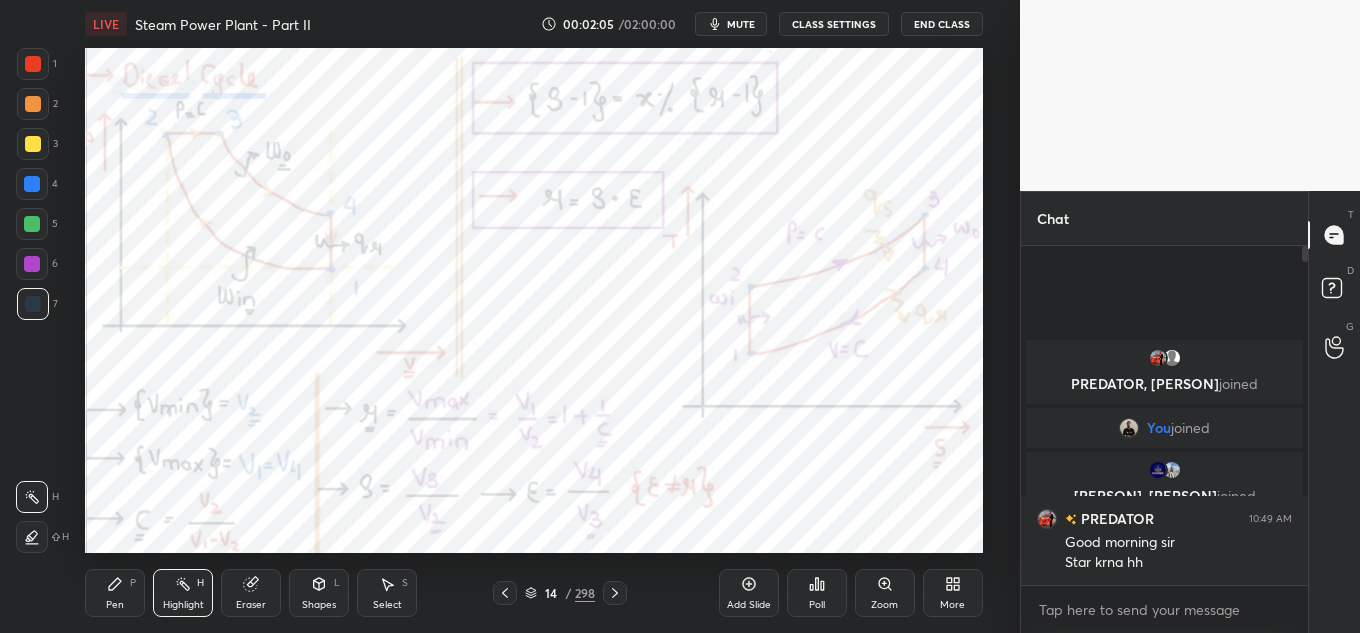 click 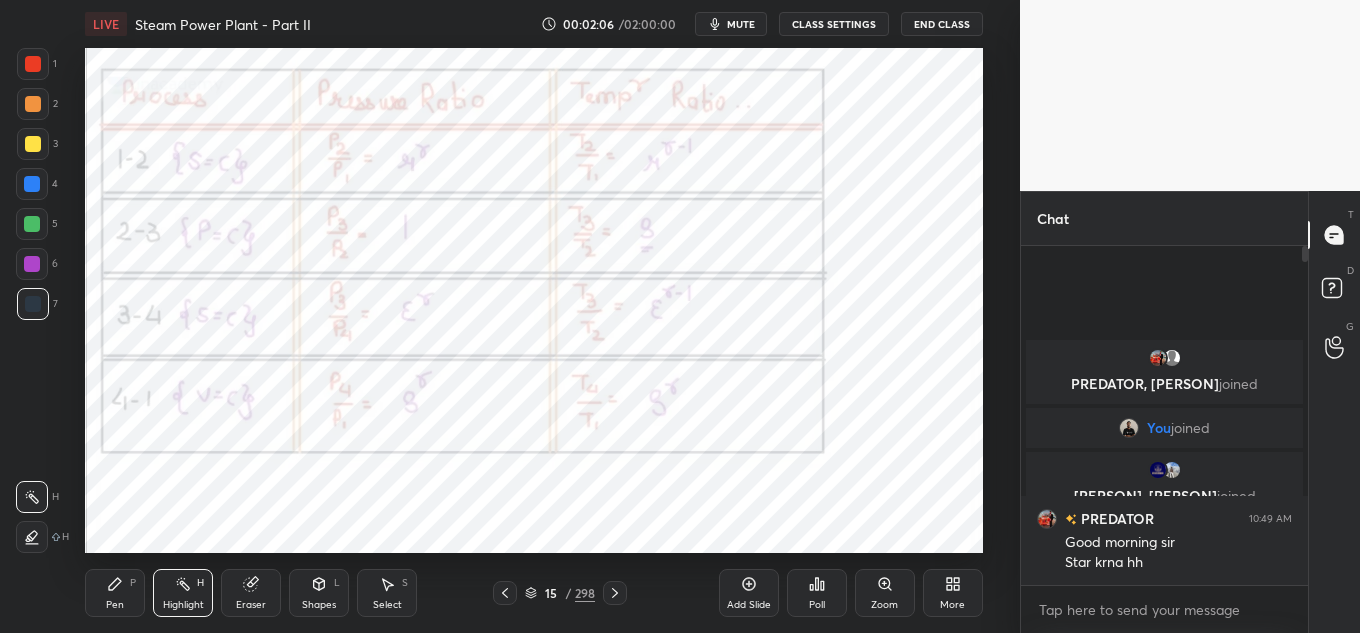 click 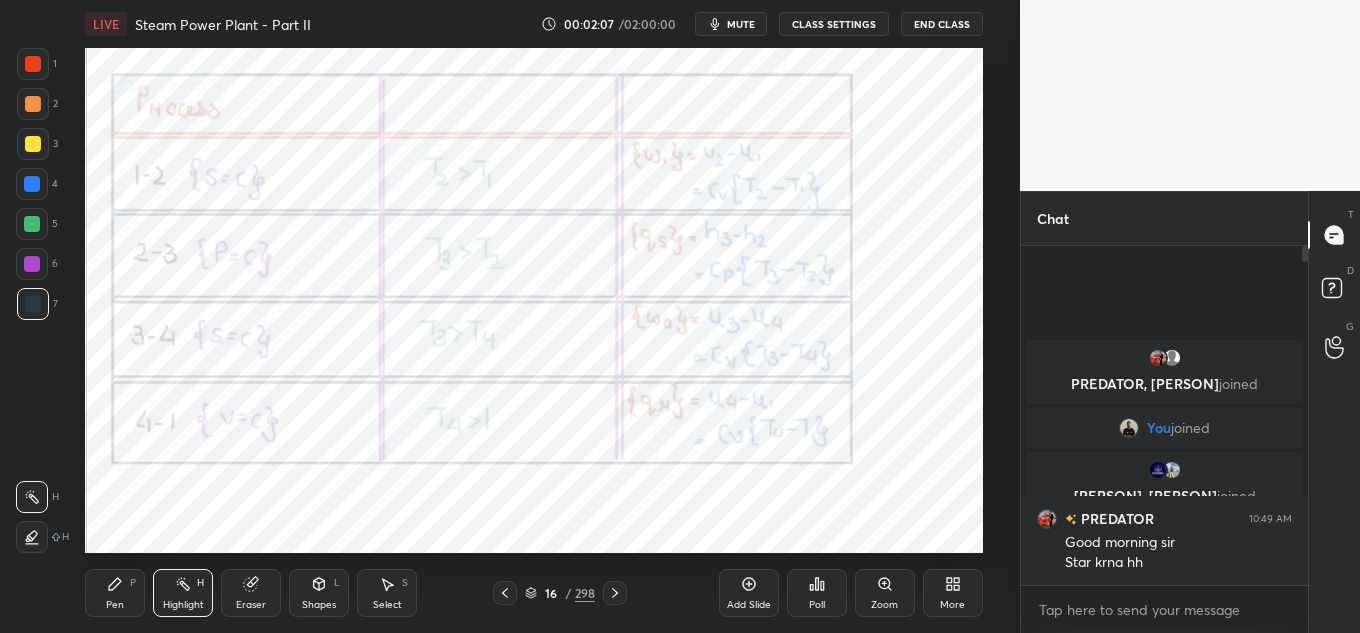 click 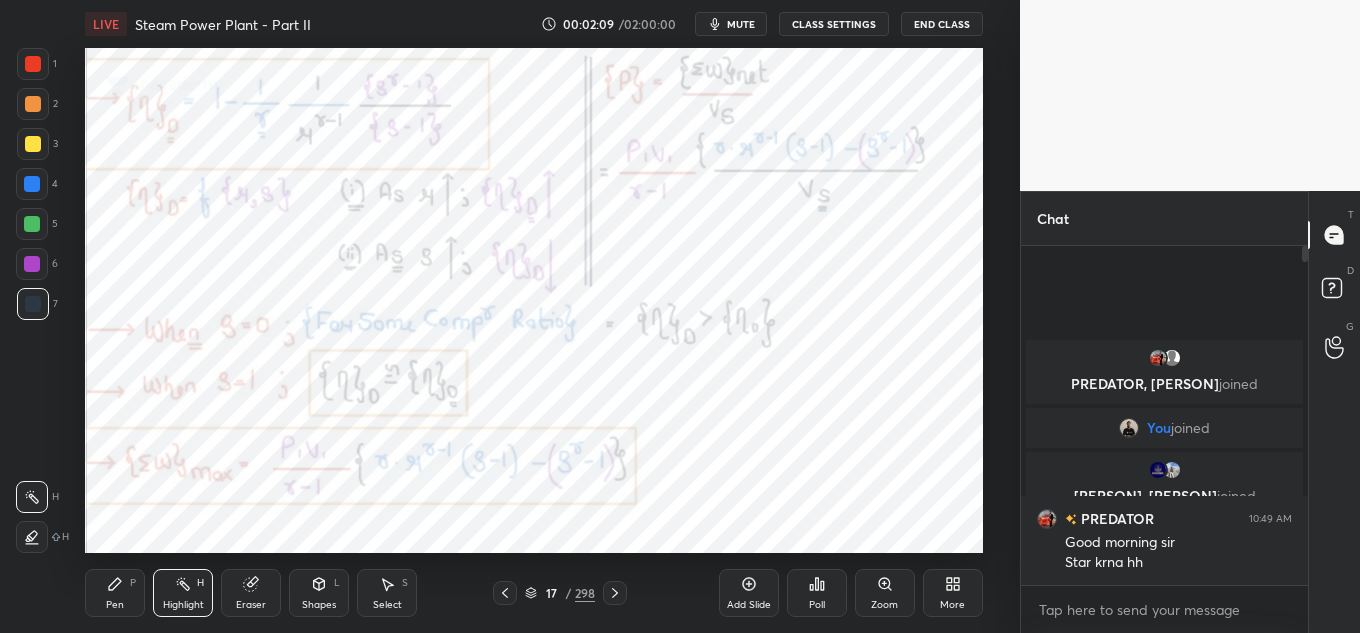 click 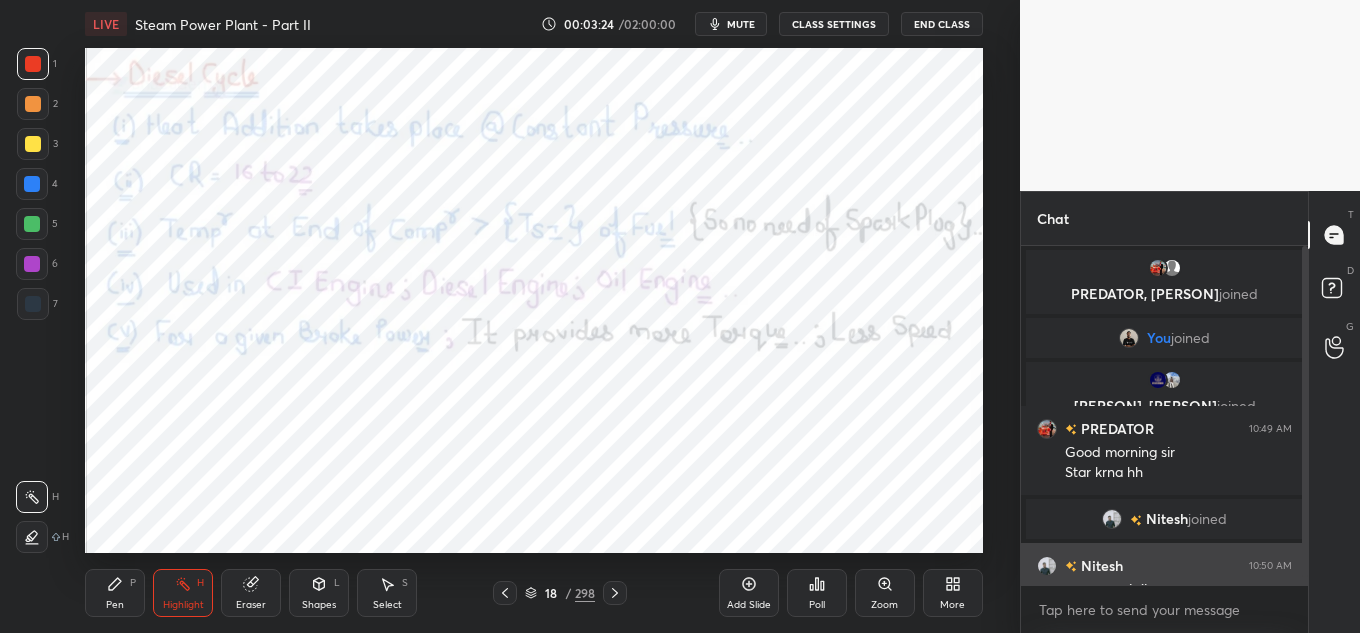 drag, startPoint x: 1299, startPoint y: 545, endPoint x: 1245, endPoint y: 559, distance: 55.7853 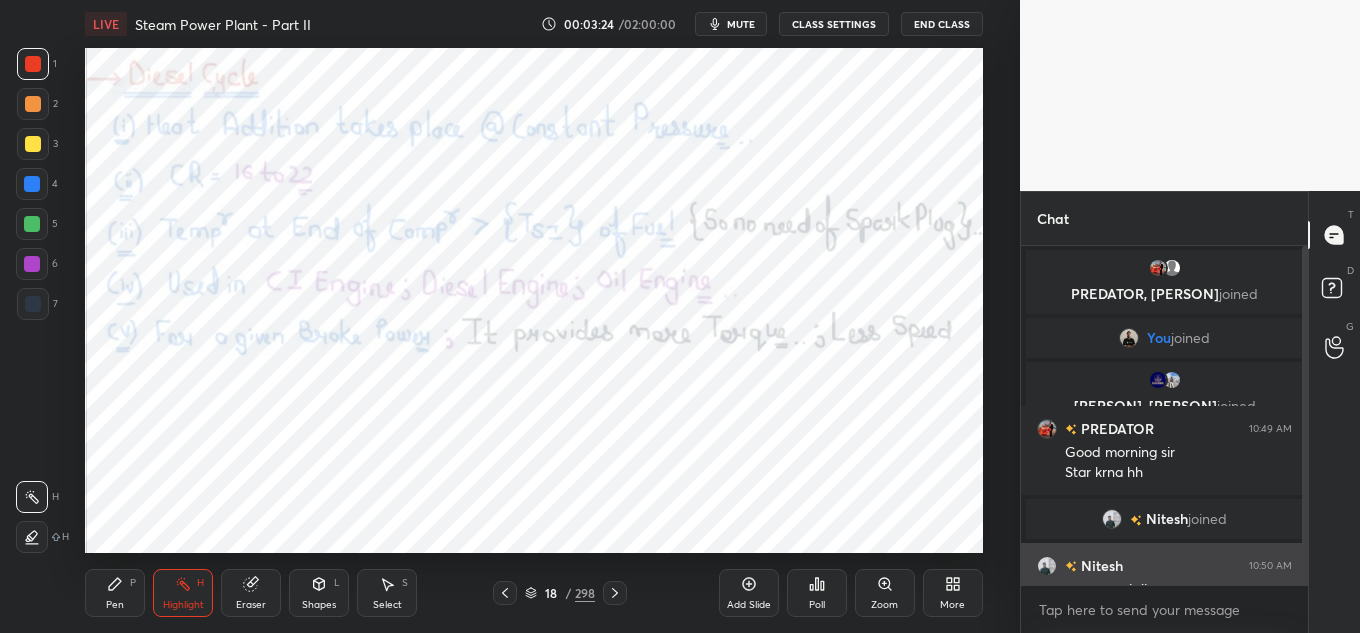 click on "PREDATOR, Bowneet  joined You  joined Sandeep, Lakshya  joined PREDATOR 10:49 AM Good morning sir Star krna hh Nitesh  joined Nitesh 10:50 AM ram ram sir ji 7 NEW MESSAGES" at bounding box center [1164, 415] 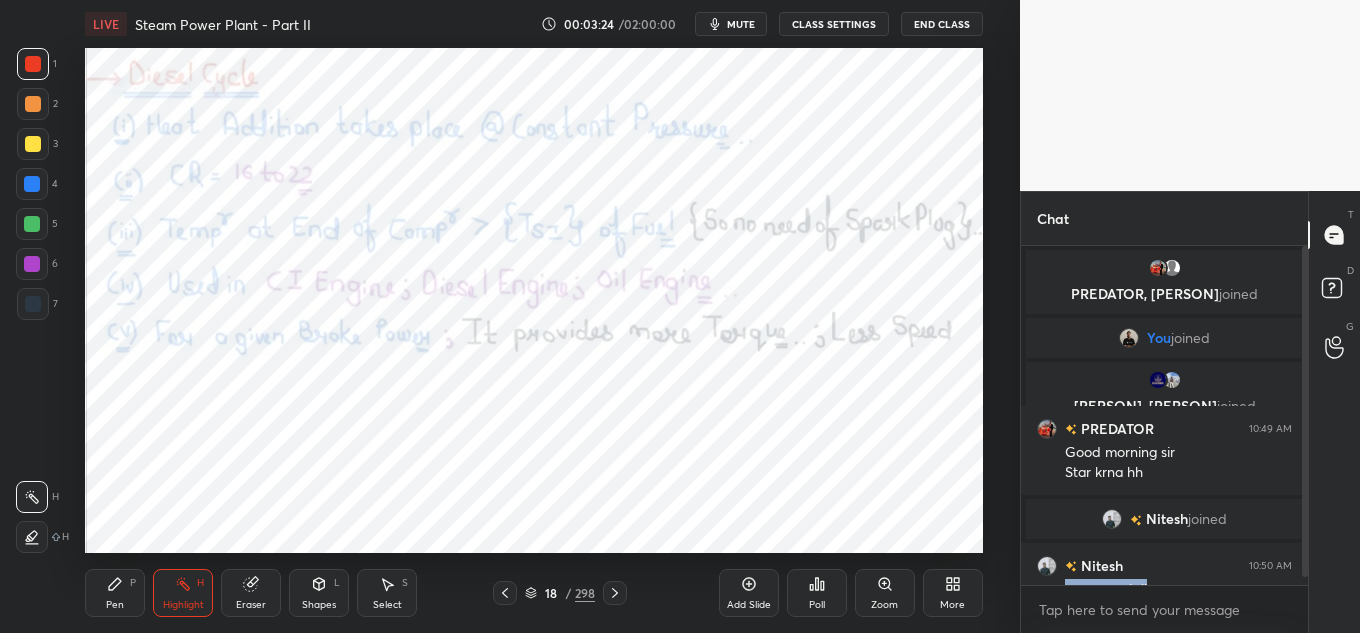 click on "PREDATOR, Bowneet  joined You  joined Sandeep, Lakshya  joined PREDATOR 10:49 AM Good morning sir Star krna hh Nitesh  joined Nitesh 10:50 AM ram ram sir ji 7 NEW MESSAGES" at bounding box center (1164, 415) 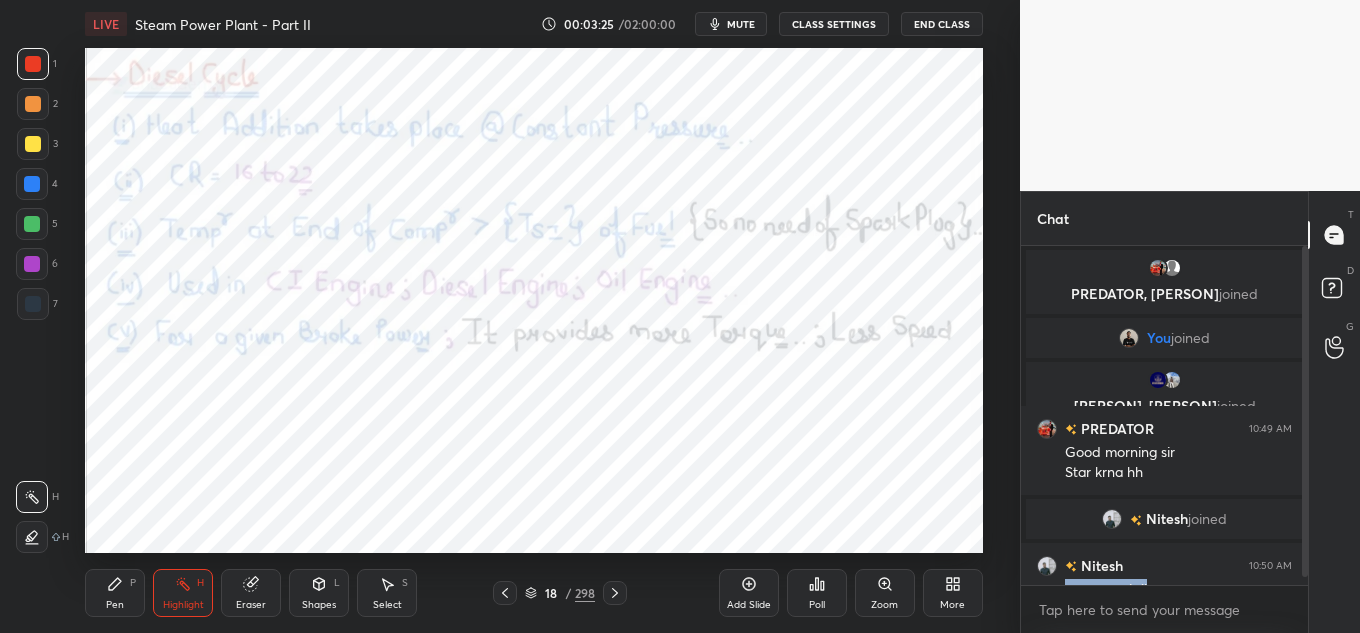 drag, startPoint x: 1313, startPoint y: 534, endPoint x: 1303, endPoint y: 558, distance: 26 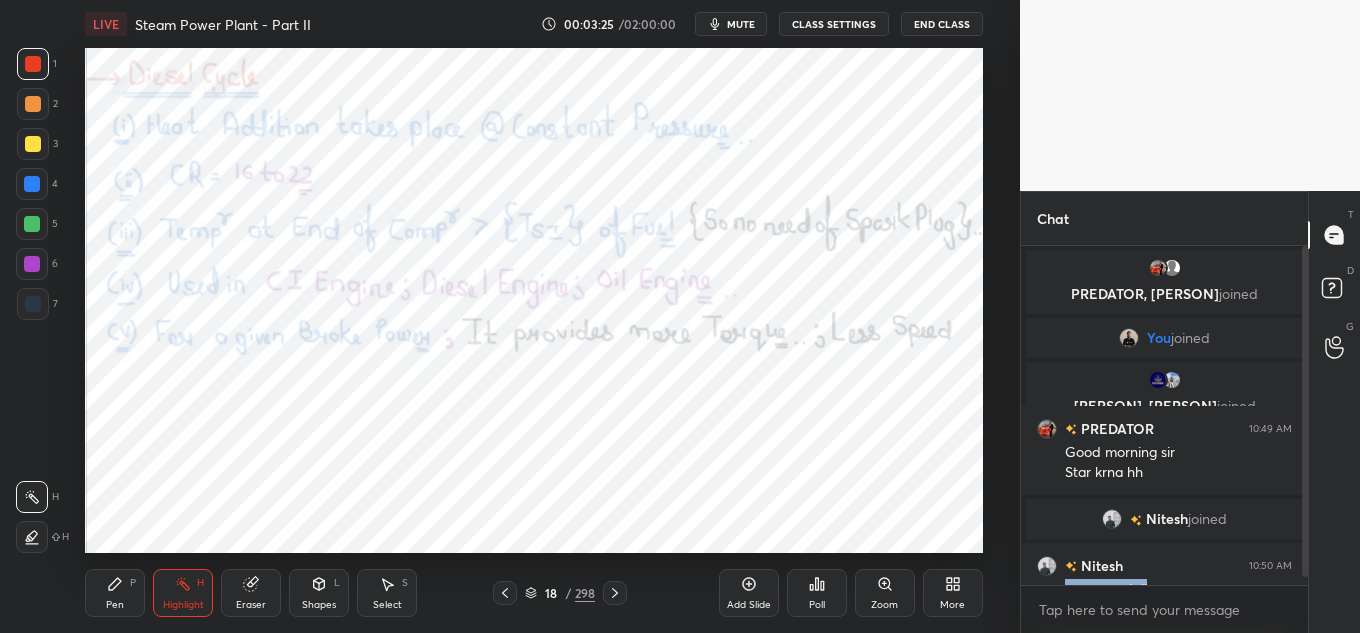 click on "Chat PREDATOR, Bowneet  joined You  joined Sandeep, Lakshya  joined PREDATOR 10:49 AM Good morning sir Star krna hh Nitesh  joined Nitesh 10:50 AM ram ram sir ji 7 NEW MESSAGES Enable hand raising Enable raise hand to speak to learners. Once enabled, chat will be turned off temporarily. Enable x   Doubts asked by learners will show up here NEW DOUBTS ASKED No one has raised a hand yet Can't raise hand Looks like educator just invited you to speak. Please wait before you can raise your hand again. Got it T Messages (T) D Doubts (D) G Raise Hand (G)" at bounding box center (1190, 412) 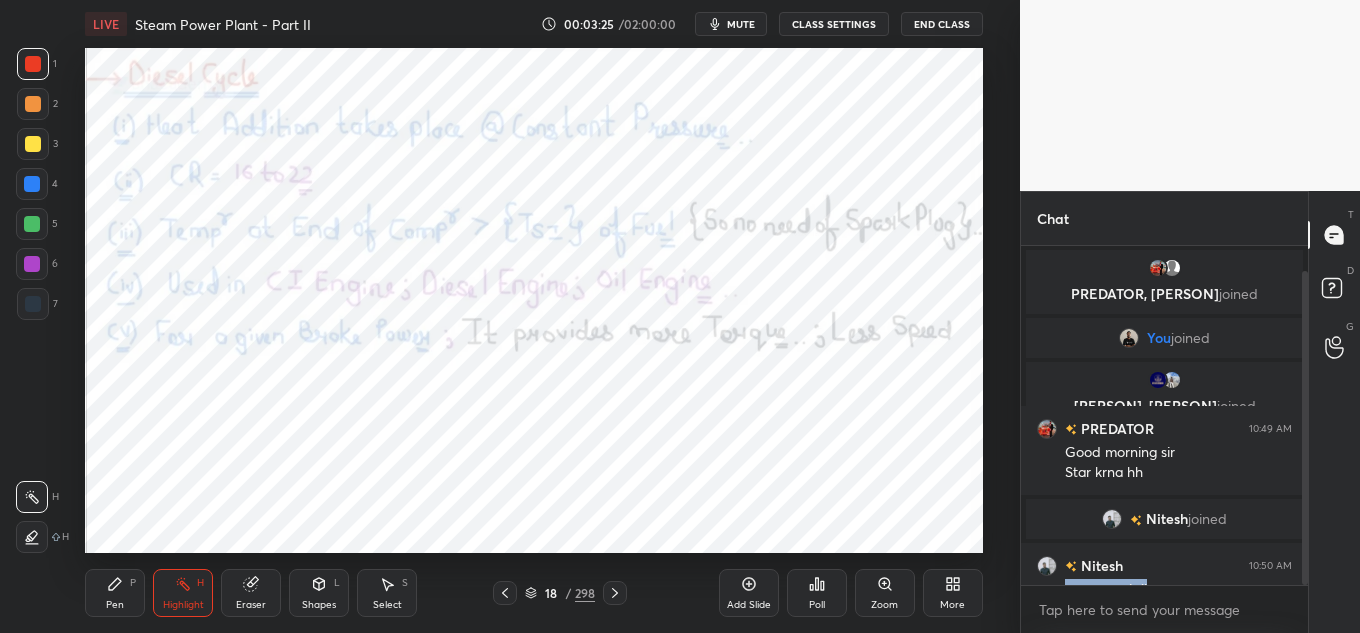 scroll, scrollTop: 27, scrollLeft: 0, axis: vertical 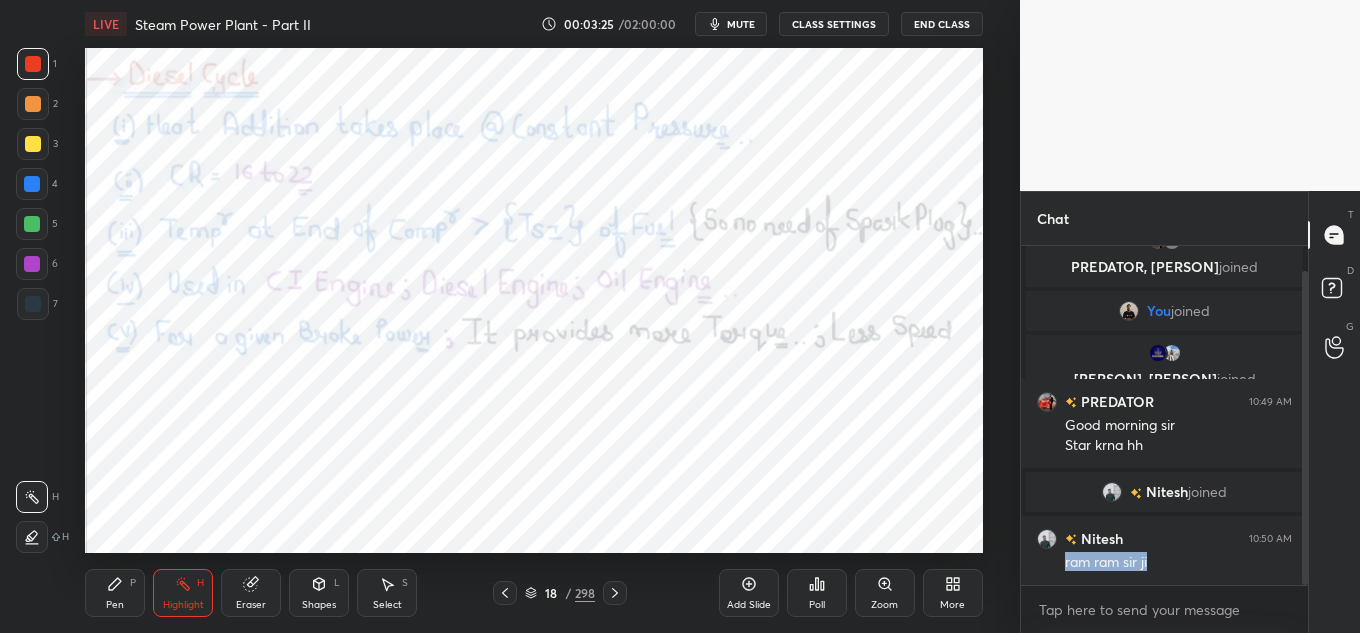 drag, startPoint x: 1307, startPoint y: 551, endPoint x: 1301, endPoint y: 574, distance: 23.769728 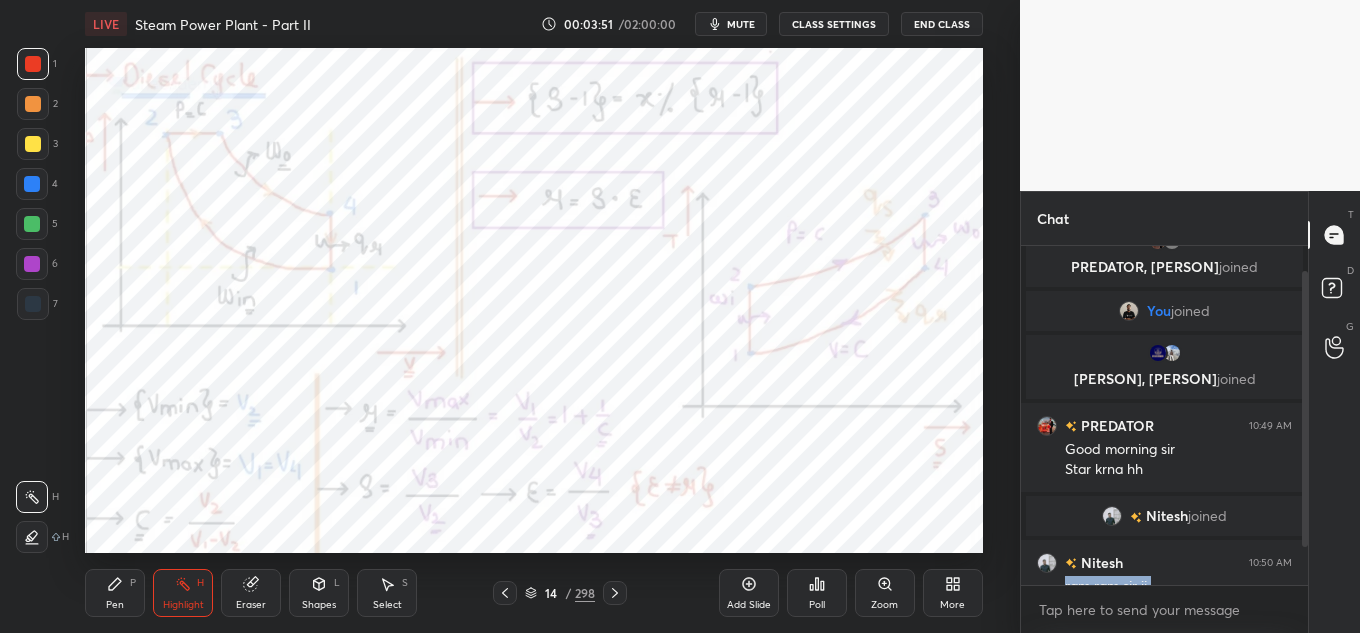 scroll, scrollTop: 99, scrollLeft: 0, axis: vertical 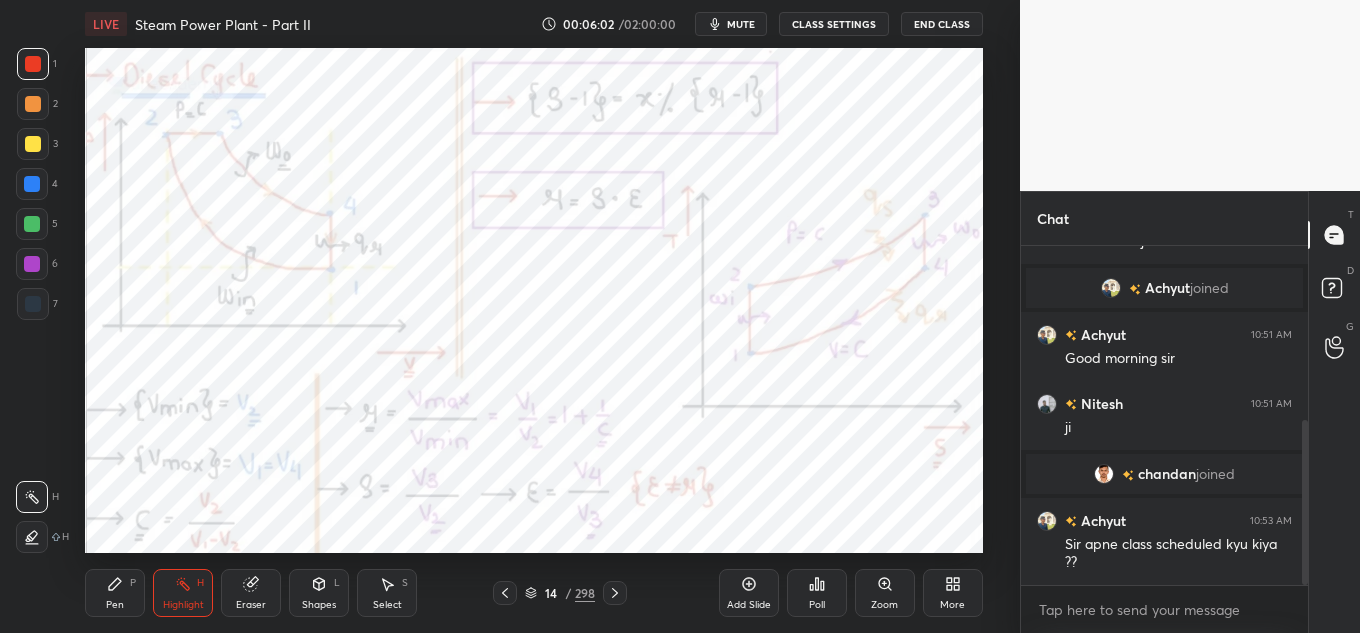 click on "x" at bounding box center (1164, 609) 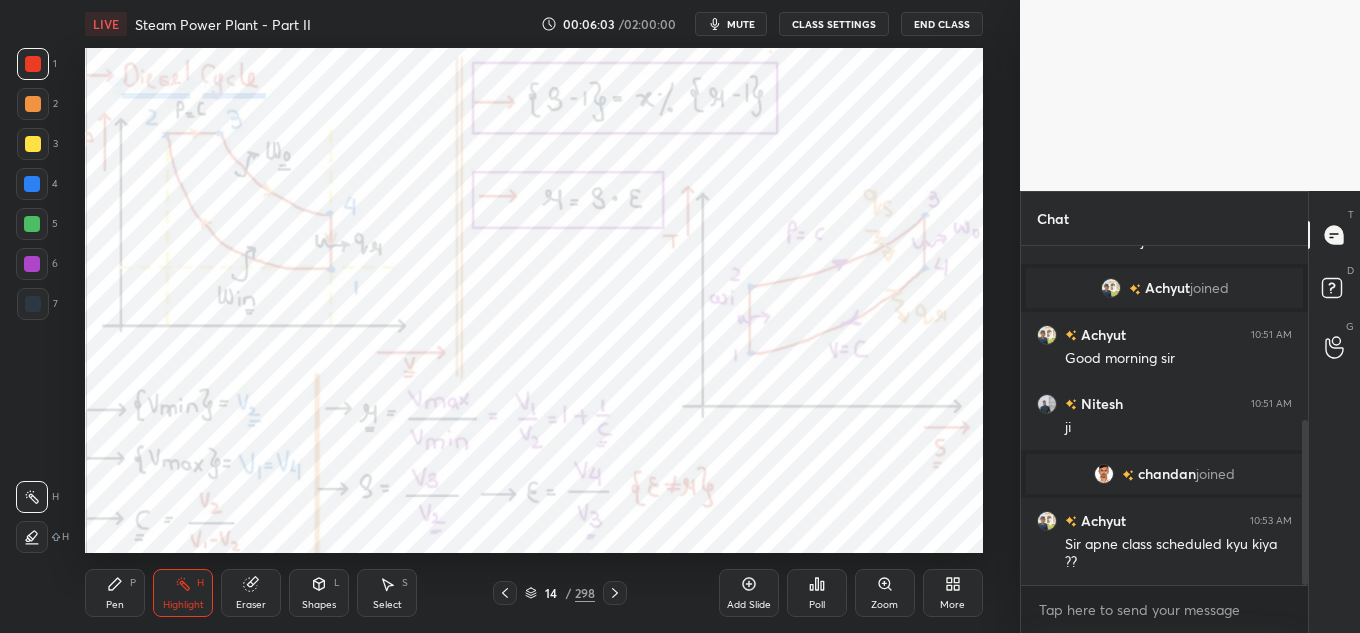 type on "x" 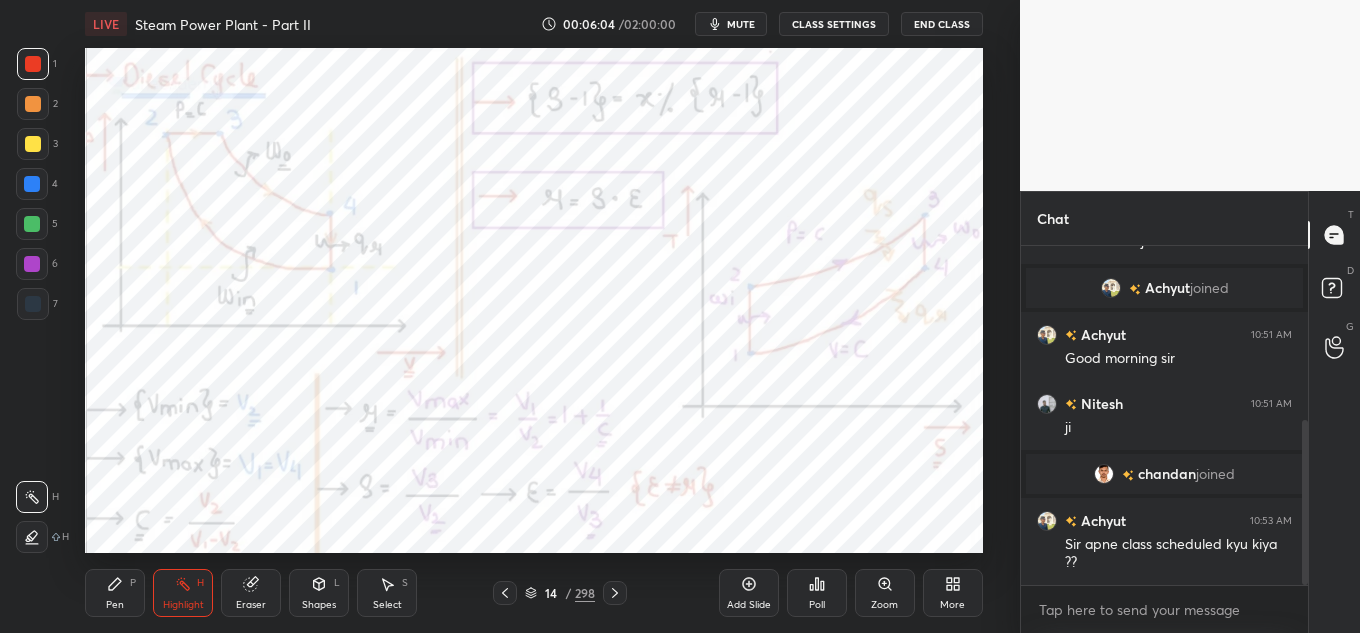 click on "chandan" at bounding box center [1167, 474] 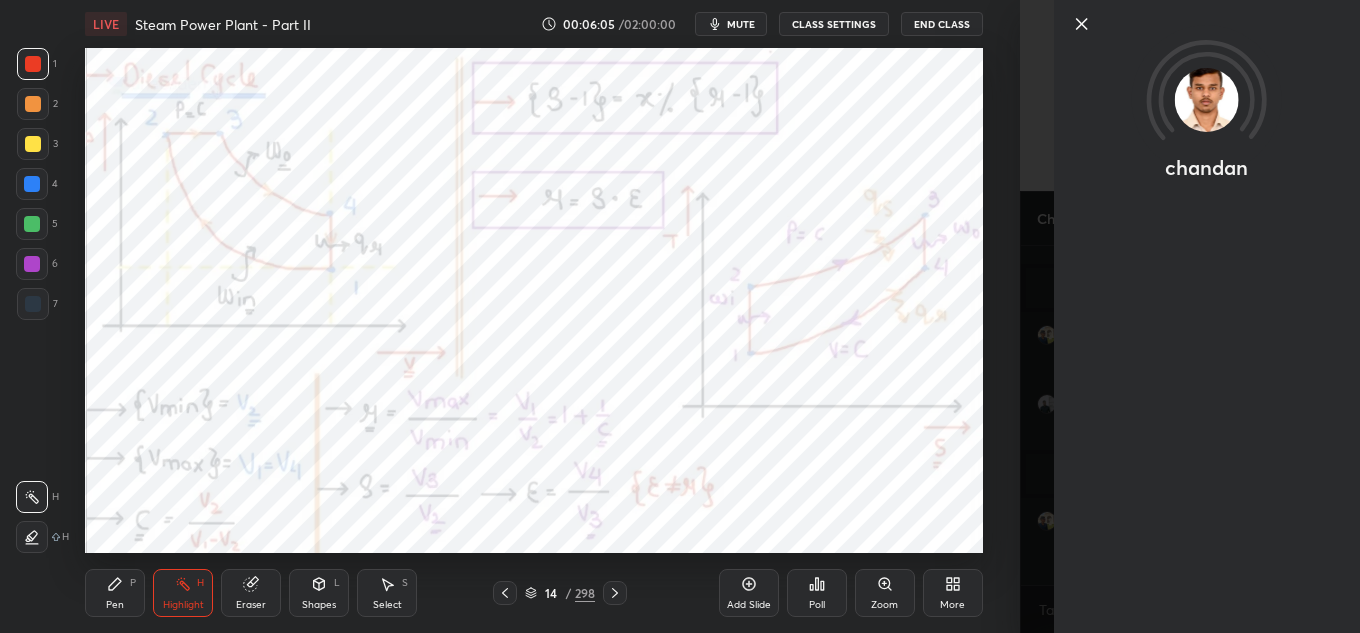 click 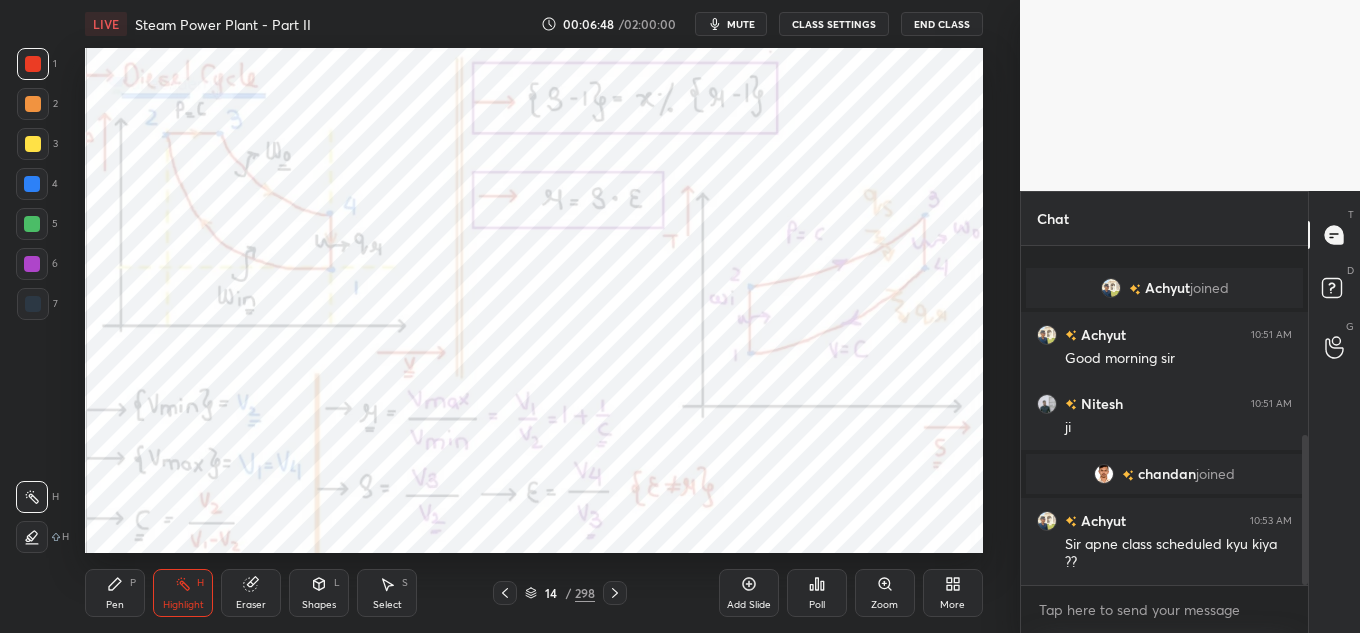 scroll, scrollTop: 425, scrollLeft: 0, axis: vertical 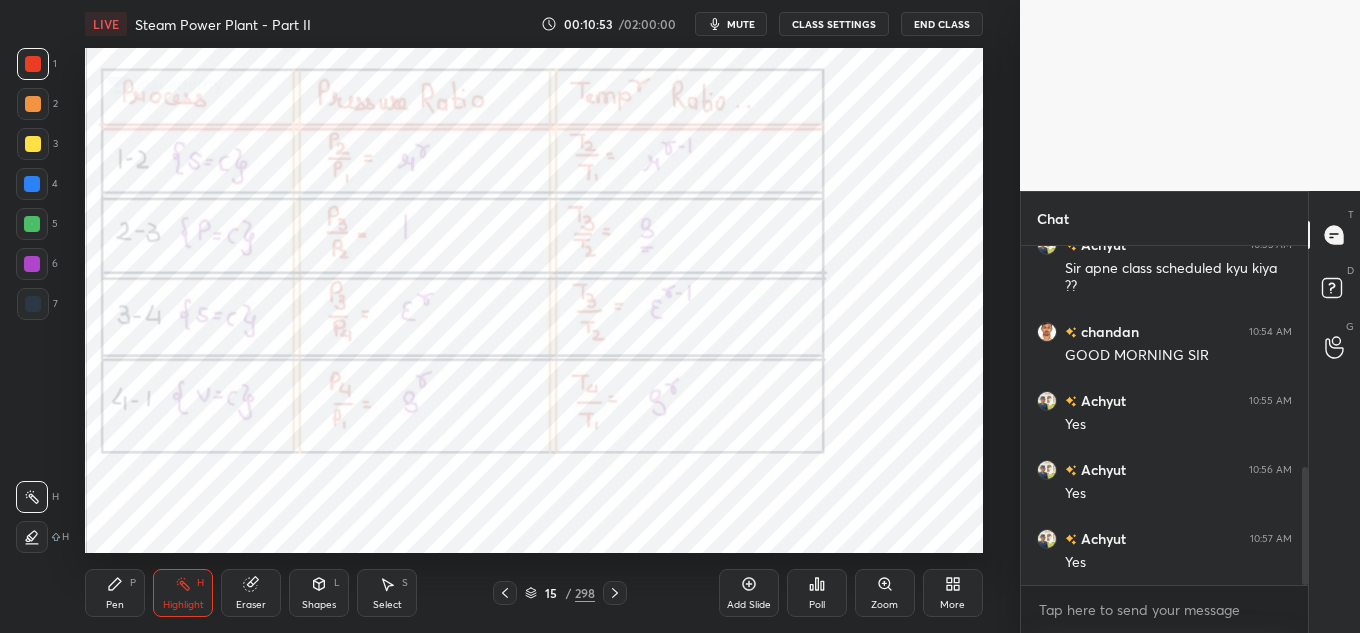 click on "LIVE Steam Power Plant - Part II 00:10:53 /  02:00:00 mute CLASS SETTINGS End Class Setting up your live class Poll for   secs No correct answer Start poll Back Steam Power Plant - Part II • L28 of Comprehensive Course on Application of Thermodynamics Shailesh Vaidya Pen P Highlight H Eraser Shapes L Select S 15 / 298 Add Slide Poll Zoom More" at bounding box center [534, 316] 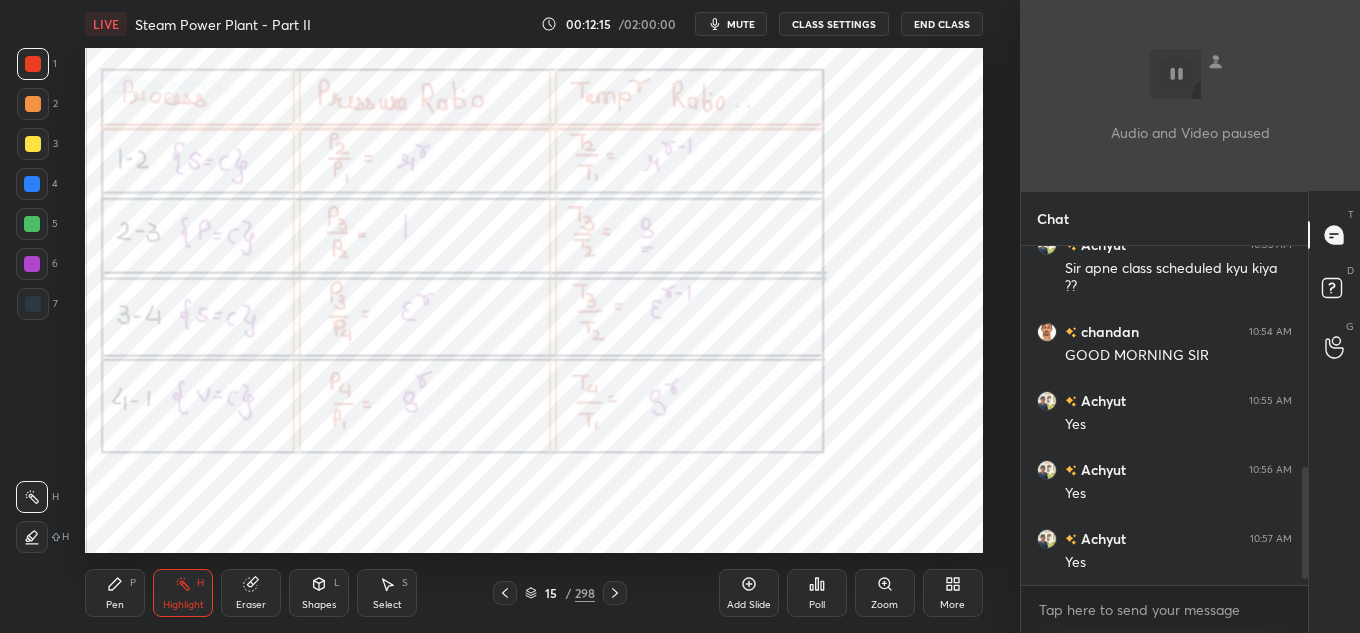 scroll, scrollTop: 737, scrollLeft: 0, axis: vertical 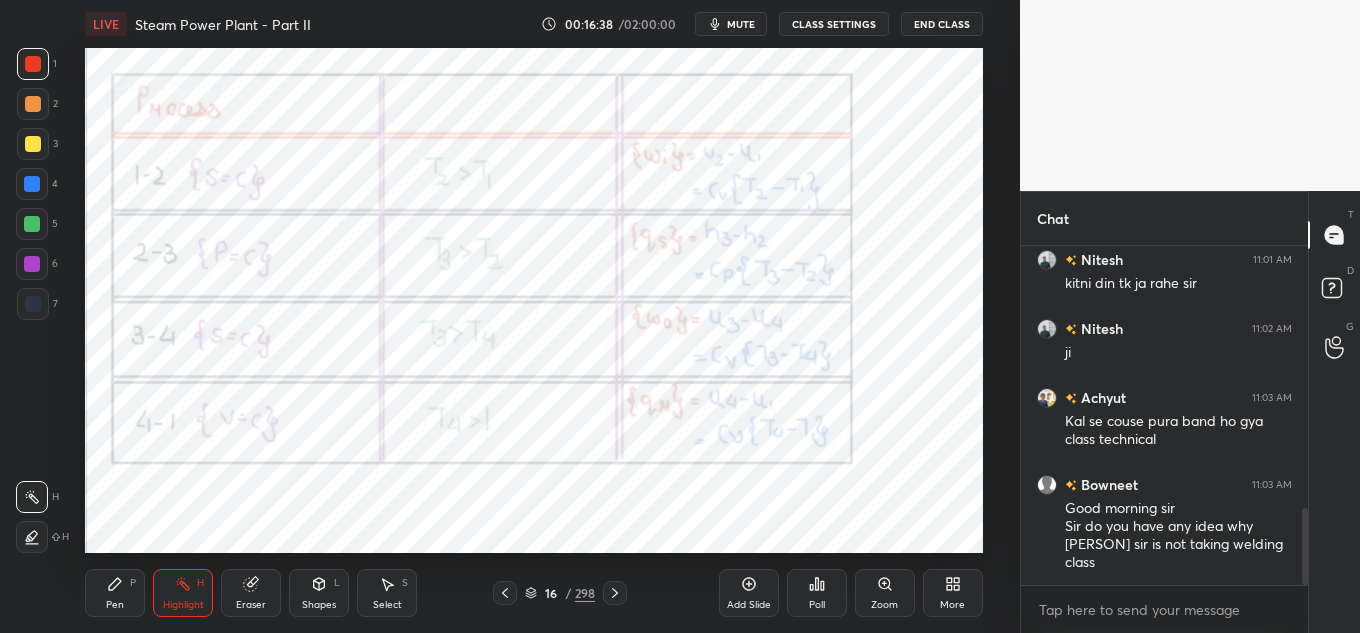 click 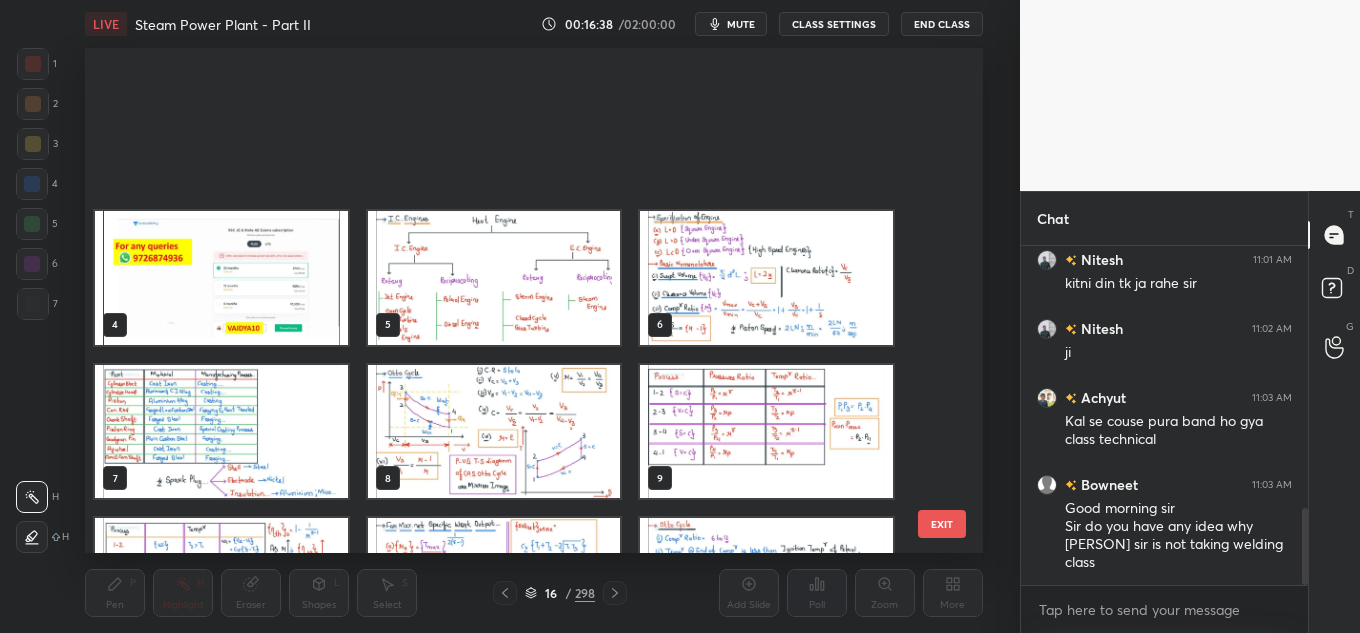 scroll, scrollTop: 415, scrollLeft: 0, axis: vertical 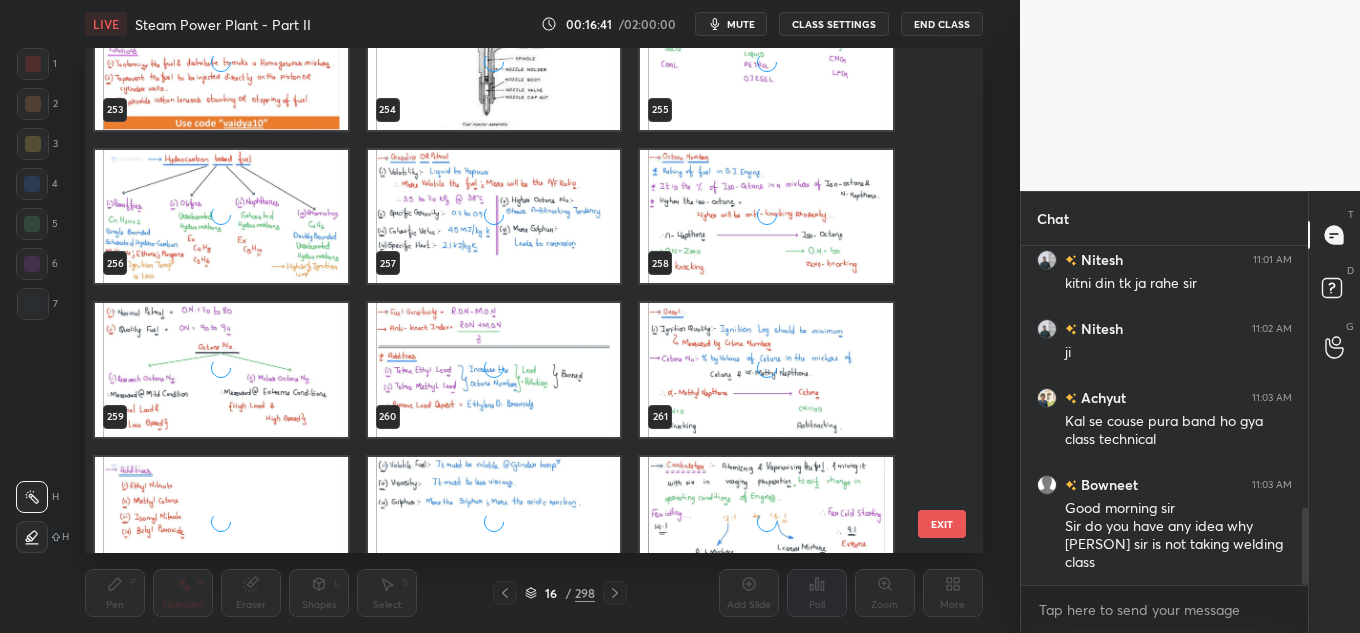 drag, startPoint x: 952, startPoint y: 427, endPoint x: 949, endPoint y: 439, distance: 12.369317 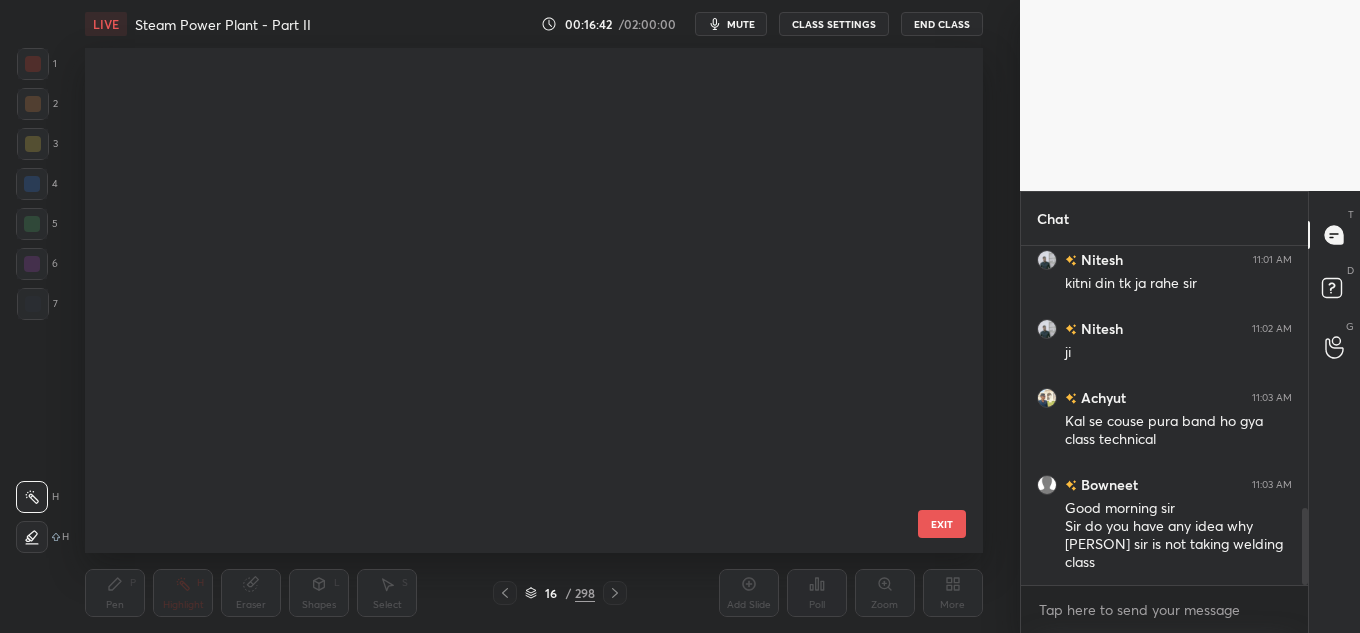 scroll, scrollTop: 14833, scrollLeft: 0, axis: vertical 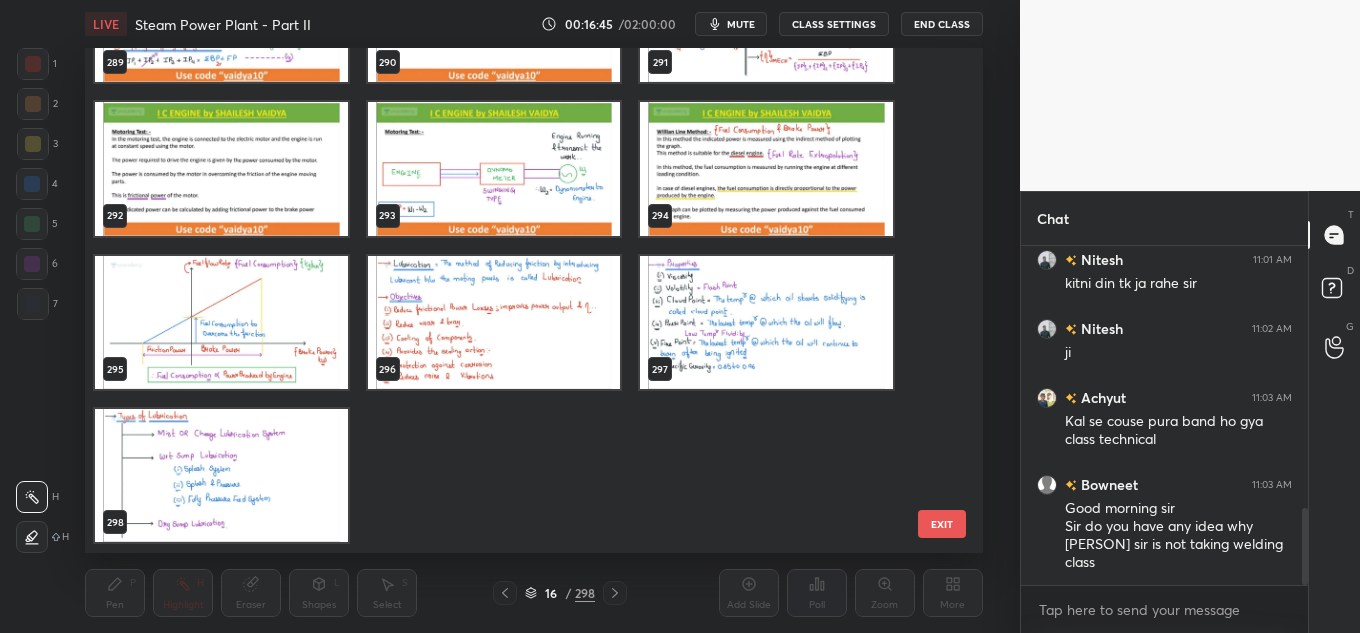 click at bounding box center [221, 475] 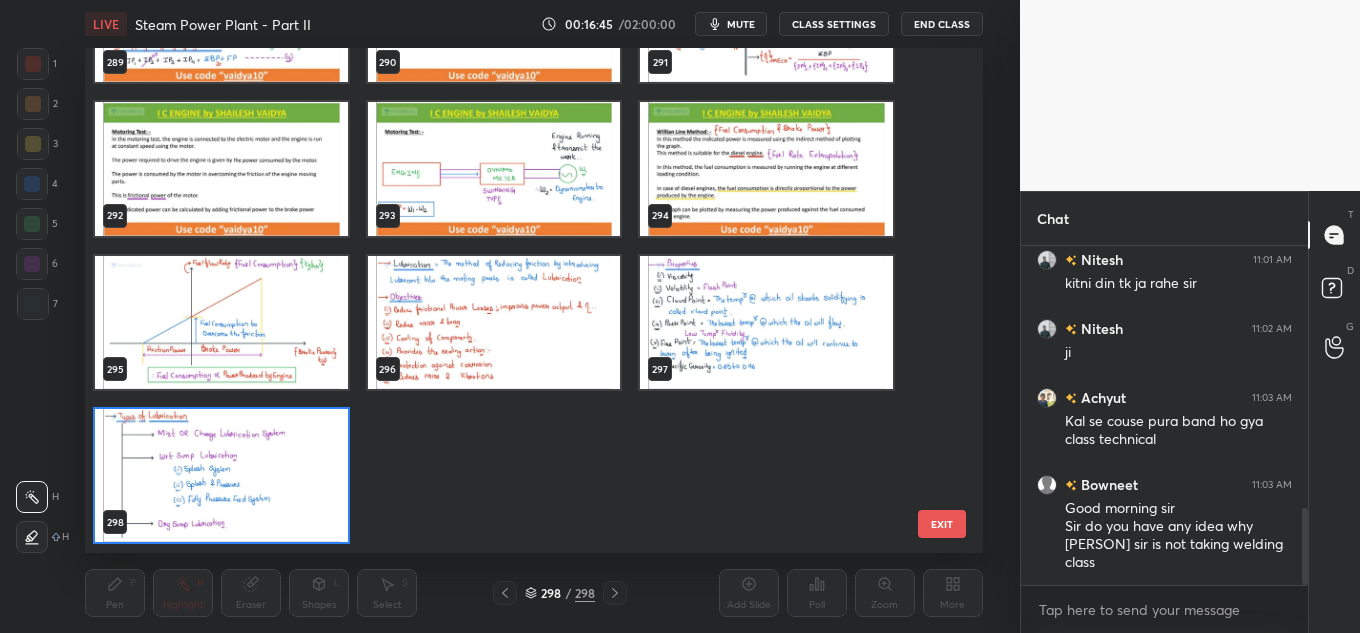 click at bounding box center (221, 475) 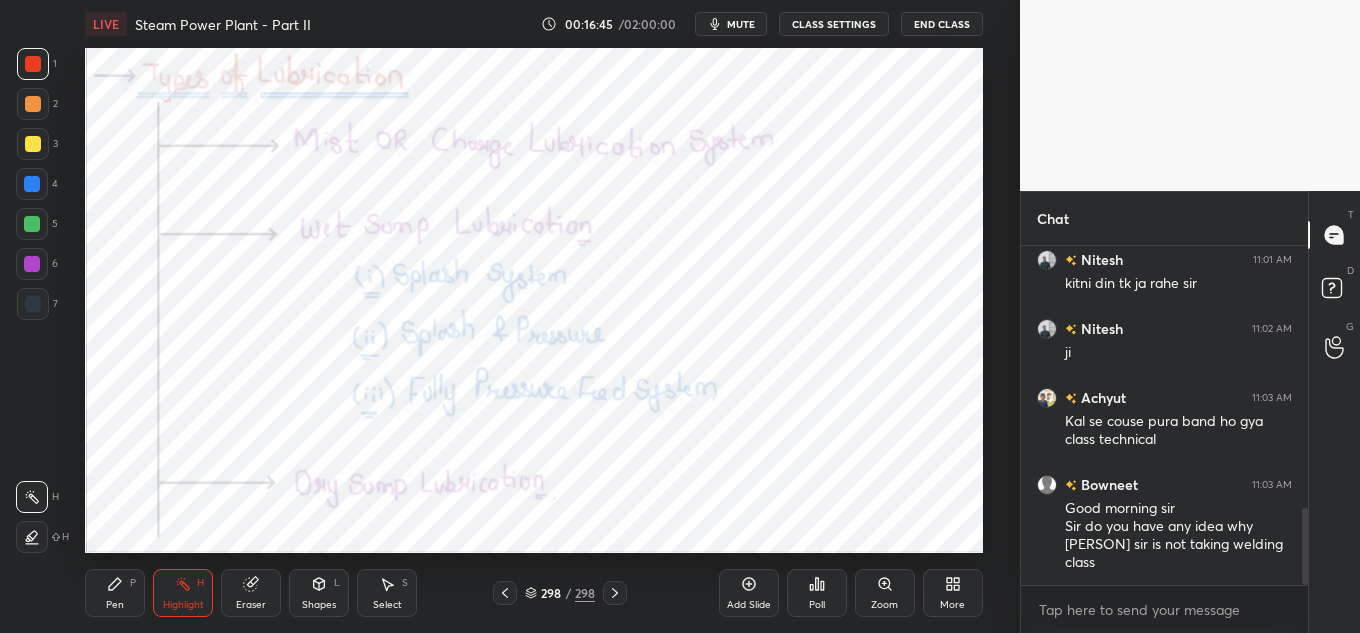 click at bounding box center (221, 475) 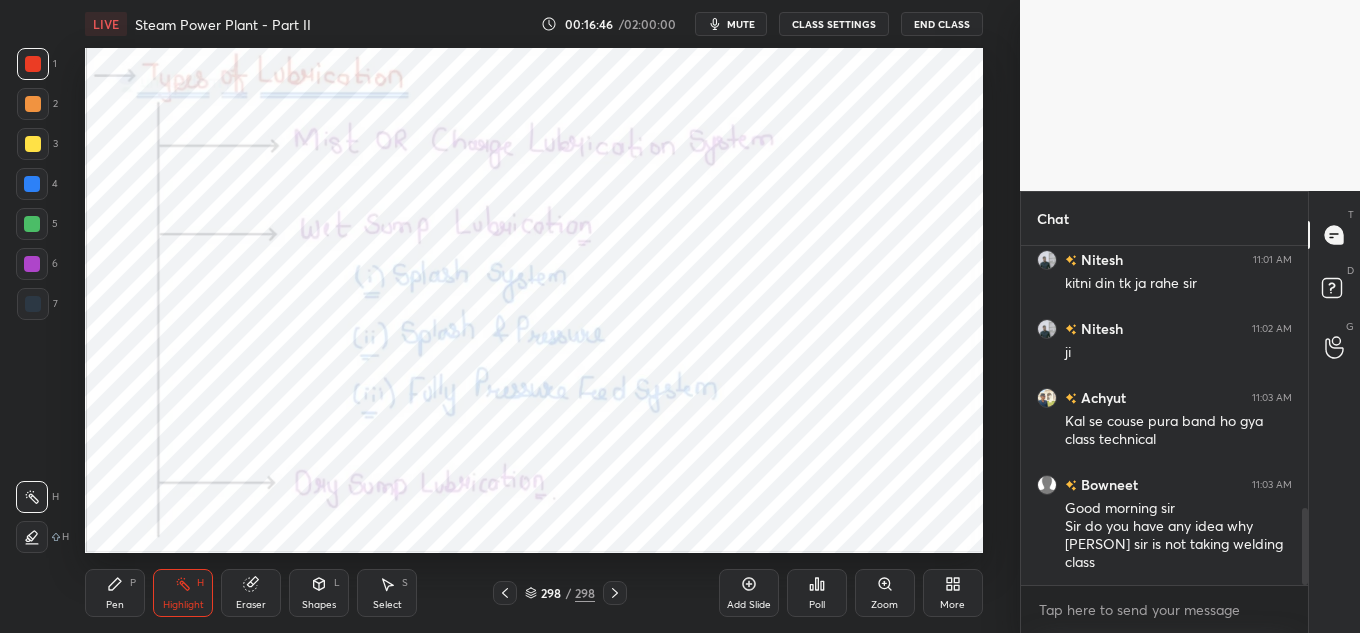 click 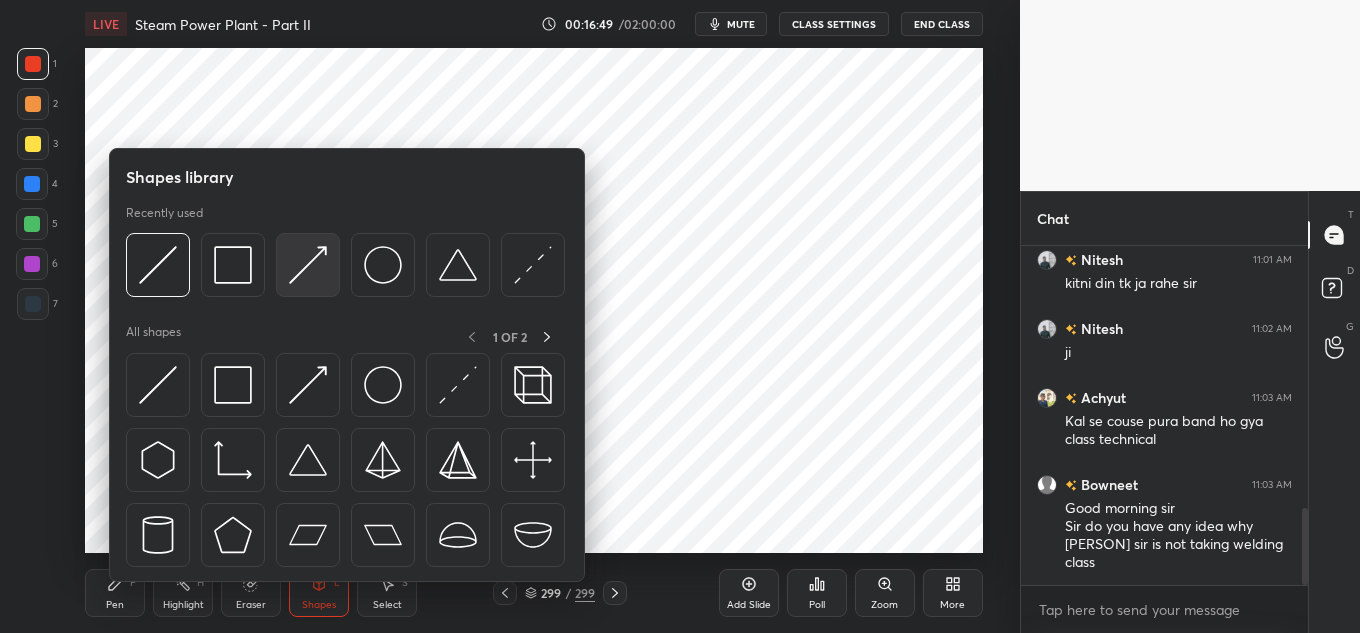 click at bounding box center [308, 265] 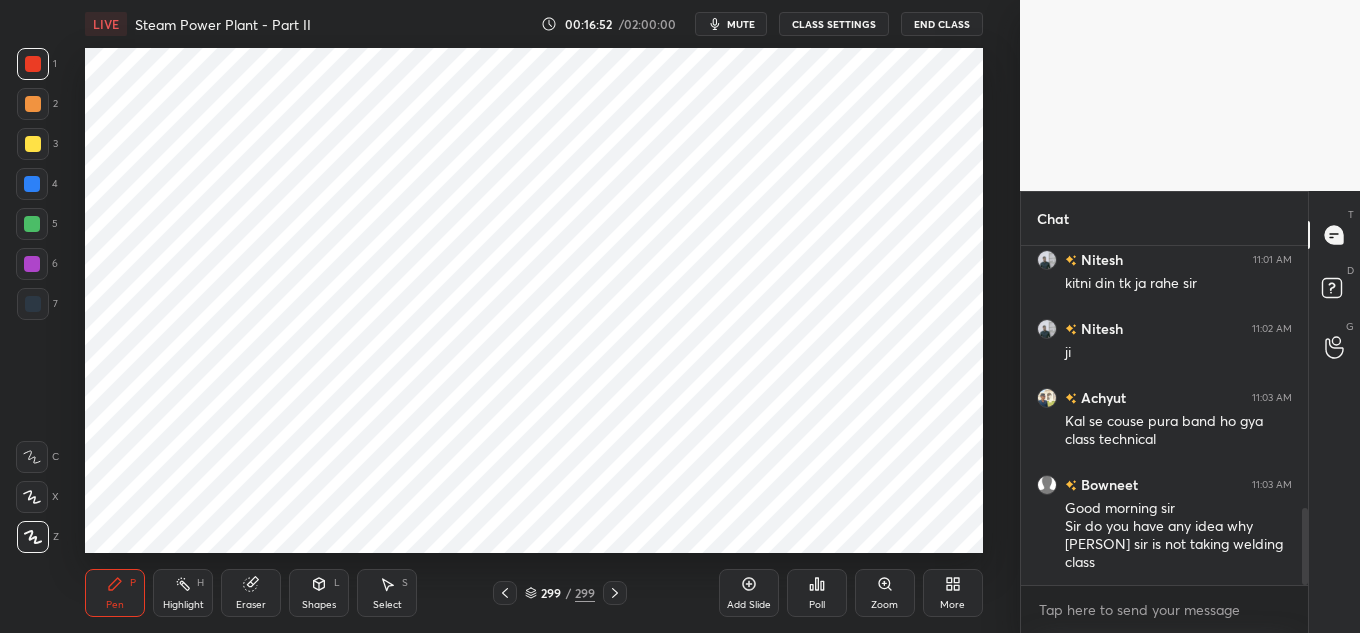 scroll, scrollTop: 1223, scrollLeft: 0, axis: vertical 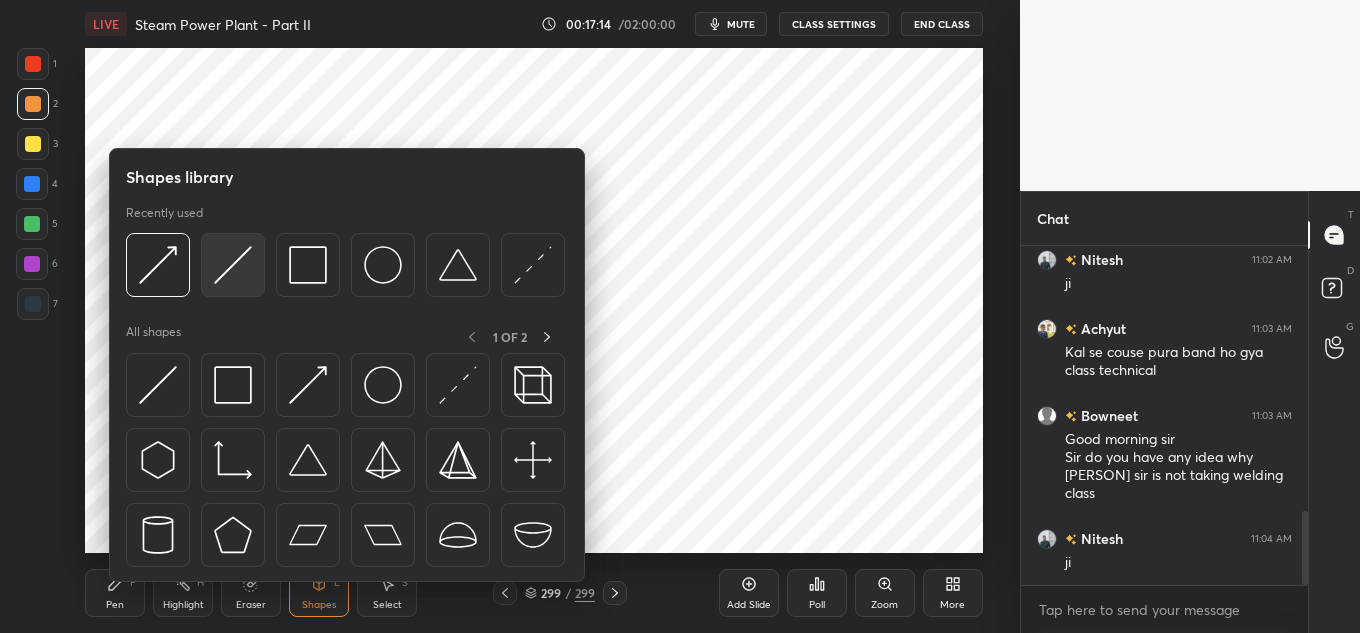 click at bounding box center (233, 265) 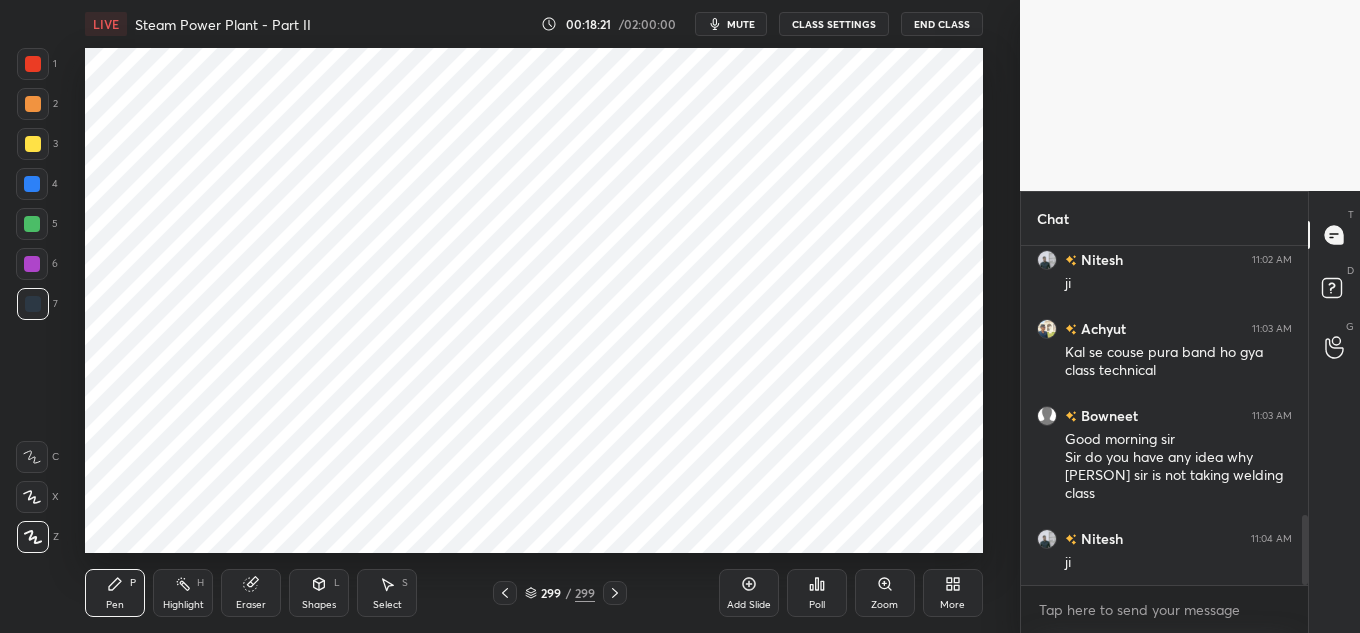 scroll, scrollTop: 1292, scrollLeft: 0, axis: vertical 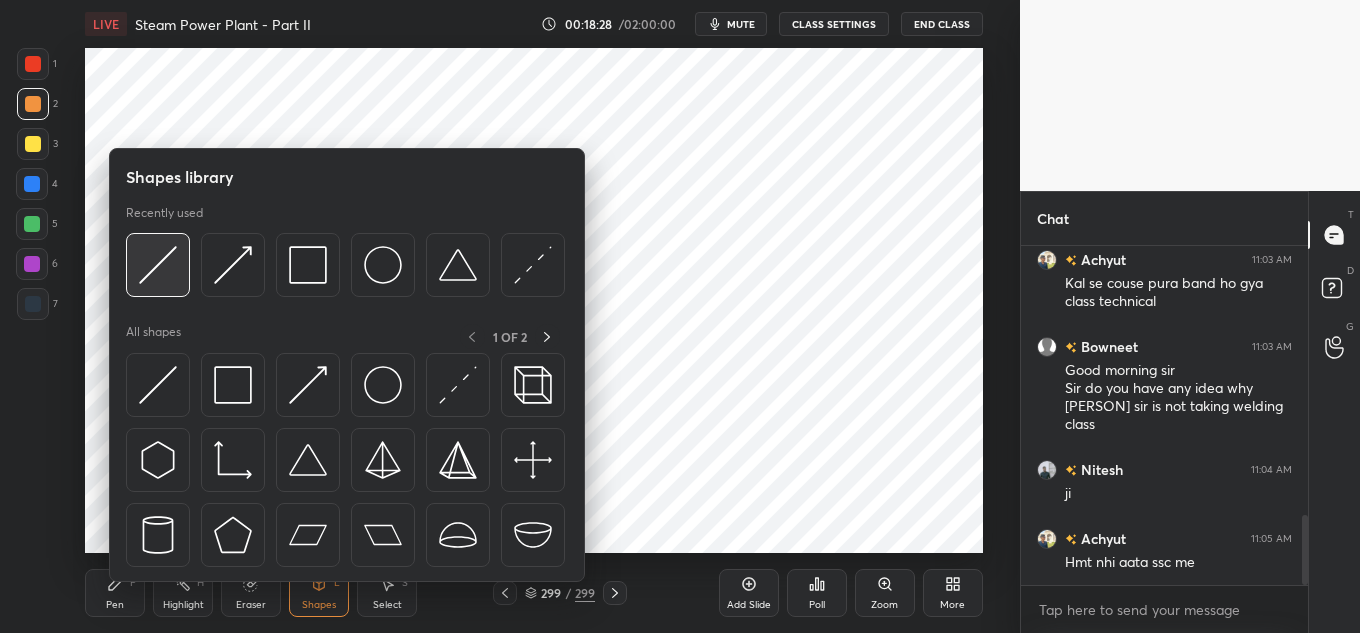 click at bounding box center (158, 265) 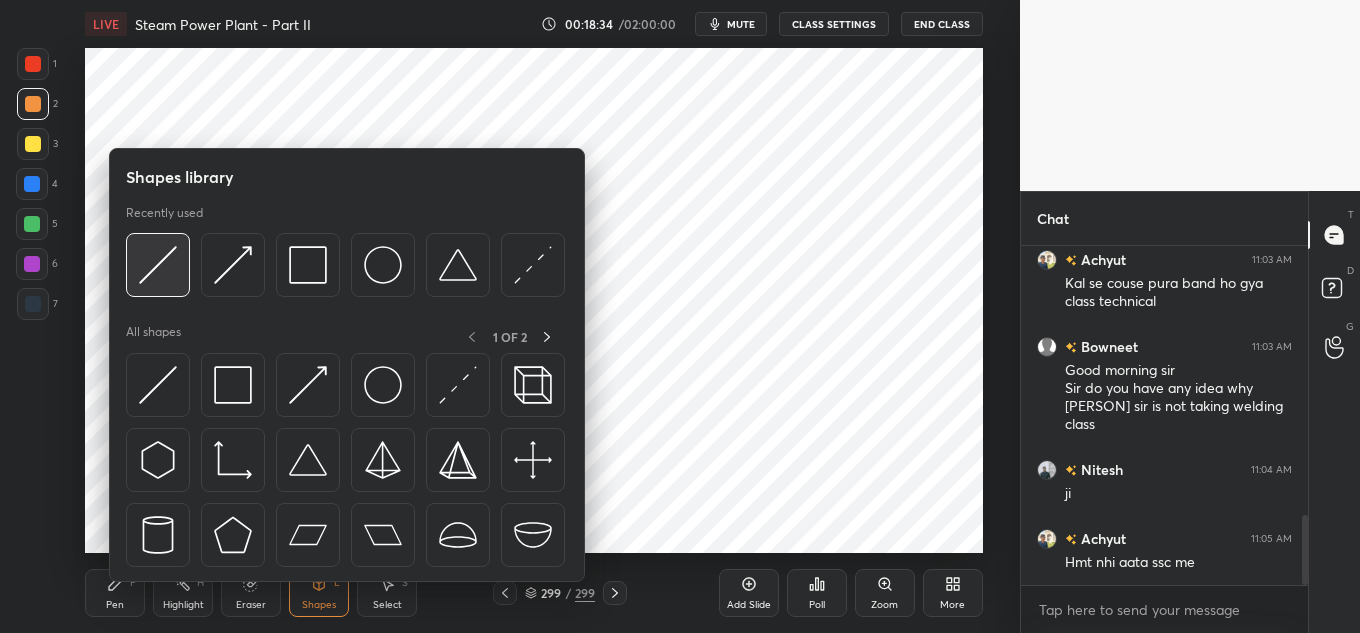 click at bounding box center (158, 265) 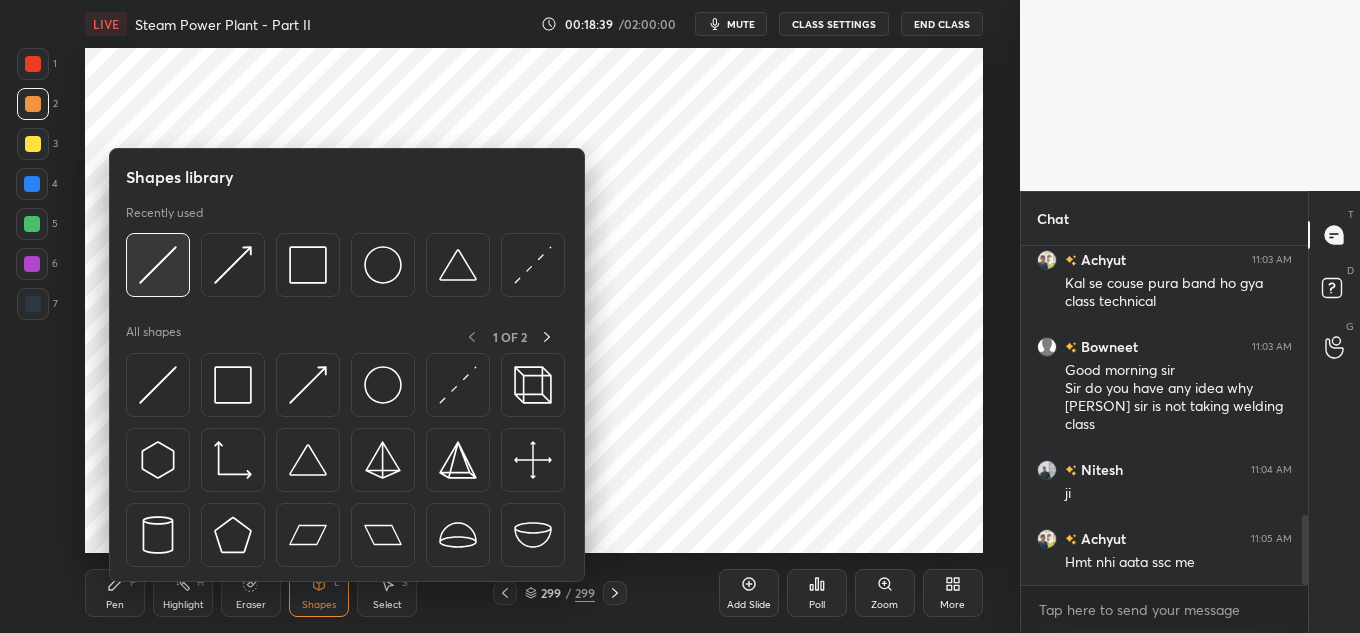 click at bounding box center (158, 265) 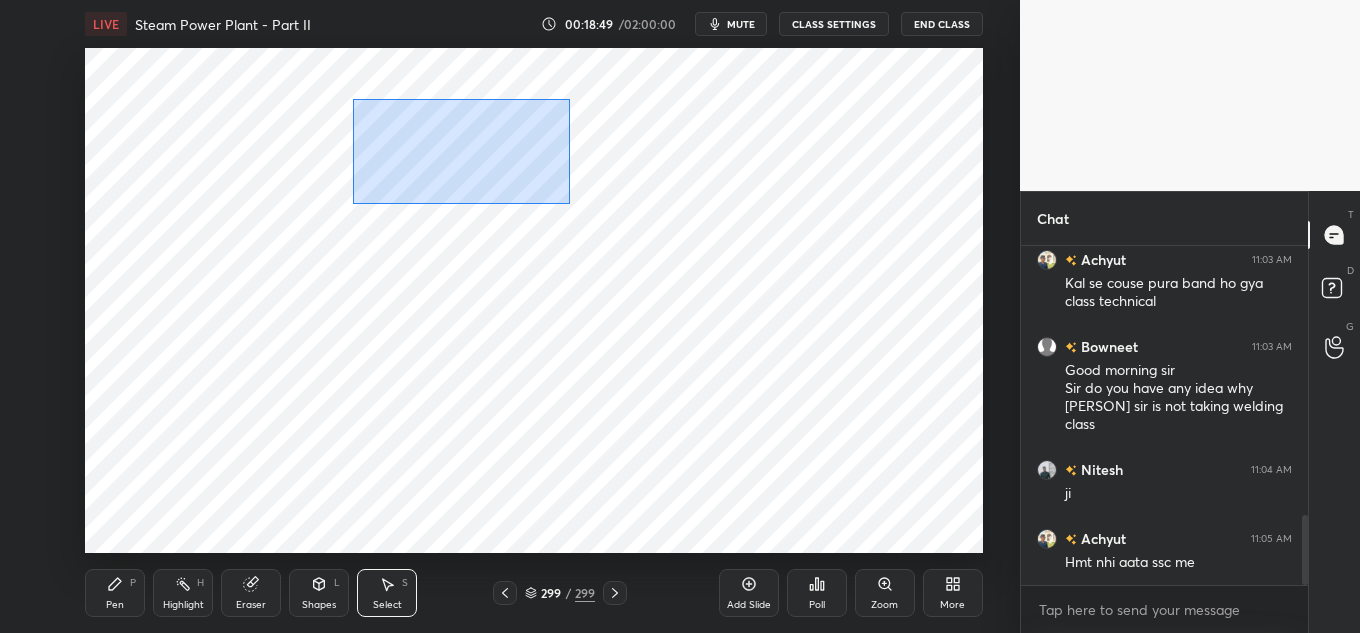 drag, startPoint x: 402, startPoint y: 149, endPoint x: 495, endPoint y: 133, distance: 94.36631 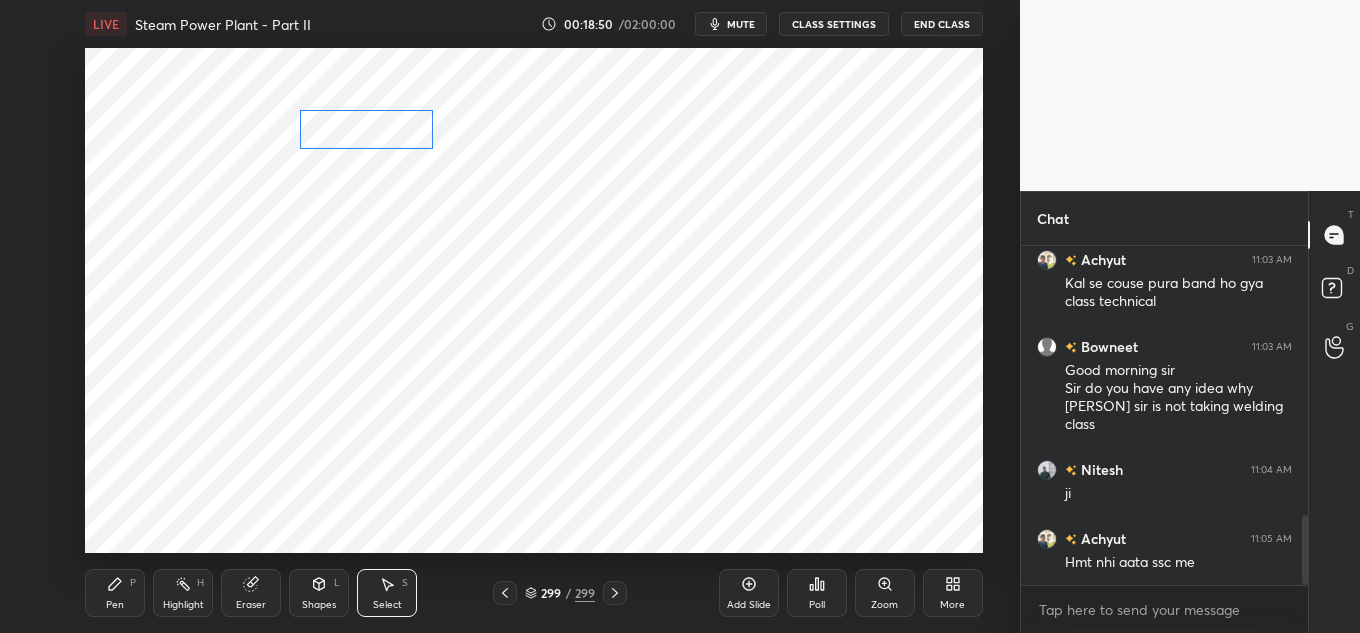 drag, startPoint x: 440, startPoint y: 120, endPoint x: 371, endPoint y: 119, distance: 69.00725 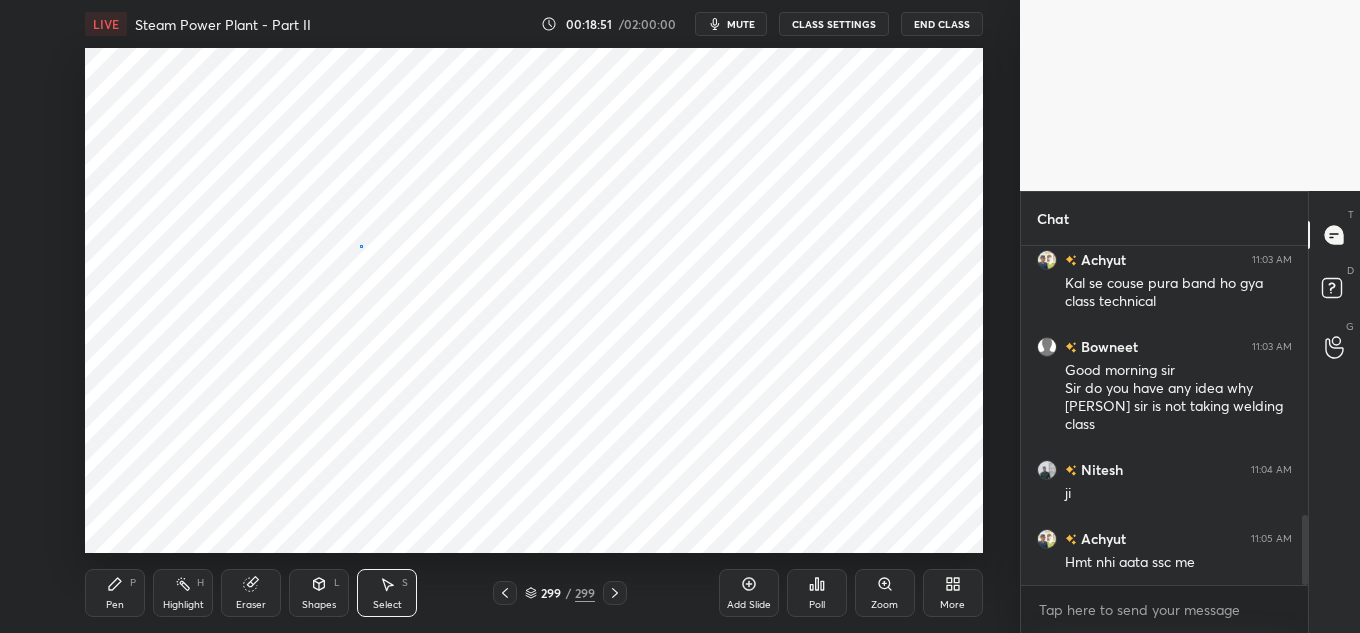 click on "0 ° Undo Copy Duplicate Duplicate to new slide Delete" at bounding box center [534, 300] 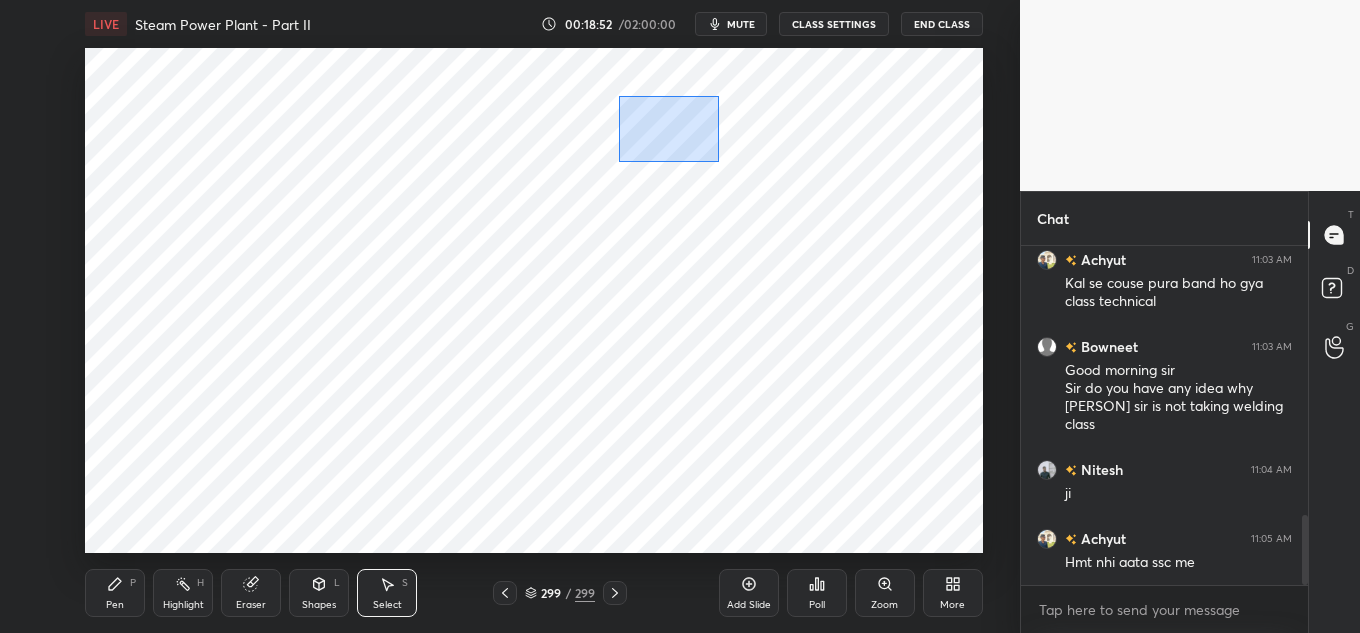 drag, startPoint x: 622, startPoint y: 94, endPoint x: 748, endPoint y: 142, distance: 134.83324 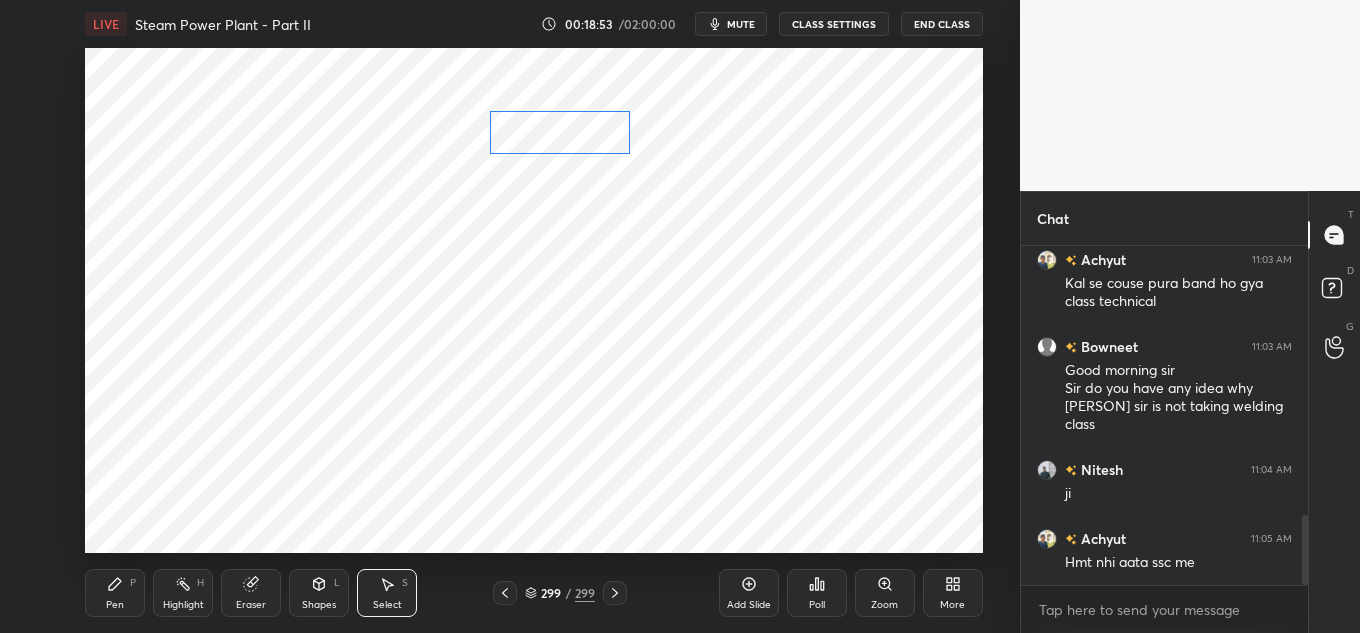 drag, startPoint x: 632, startPoint y: 125, endPoint x: 542, endPoint y: 121, distance: 90.088844 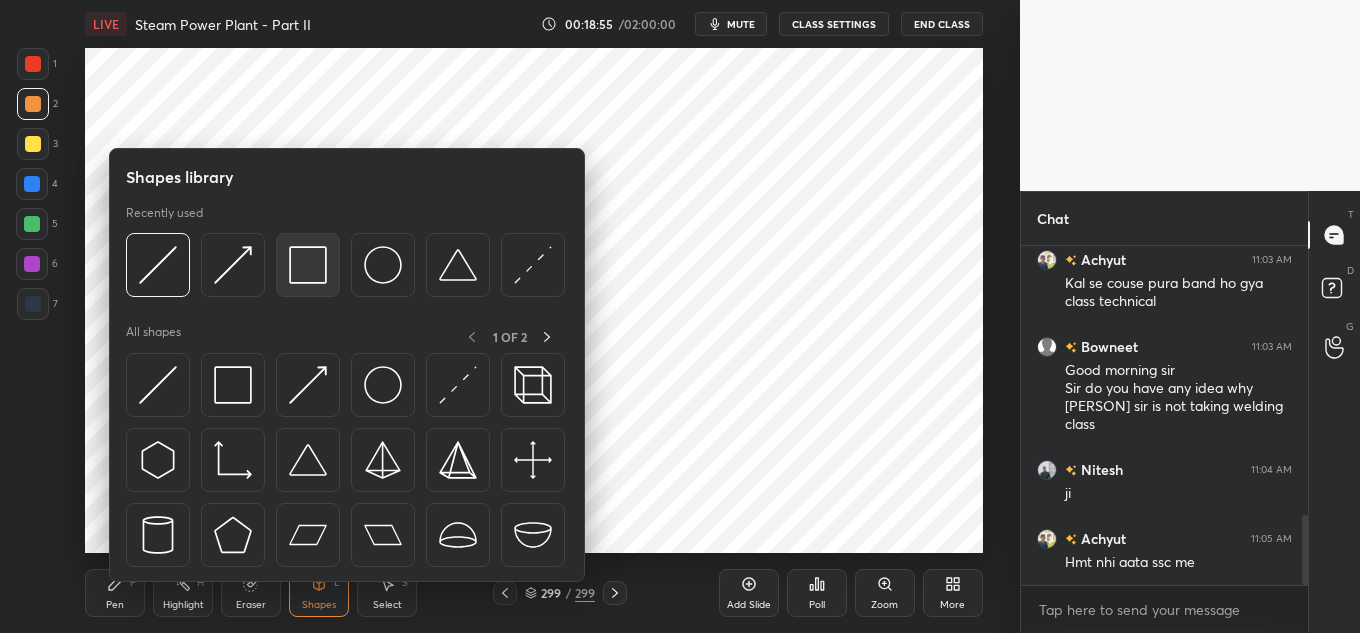 click at bounding box center [308, 265] 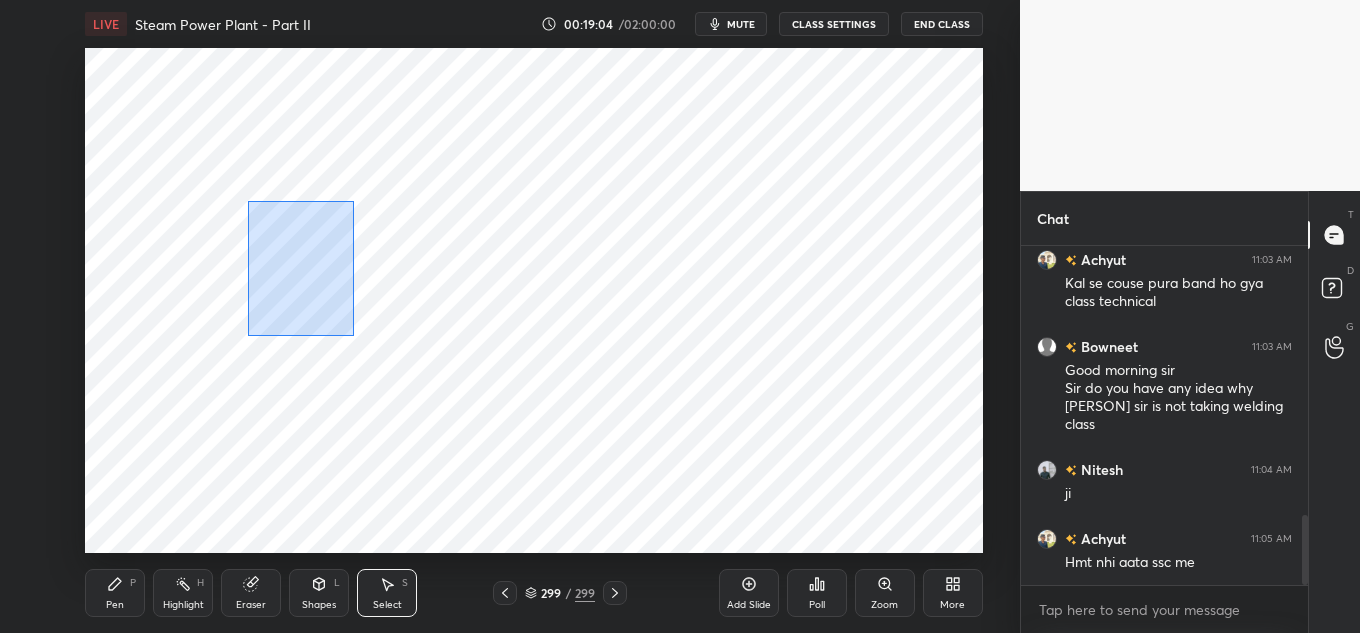 drag, startPoint x: 249, startPoint y: 204, endPoint x: 366, endPoint y: 335, distance: 175.64168 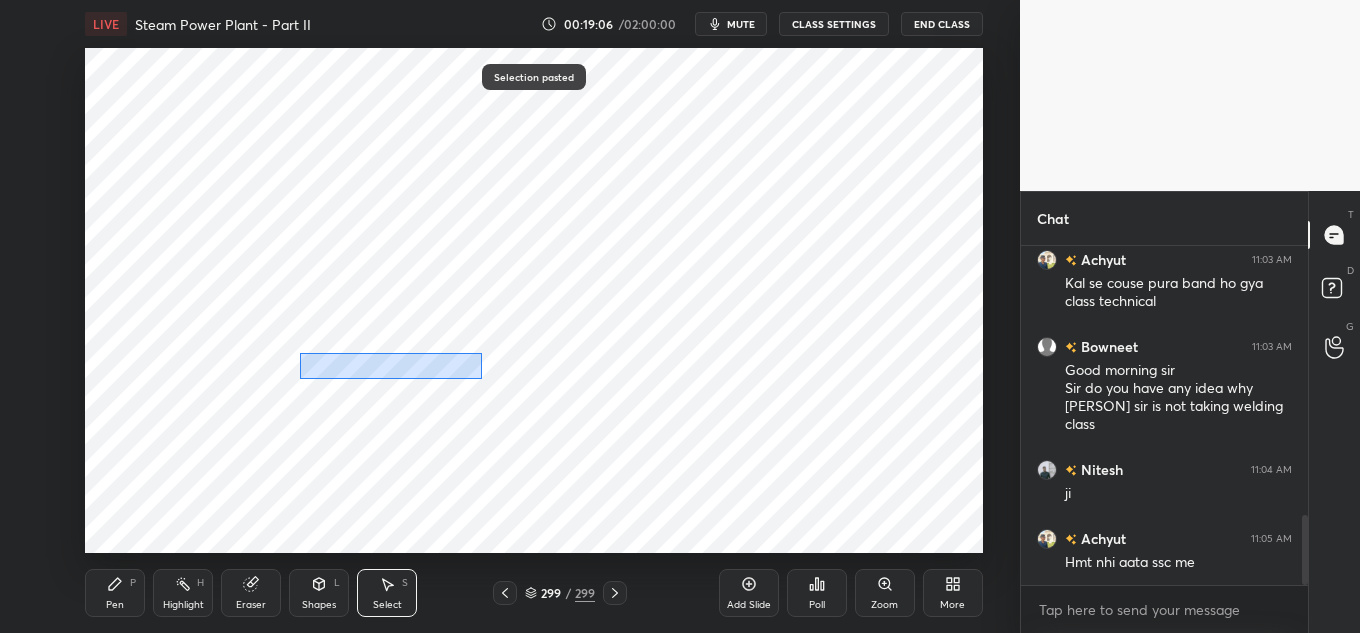 drag, startPoint x: 301, startPoint y: 378, endPoint x: 360, endPoint y: 363, distance: 60.876926 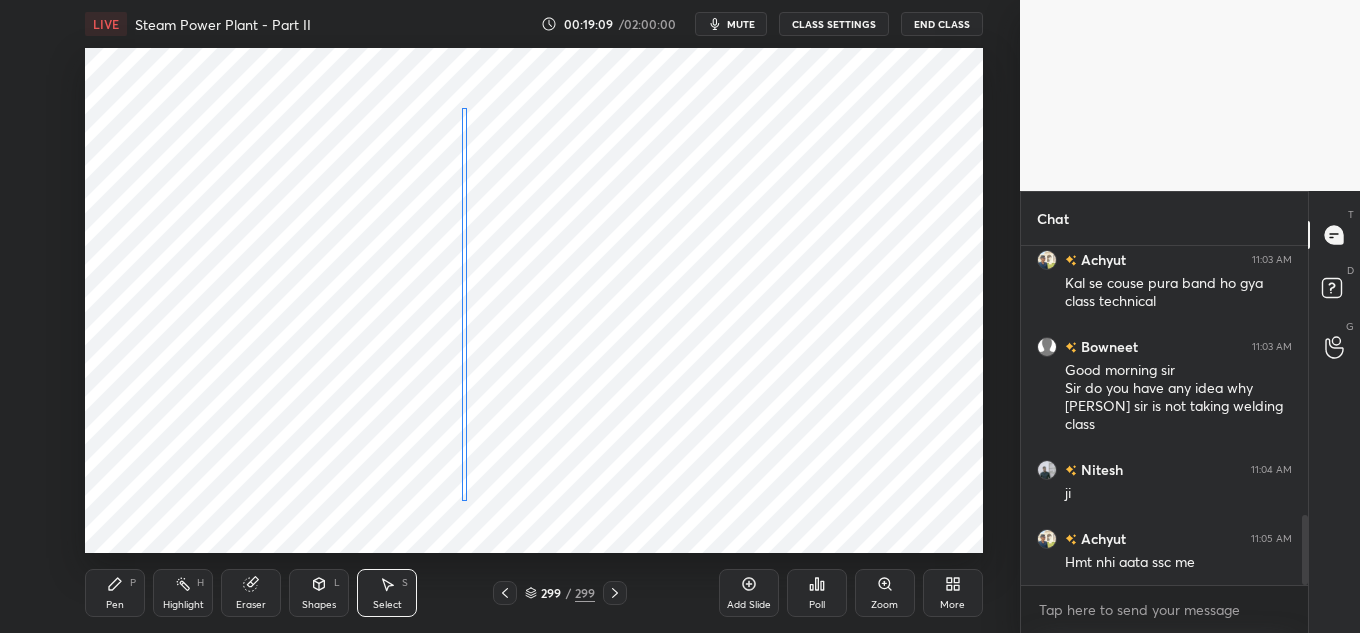 drag, startPoint x: 302, startPoint y: 366, endPoint x: 464, endPoint y: 339, distance: 164.23459 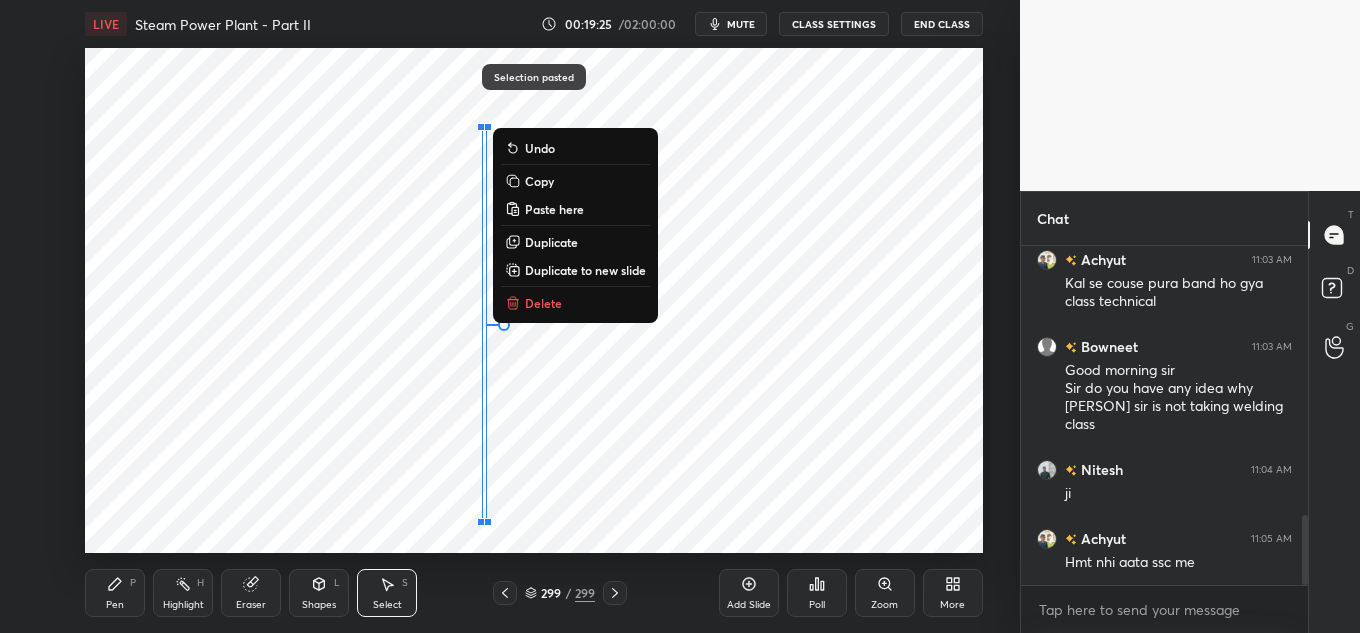 click on "0 ° Undo Copy Paste here Duplicate Duplicate to new slide Delete" at bounding box center (534, 300) 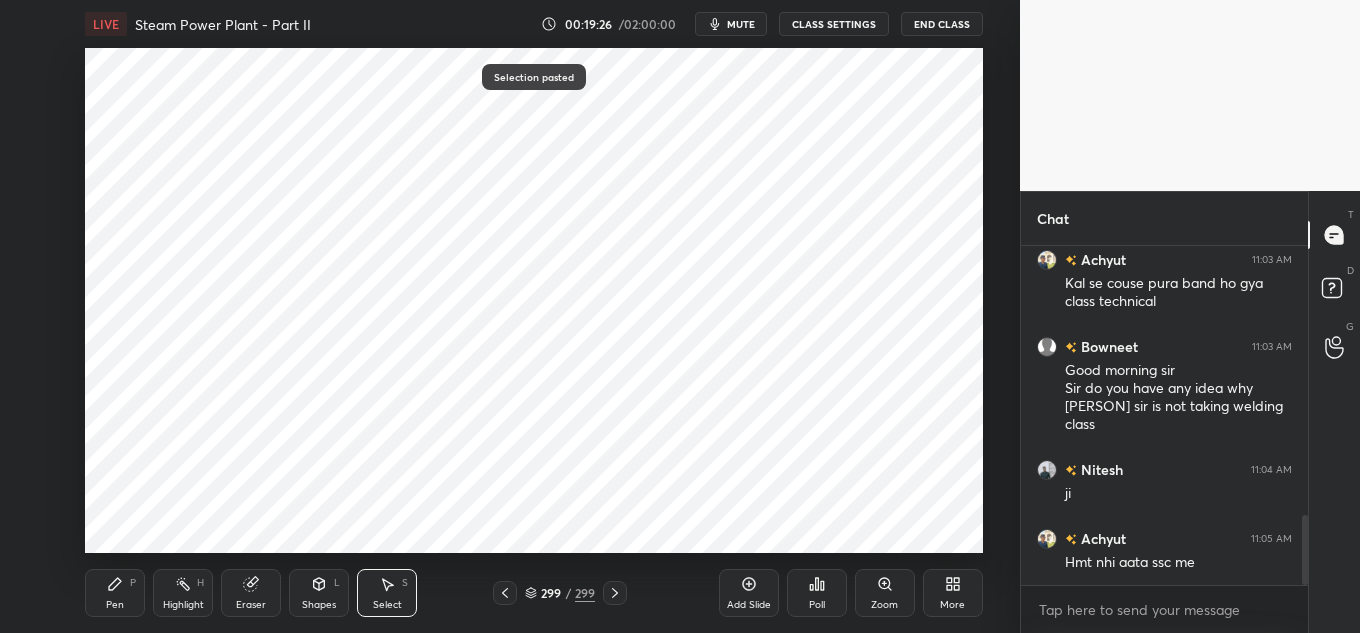 drag, startPoint x: 484, startPoint y: 388, endPoint x: 539, endPoint y: 399, distance: 56.089214 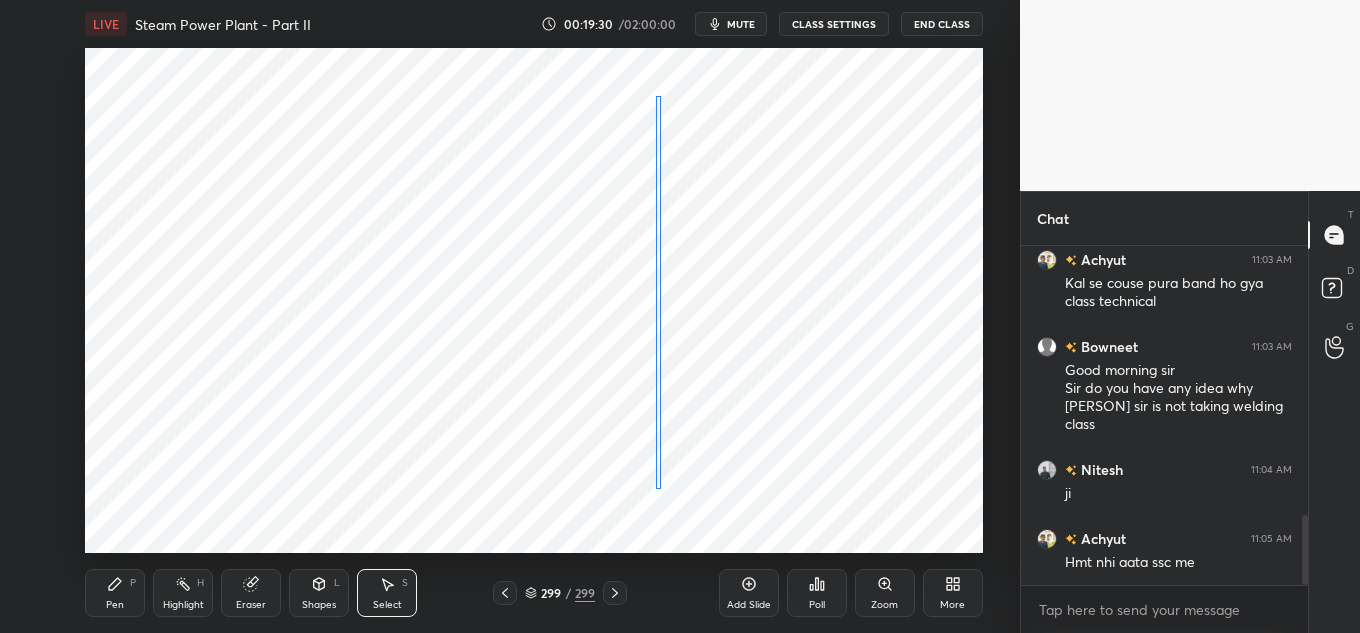 drag, startPoint x: 485, startPoint y: 393, endPoint x: 654, endPoint y: 359, distance: 172.3862 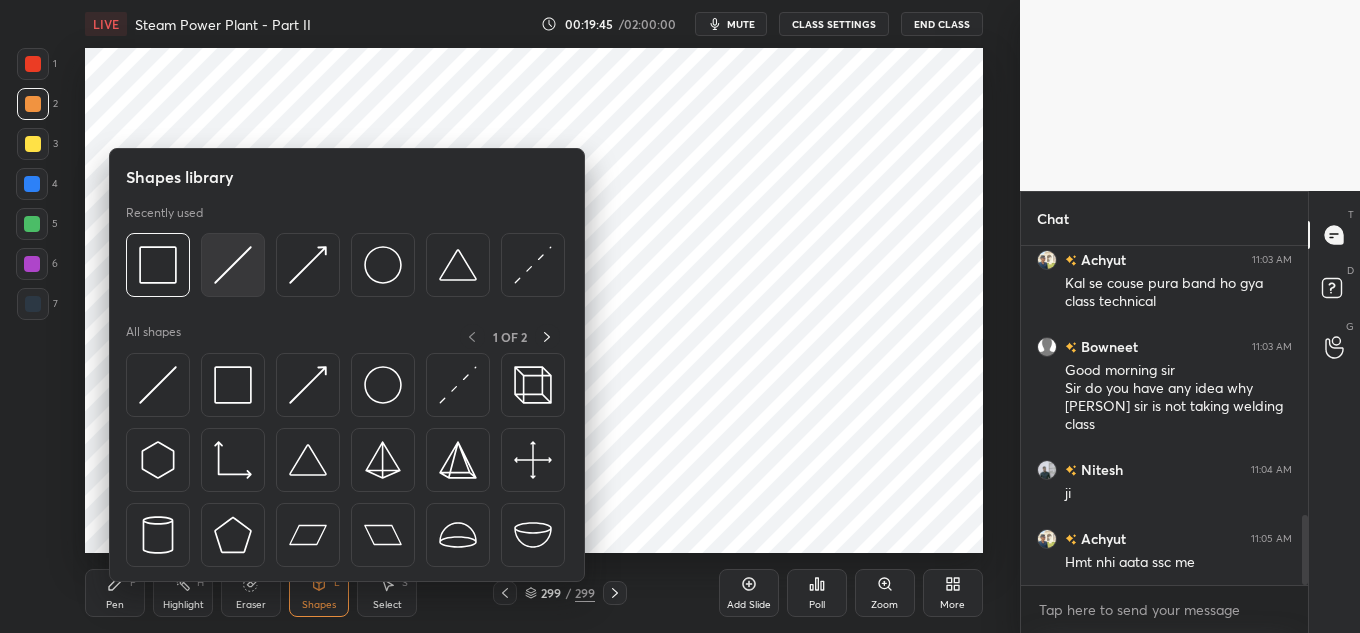 click at bounding box center [233, 265] 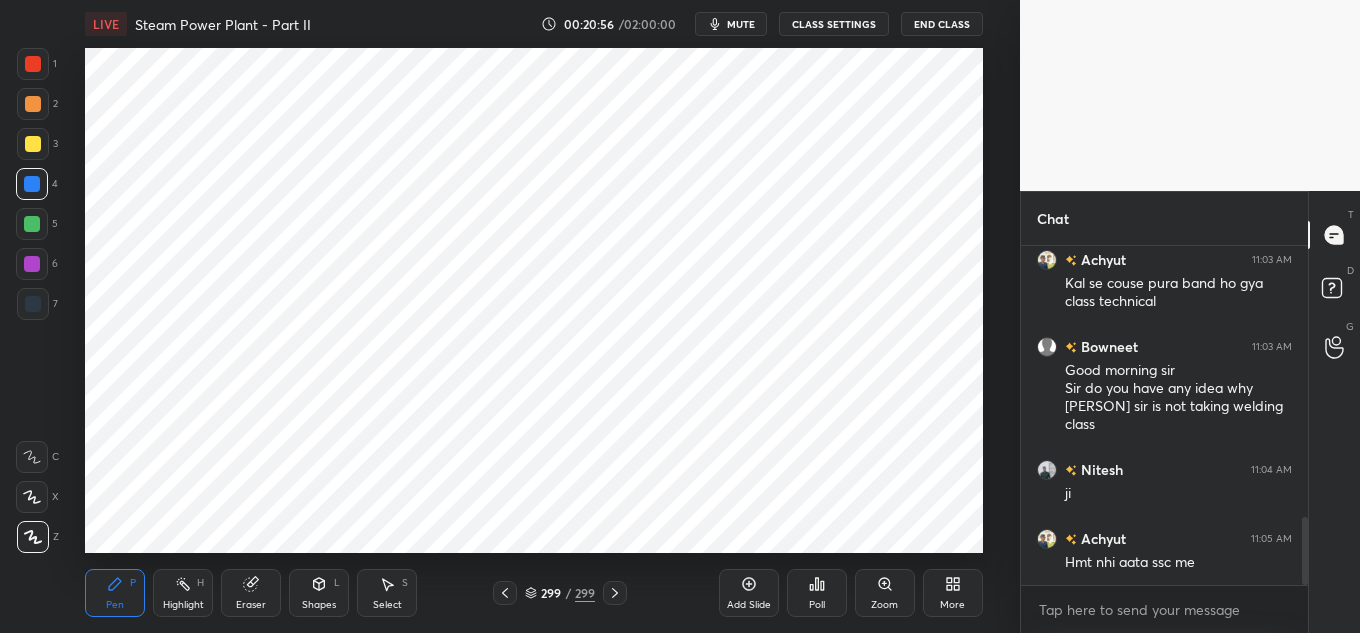 scroll, scrollTop: 1361, scrollLeft: 0, axis: vertical 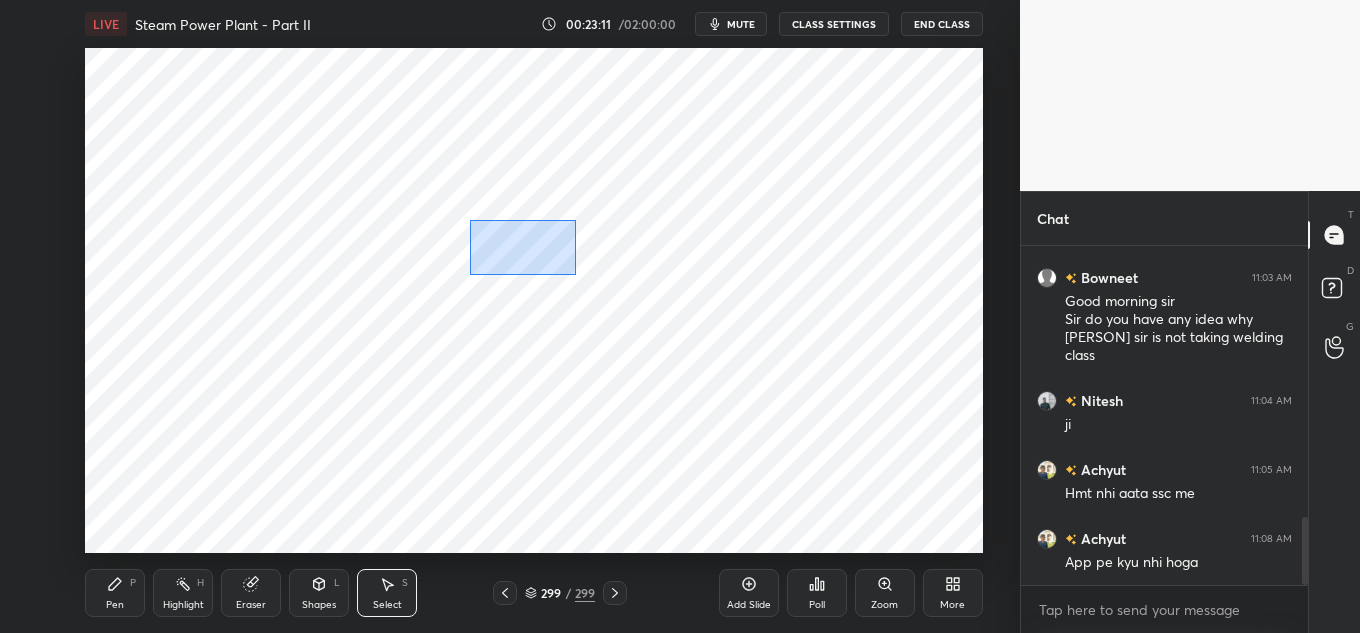 drag, startPoint x: 470, startPoint y: 226, endPoint x: 574, endPoint y: 251, distance: 106.96261 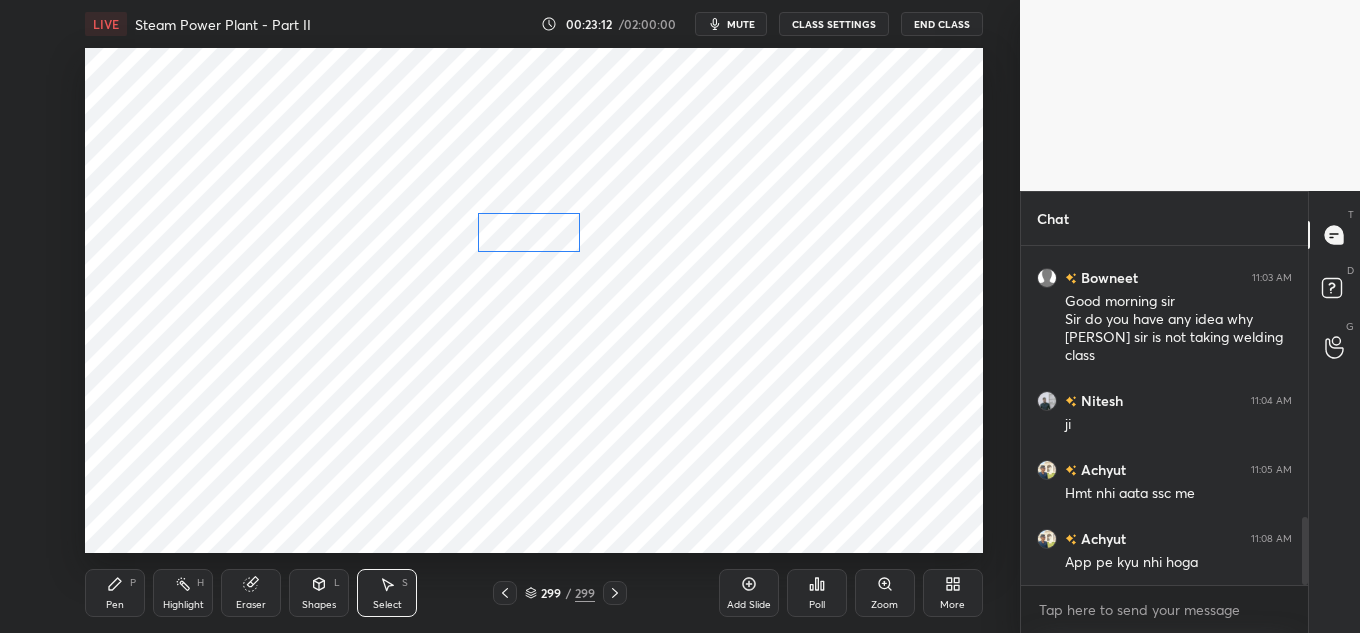 drag, startPoint x: 540, startPoint y: 235, endPoint x: 542, endPoint y: 224, distance: 11.18034 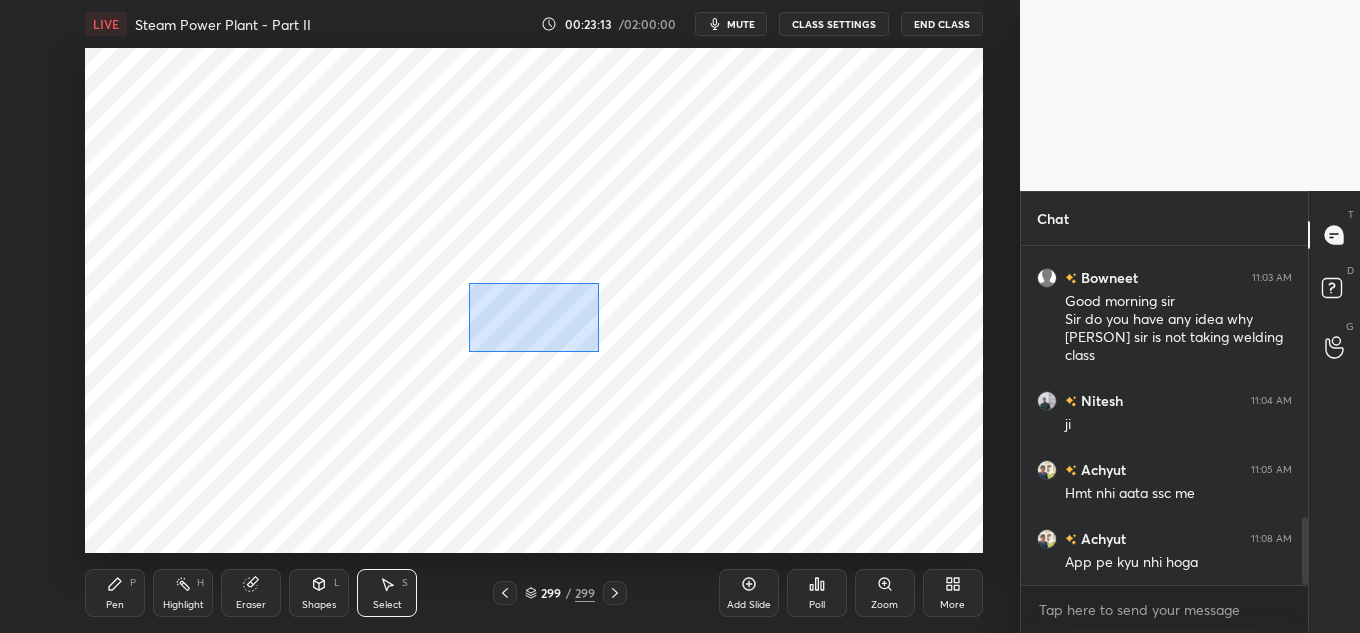 drag, startPoint x: 470, startPoint y: 284, endPoint x: 608, endPoint y: 345, distance: 150.88075 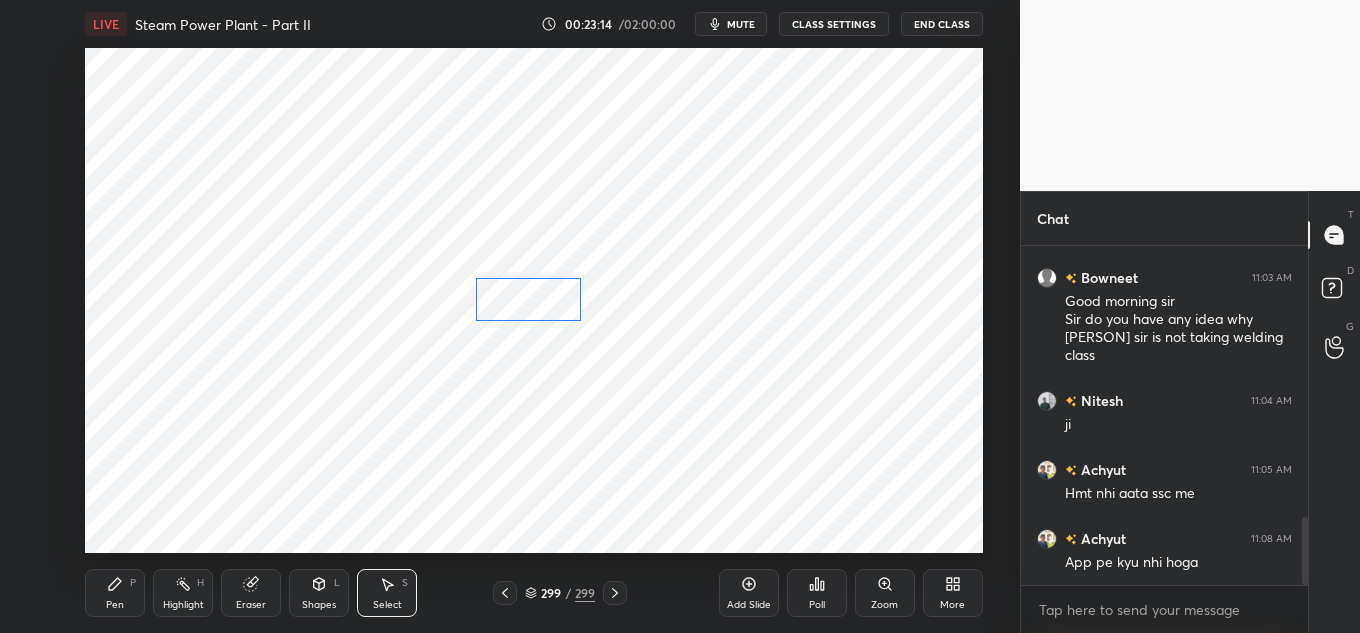 drag, startPoint x: 557, startPoint y: 298, endPoint x: 557, endPoint y: 281, distance: 17 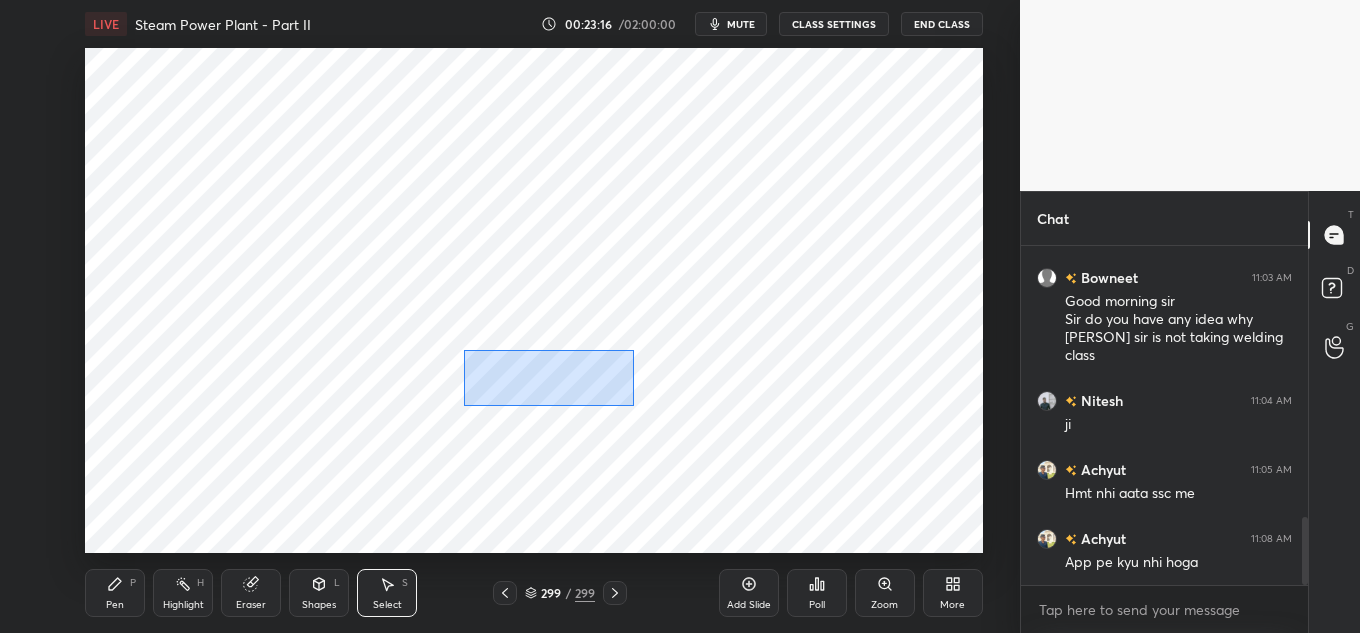 drag, startPoint x: 469, startPoint y: 360, endPoint x: 634, endPoint y: 403, distance: 170.511 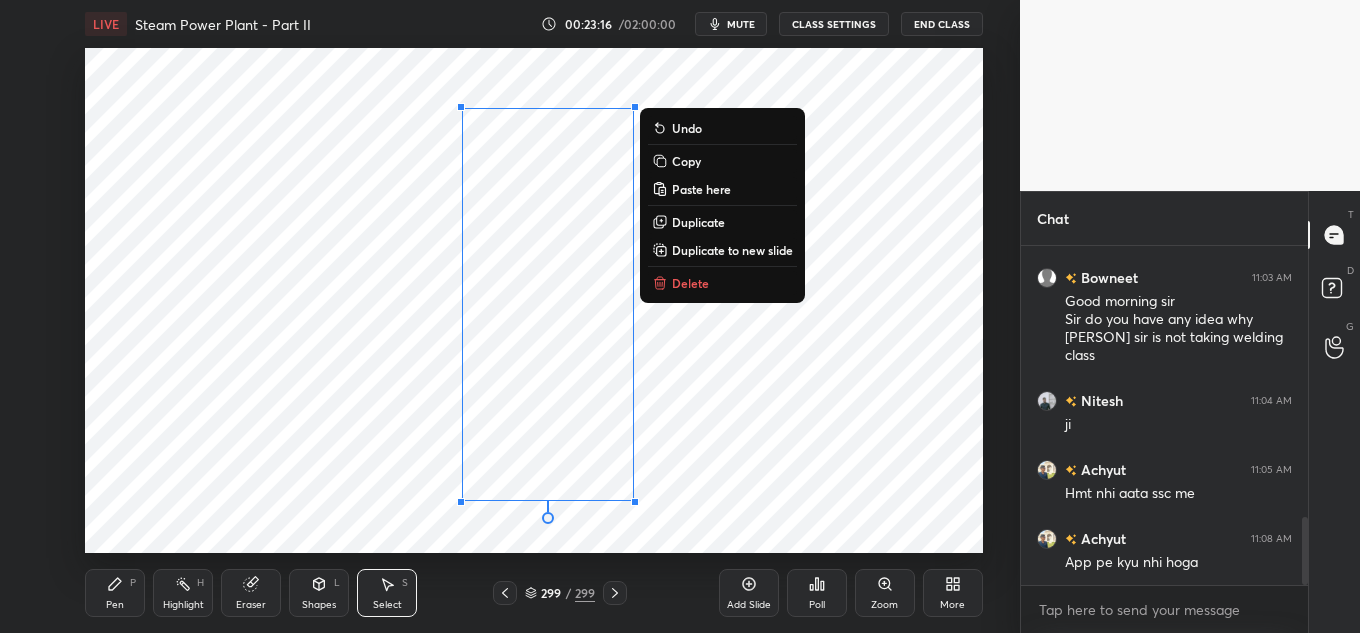 click on "0 ° Undo Copy Paste here Duplicate Duplicate to new slide Delete" at bounding box center (534, 300) 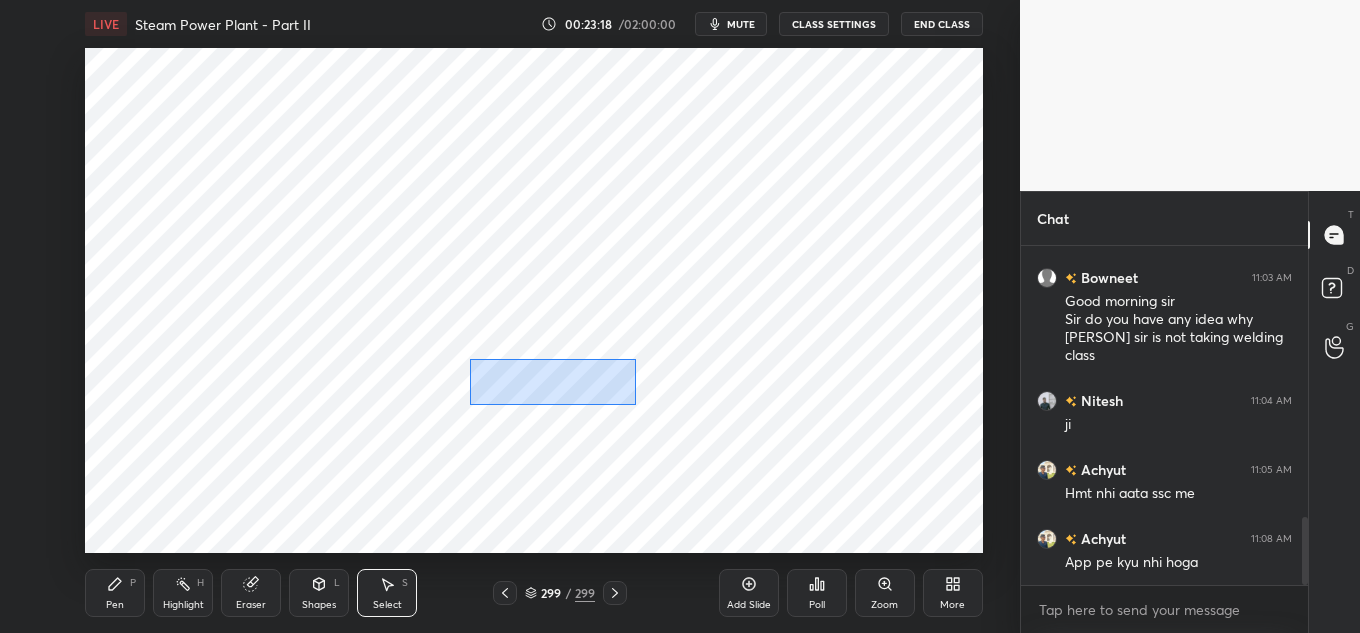 drag, startPoint x: 480, startPoint y: 366, endPoint x: 605, endPoint y: 383, distance: 126.1507 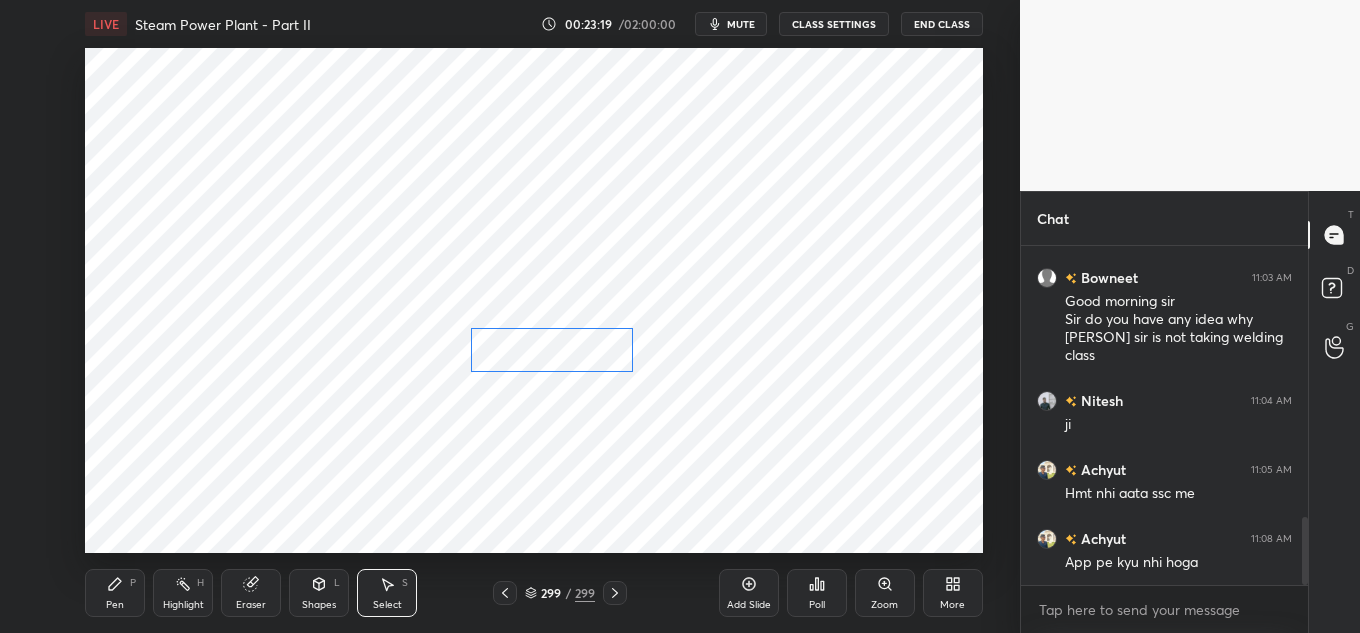 drag, startPoint x: 596, startPoint y: 366, endPoint x: 595, endPoint y: 340, distance: 26.019224 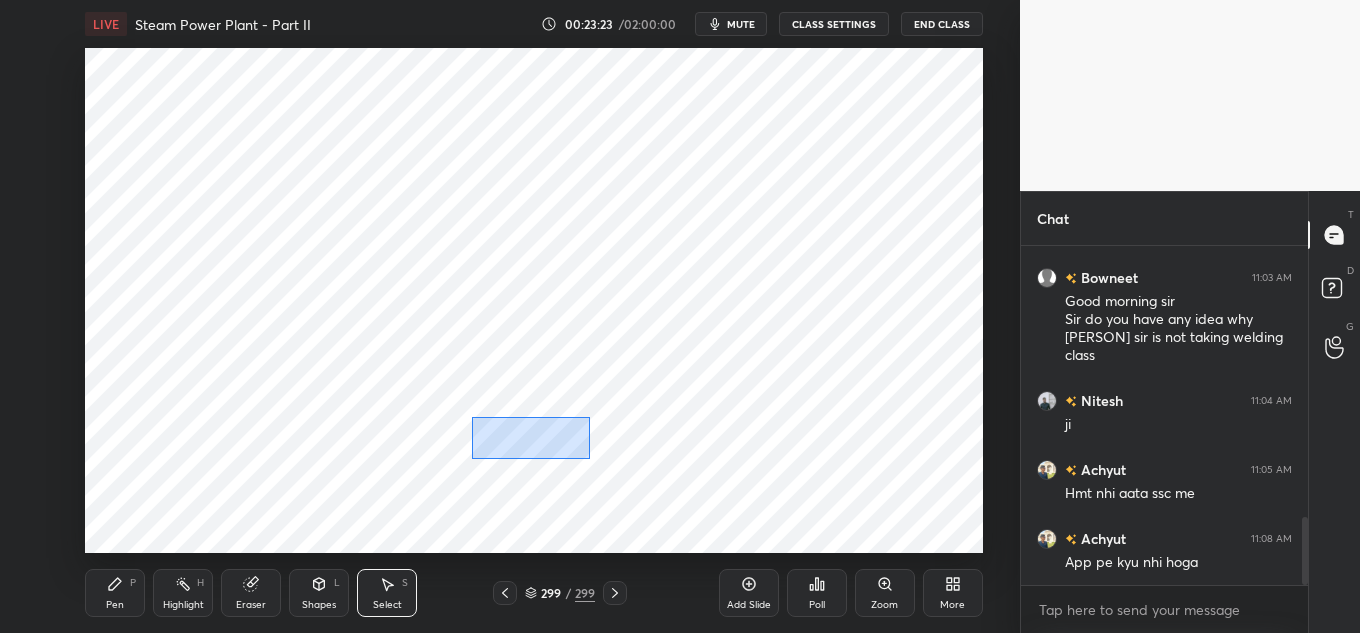 drag, startPoint x: 473, startPoint y: 418, endPoint x: 589, endPoint y: 458, distance: 122.702896 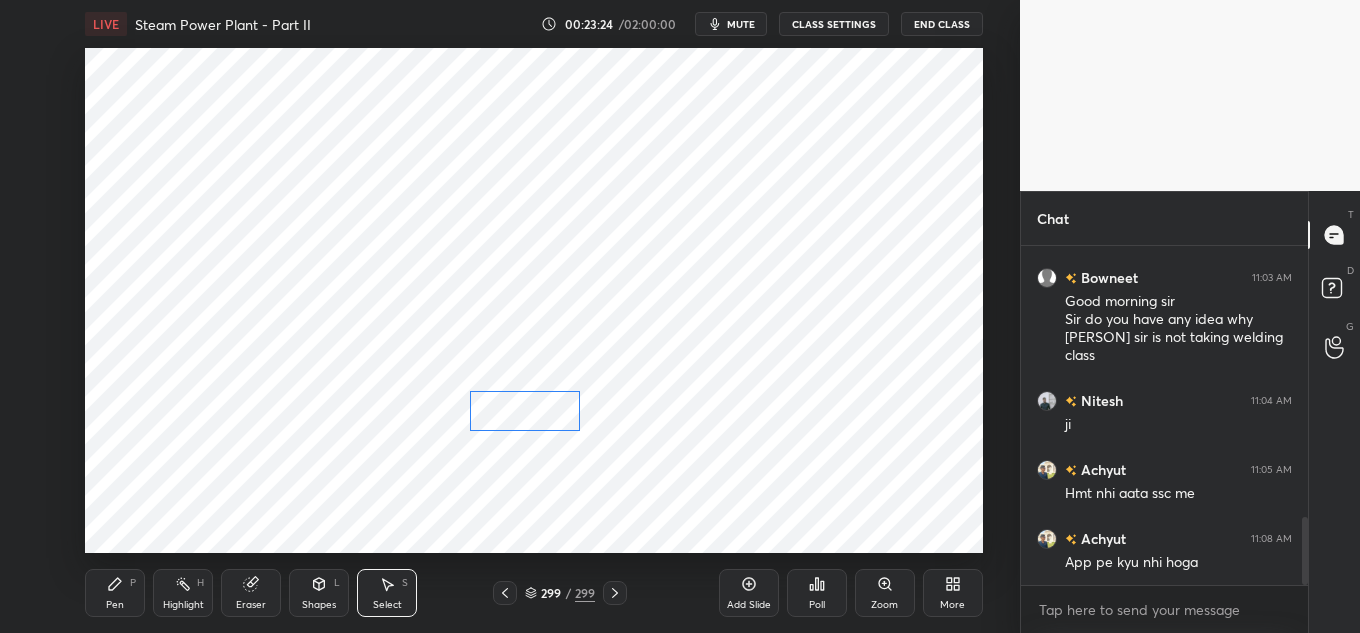 drag, startPoint x: 553, startPoint y: 438, endPoint x: 549, endPoint y: 410, distance: 28.284271 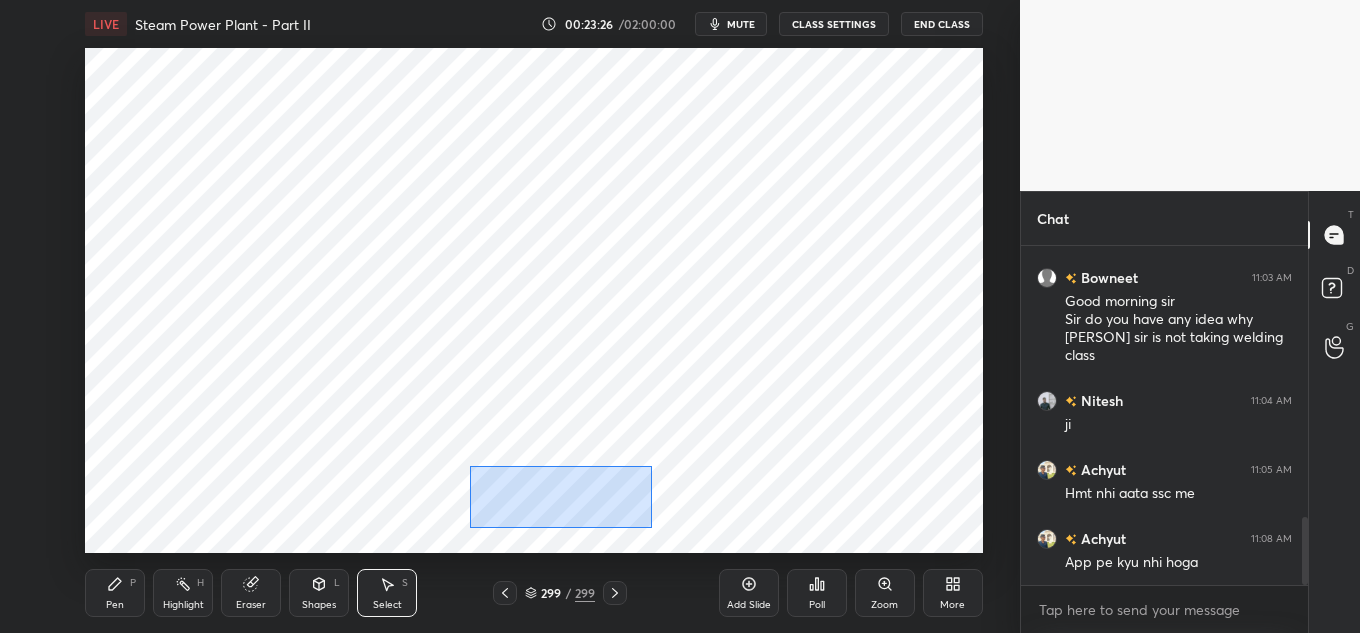 drag, startPoint x: 471, startPoint y: 467, endPoint x: 645, endPoint y: 520, distance: 181.89282 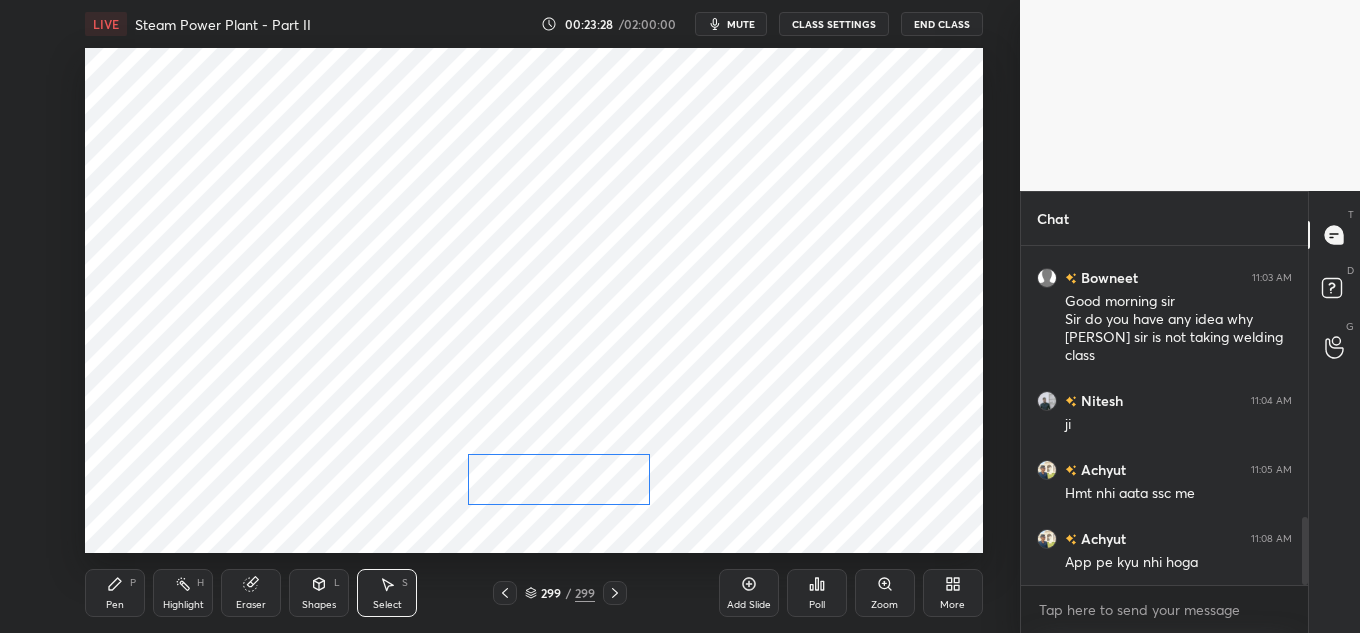 drag, startPoint x: 615, startPoint y: 487, endPoint x: 608, endPoint y: 468, distance: 20.248457 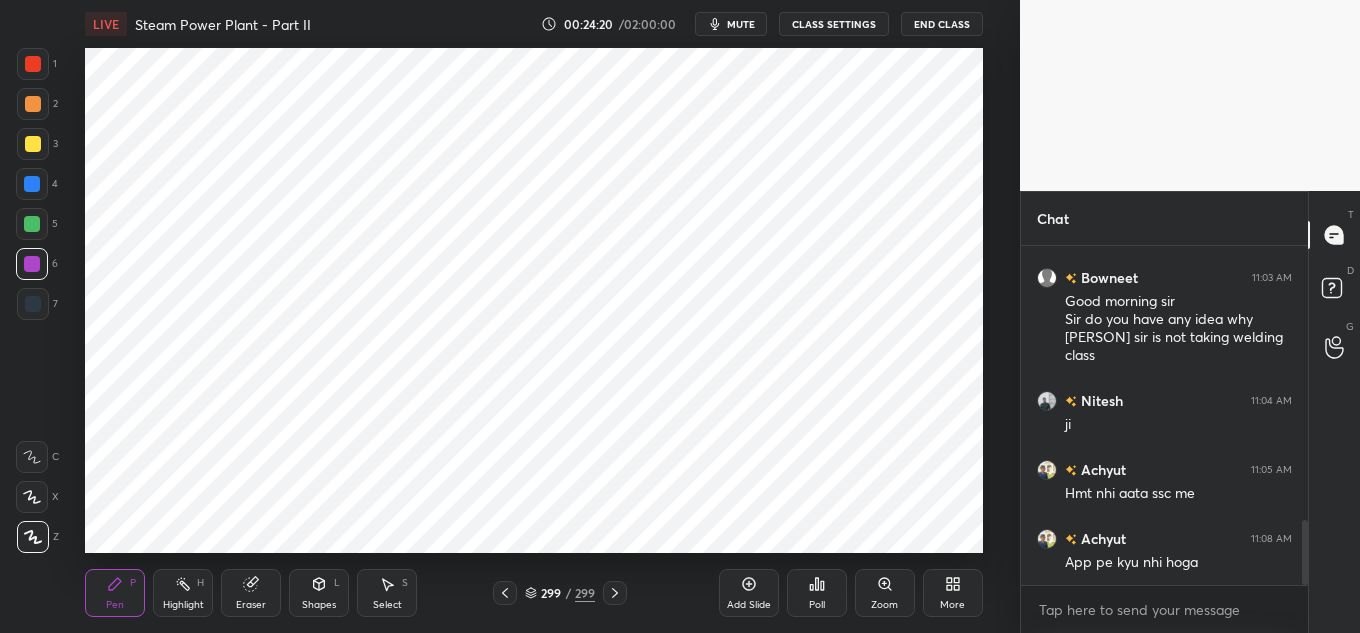 scroll, scrollTop: 1430, scrollLeft: 0, axis: vertical 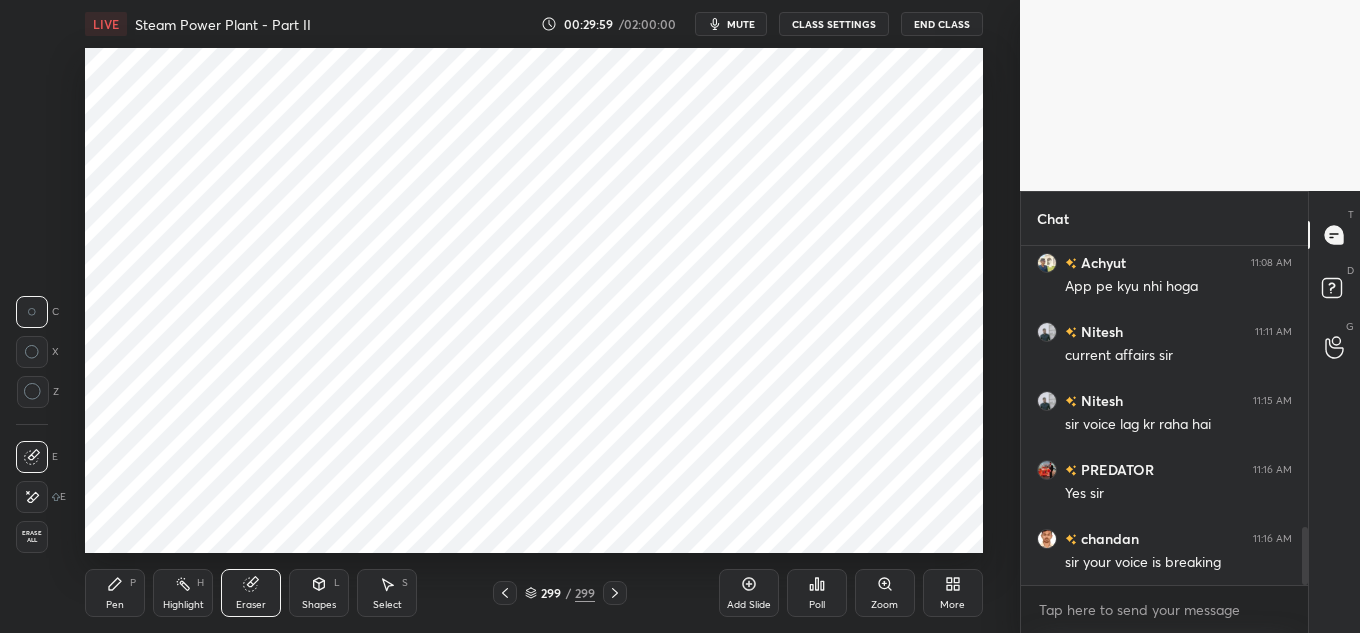drag, startPoint x: 1305, startPoint y: 538, endPoint x: 1297, endPoint y: 604, distance: 66.48308 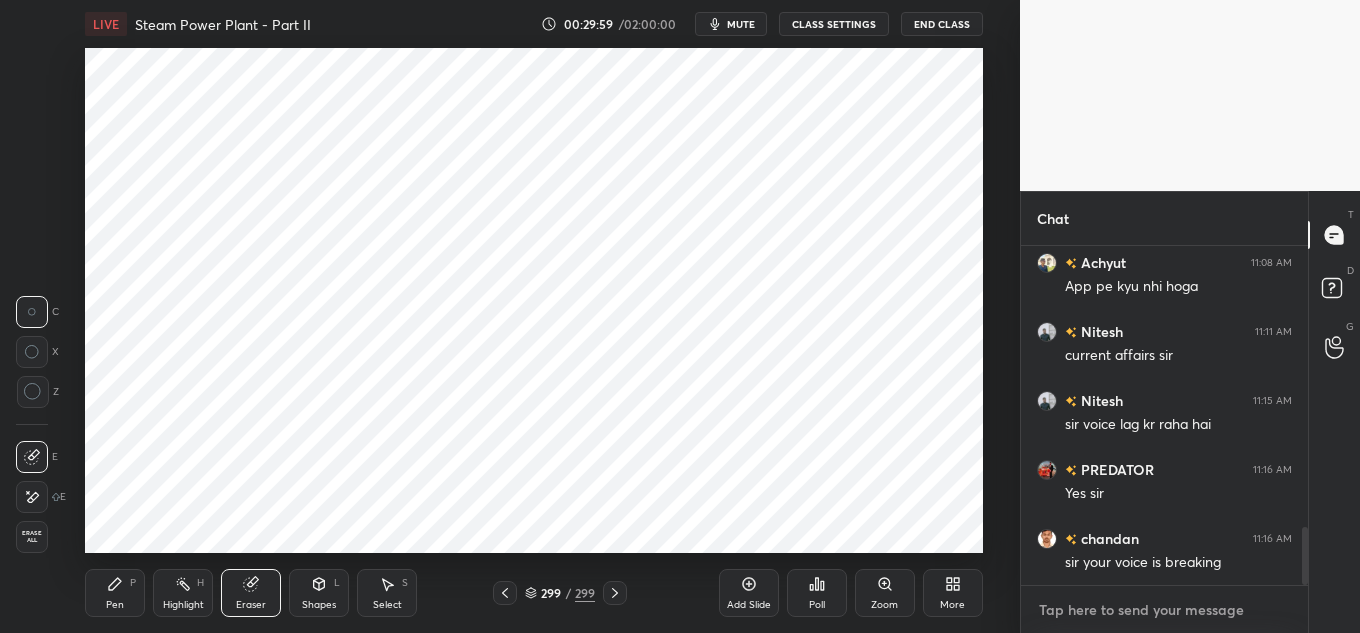 type on "x" 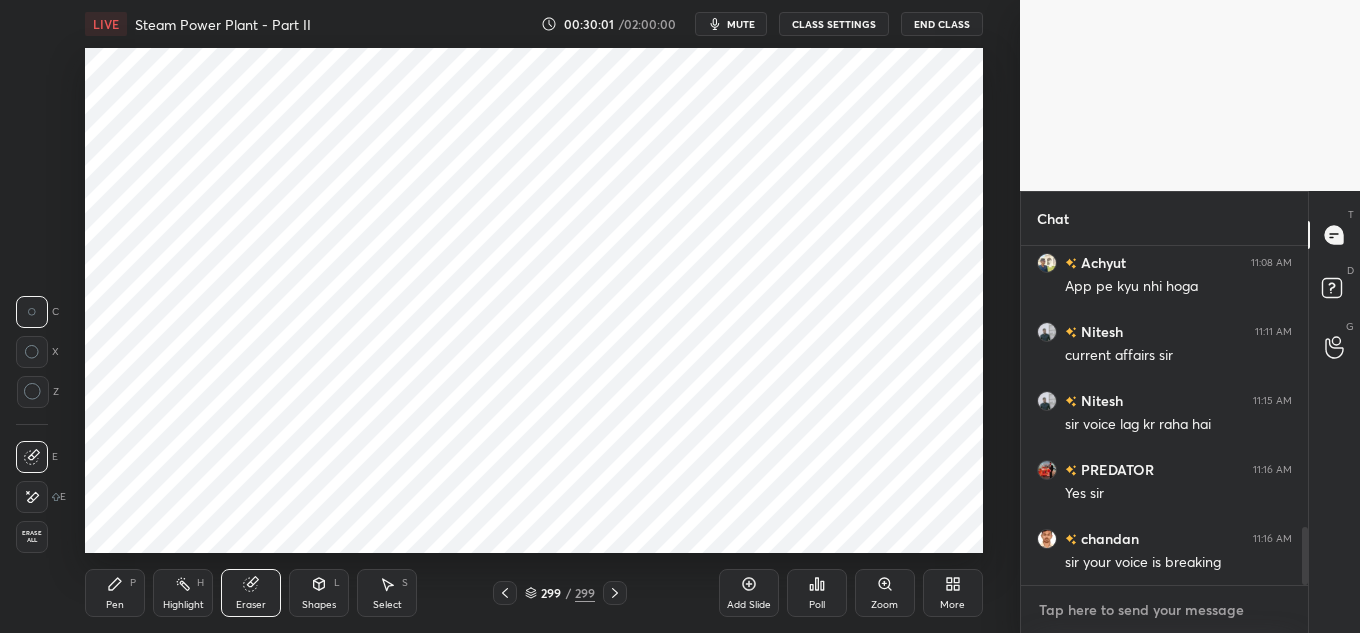 type on "i" 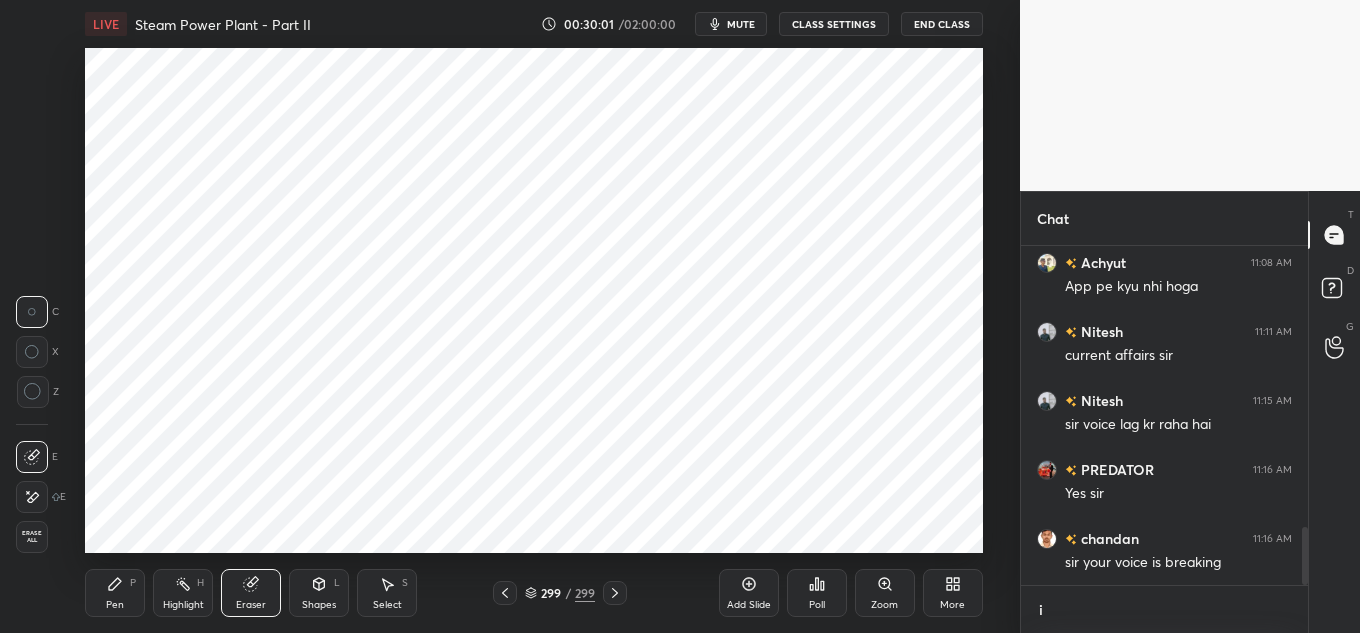 scroll, scrollTop: 327, scrollLeft: 281, axis: both 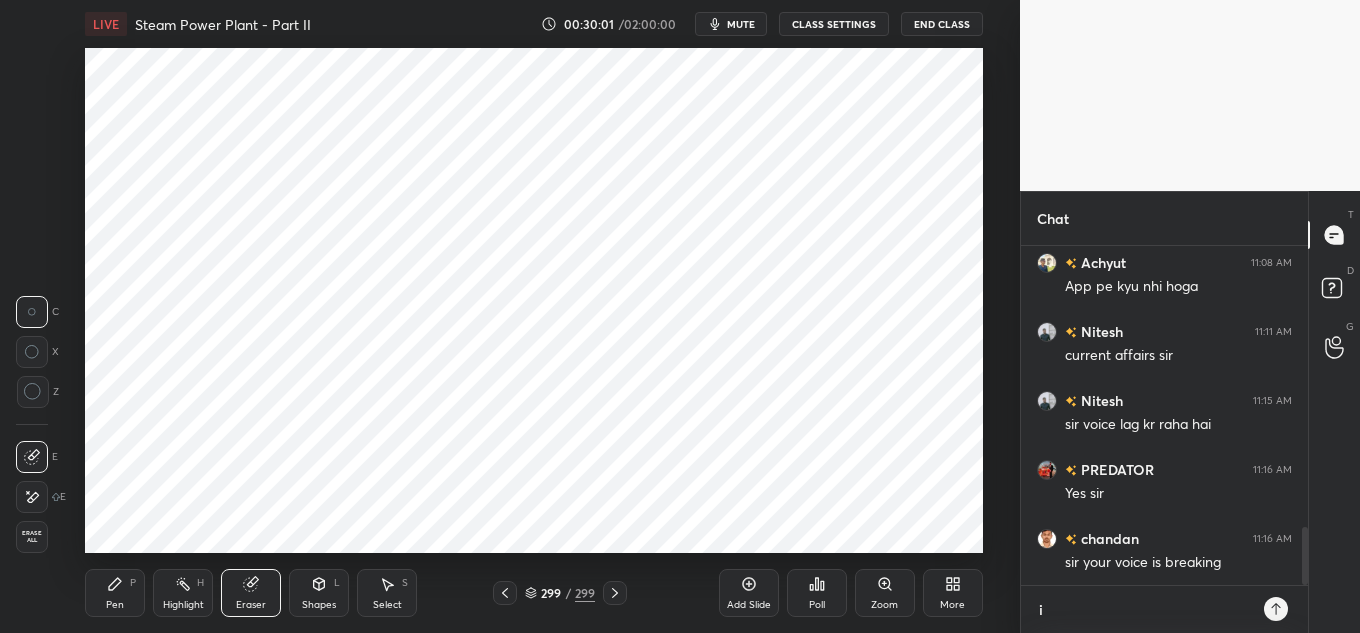 type on "is" 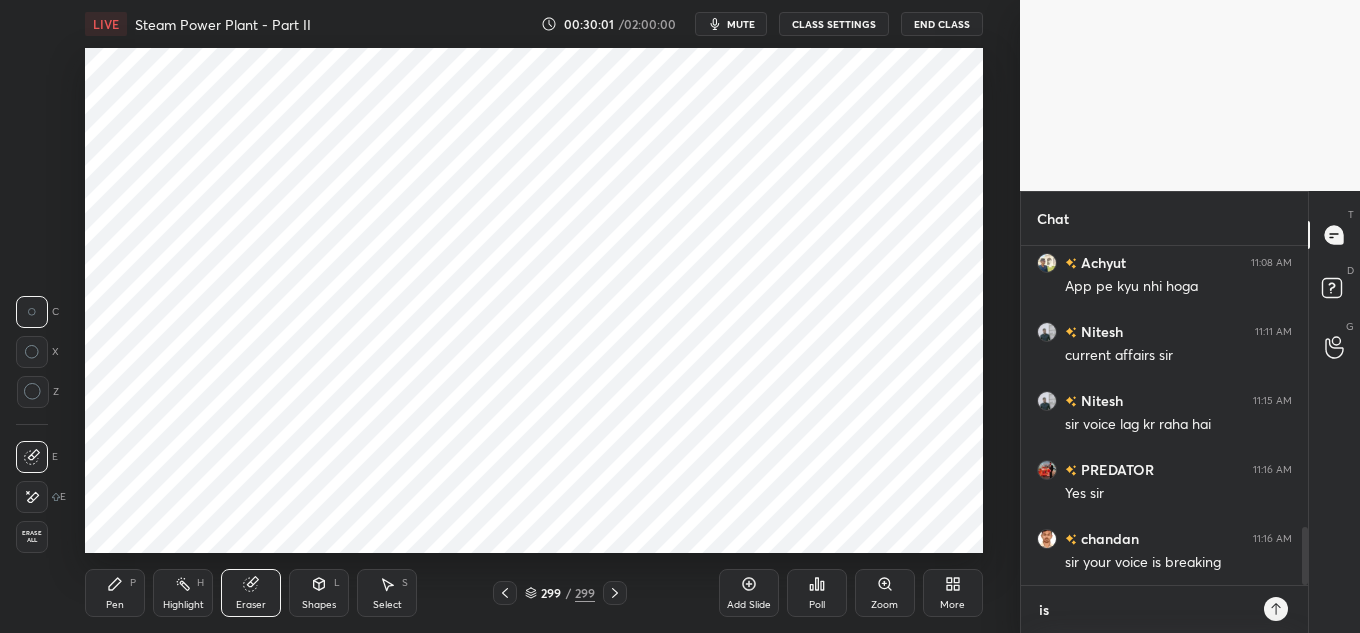 scroll, scrollTop: 7, scrollLeft: 7, axis: both 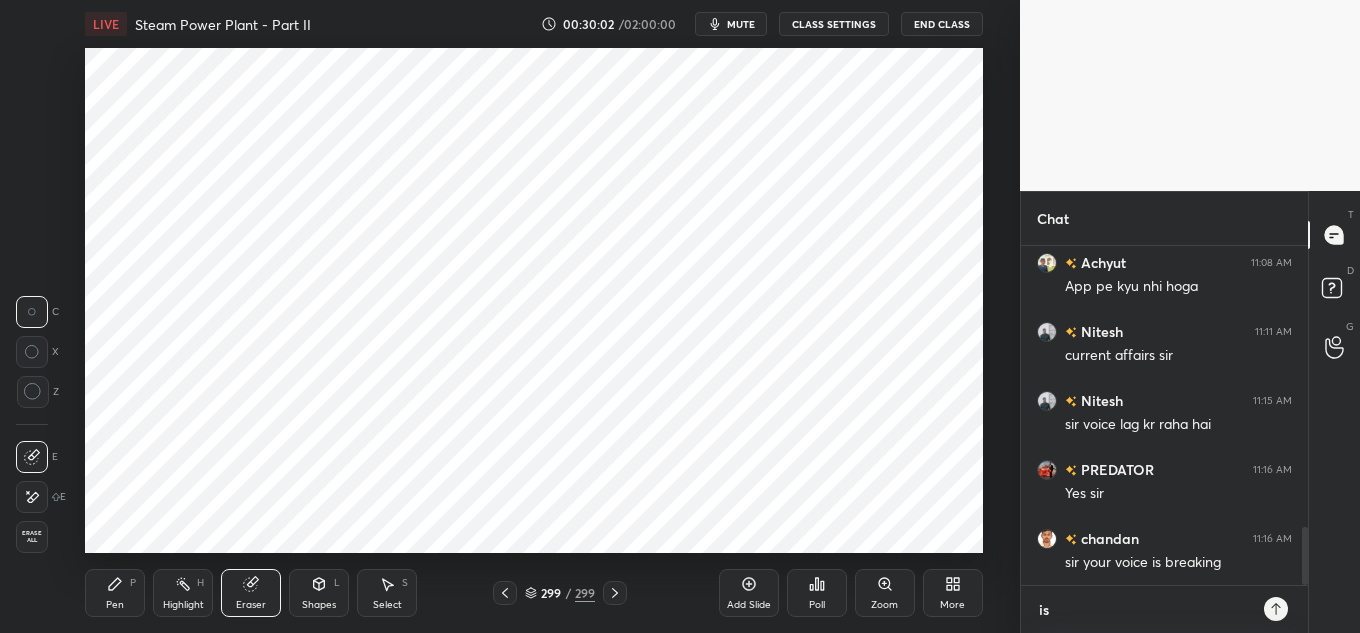 type on "is m" 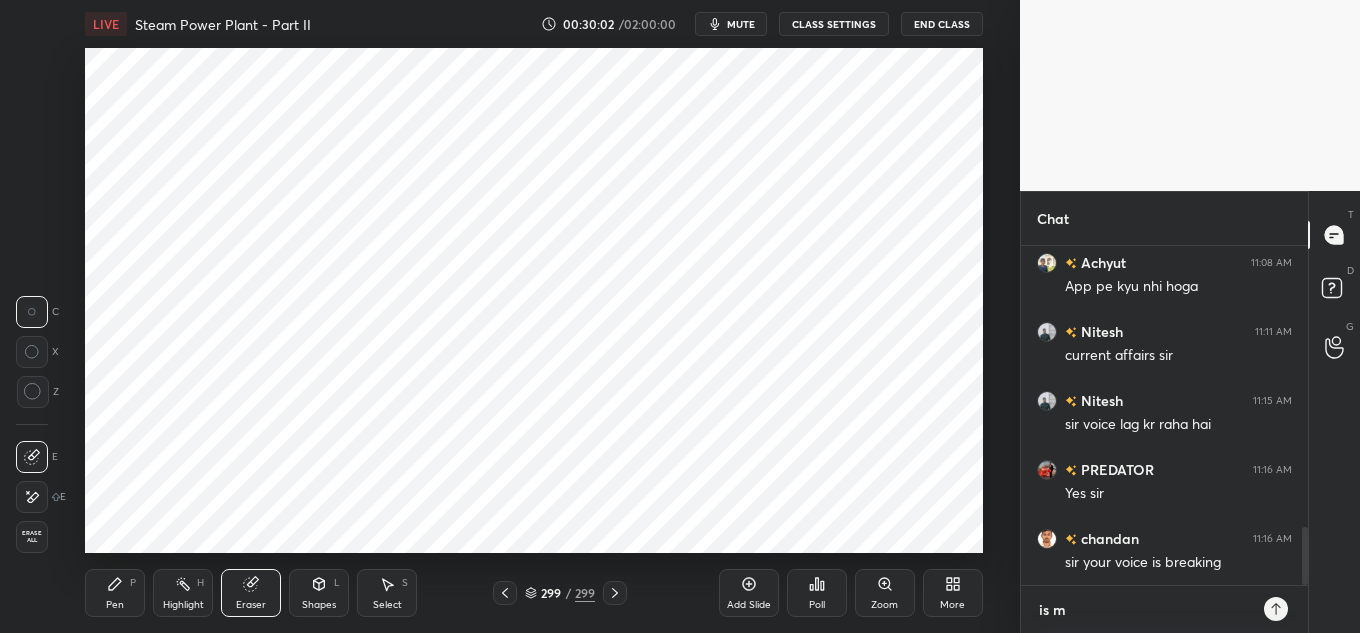 type on "is my" 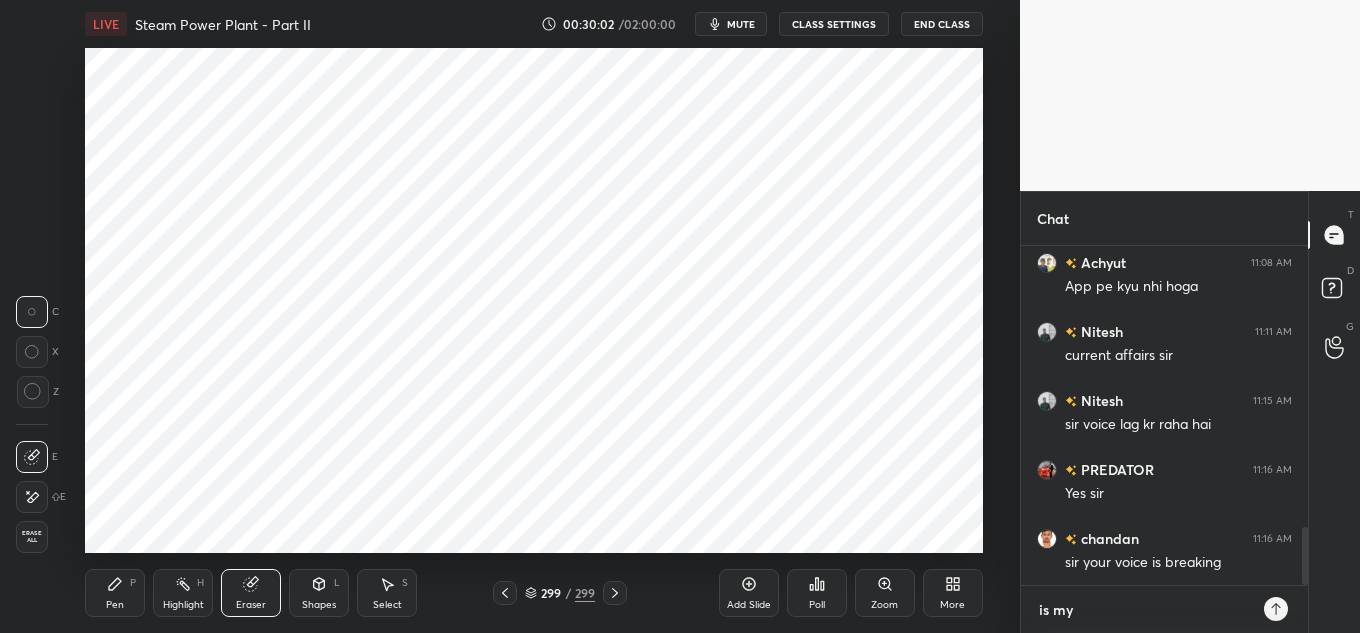 type on "is my" 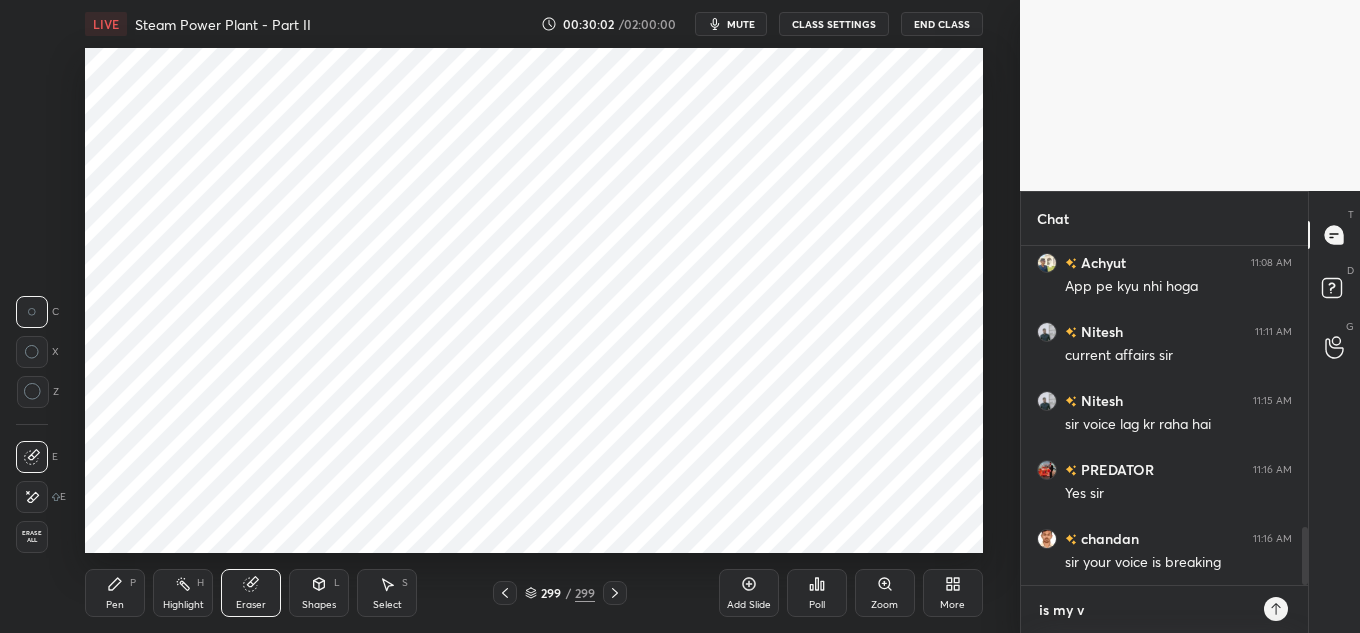 scroll, scrollTop: 1722, scrollLeft: 0, axis: vertical 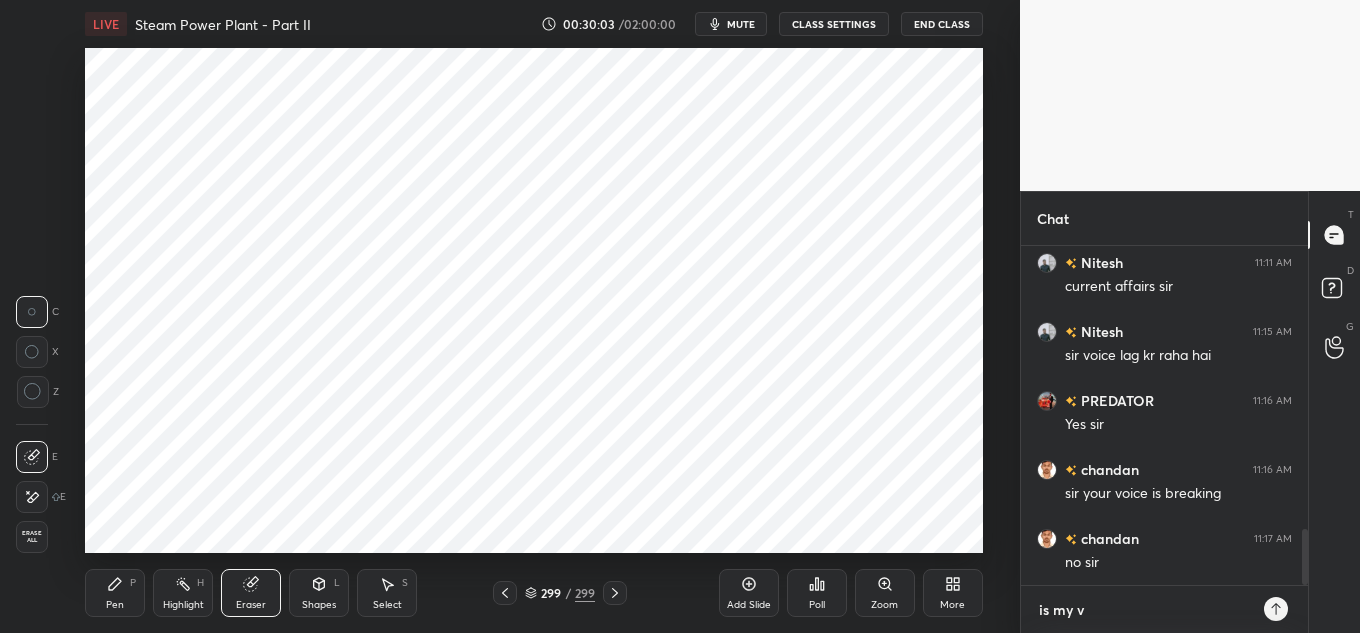 type on "is my vo" 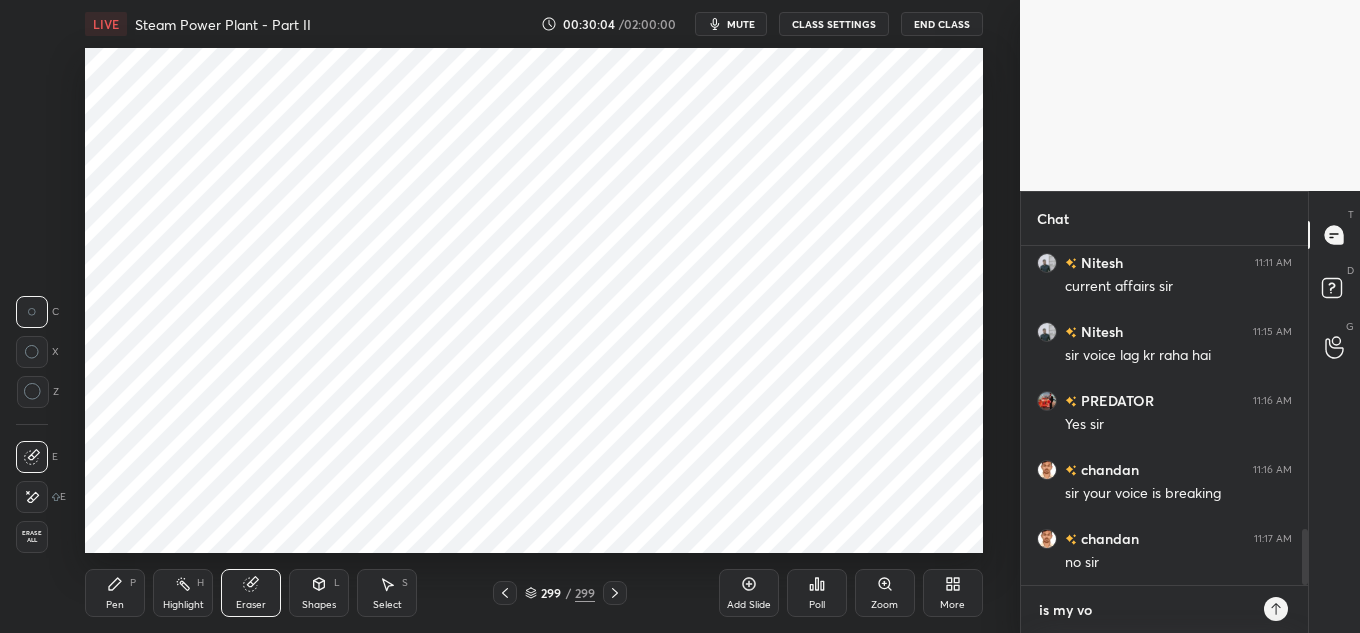 type on "is my voi" 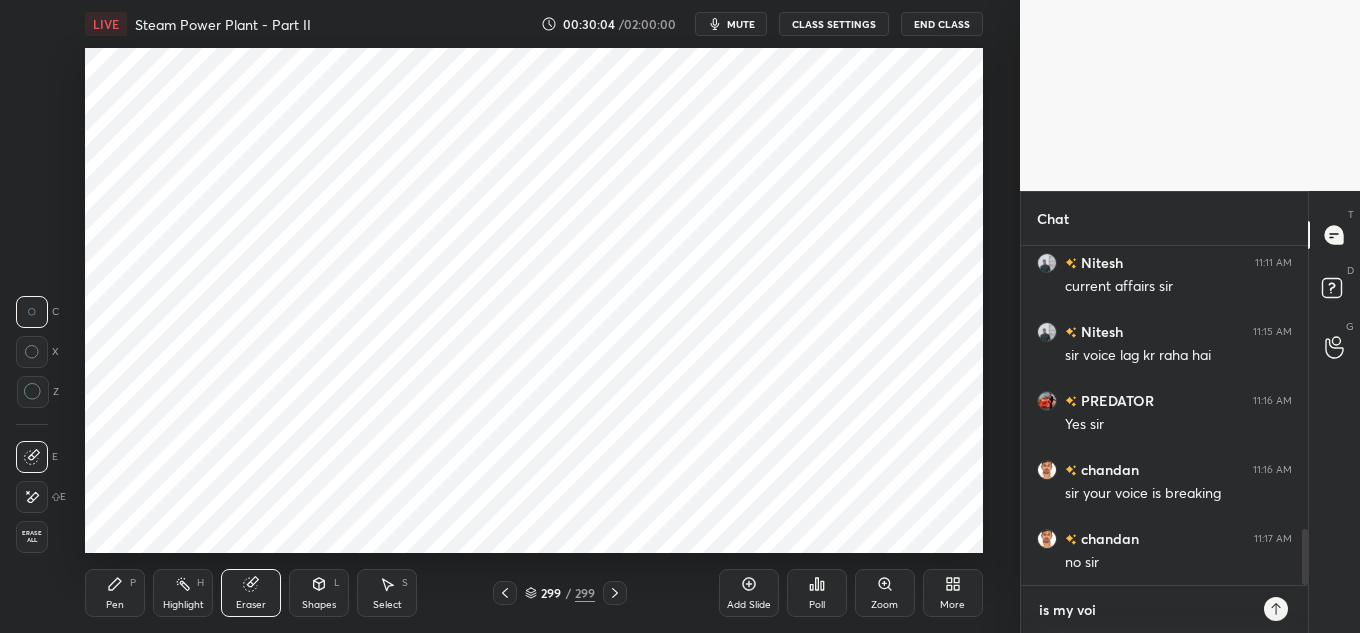 type on "is my voic" 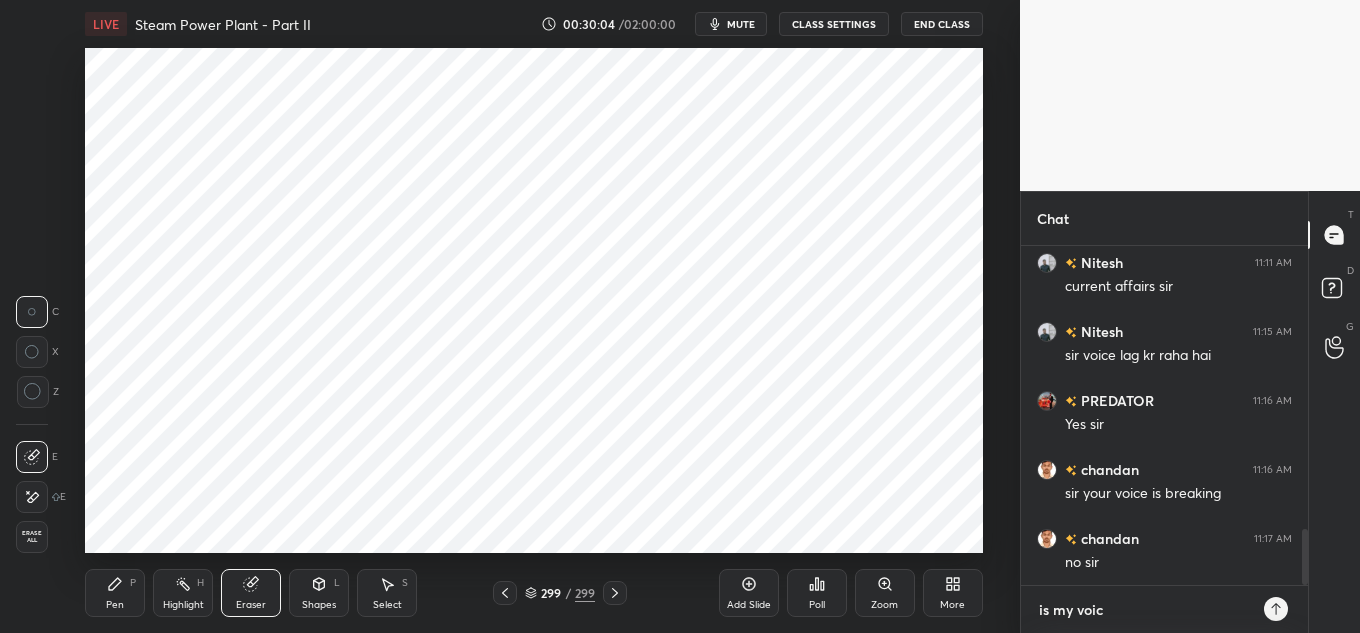 type on "is my voice" 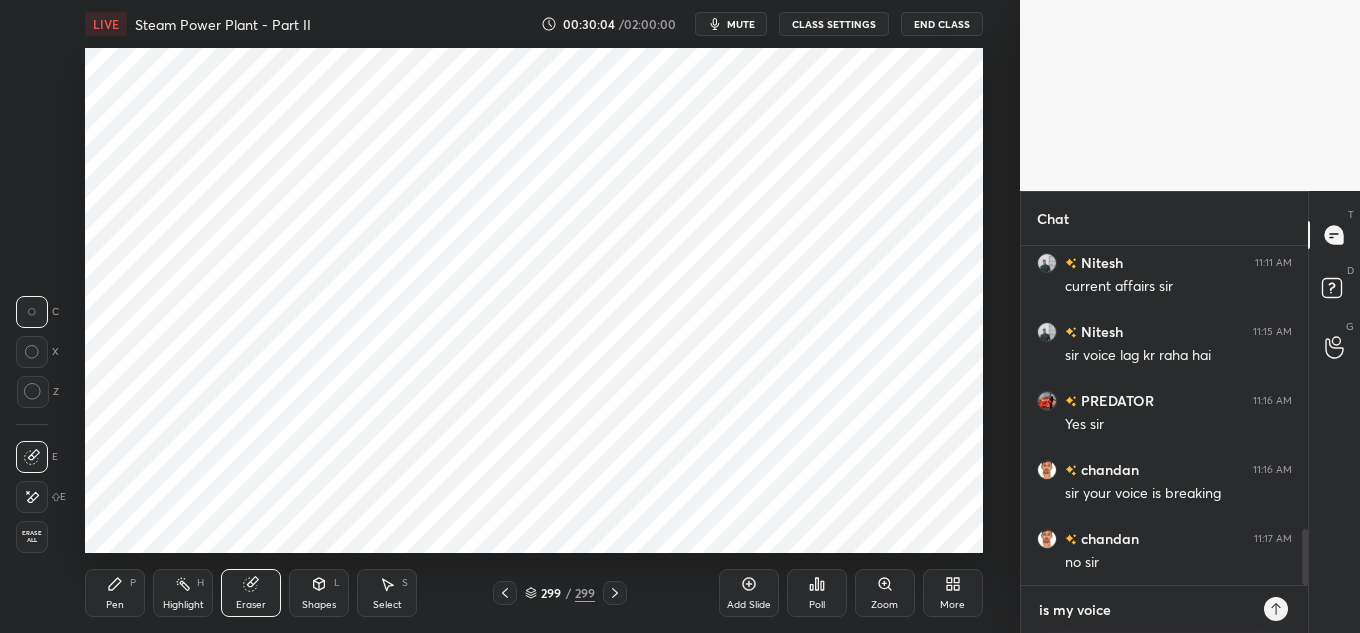type on "is my voice" 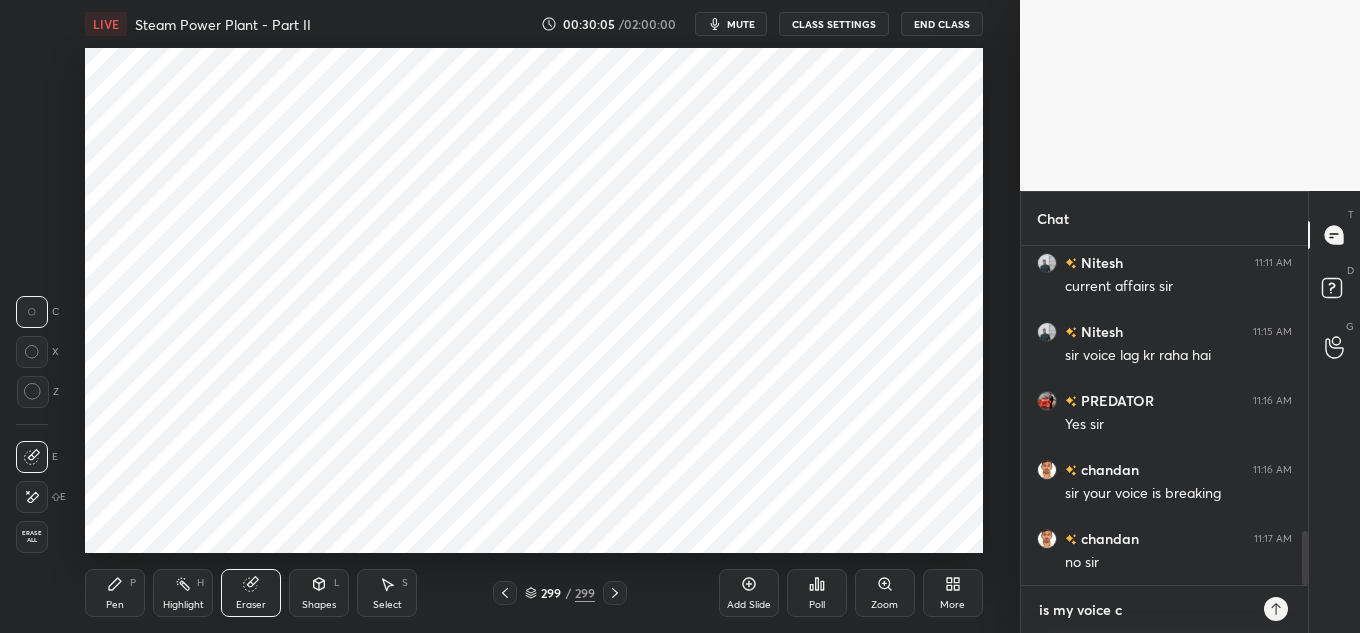 scroll, scrollTop: 1791, scrollLeft: 0, axis: vertical 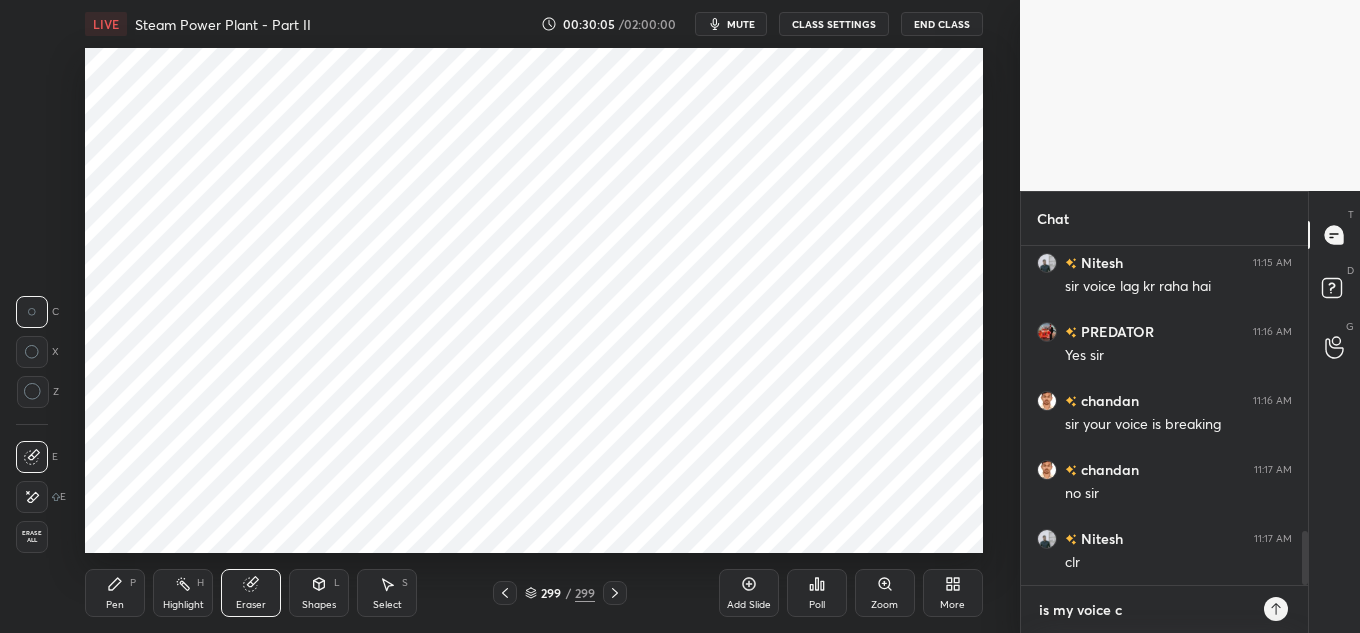 type on "is my voice cl" 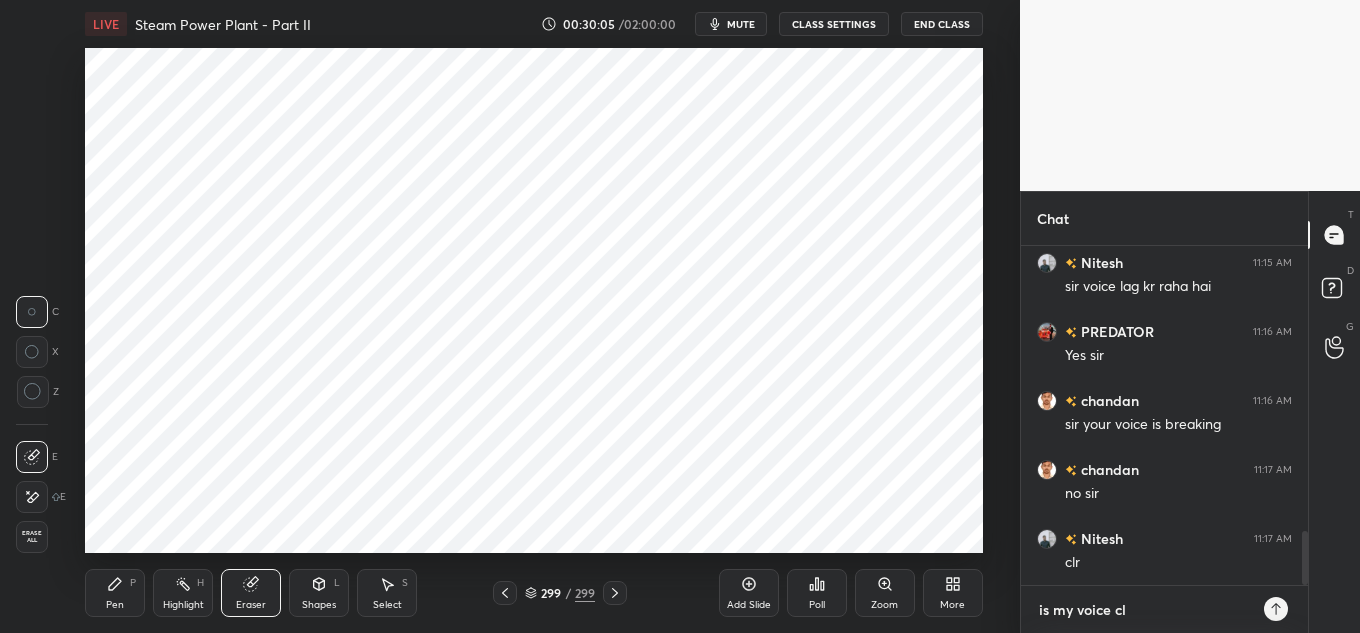 type on "is my voice cle" 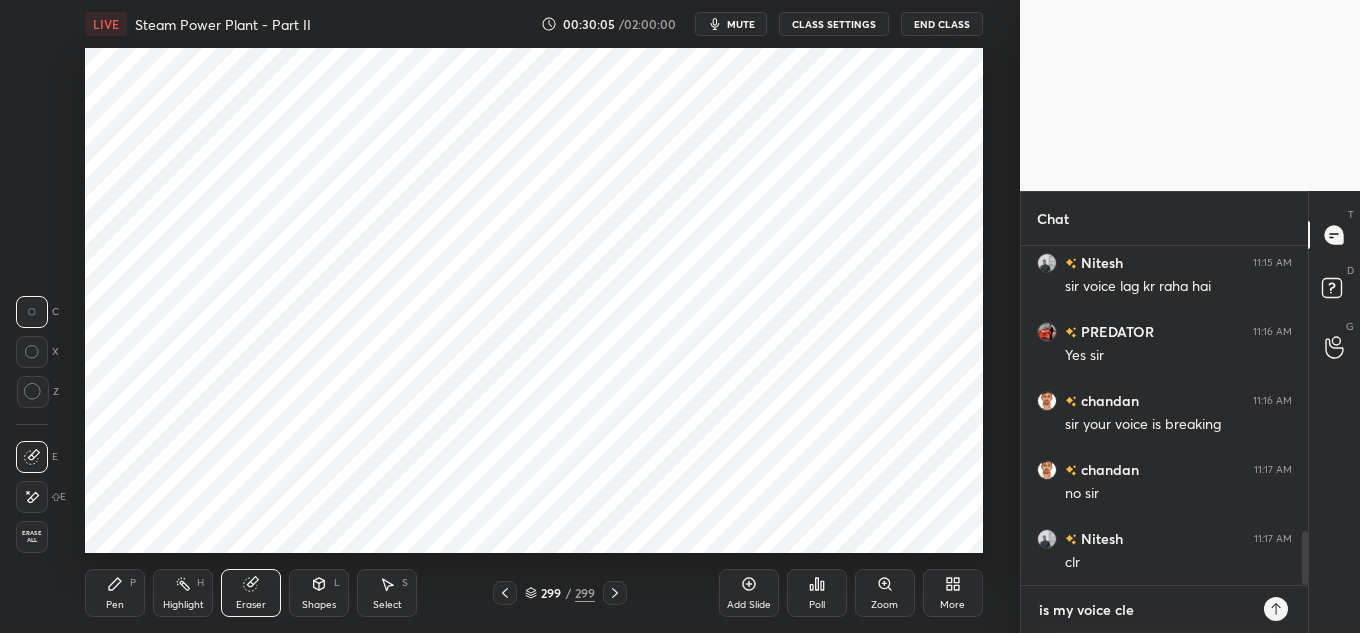 type on "is my voice clea" 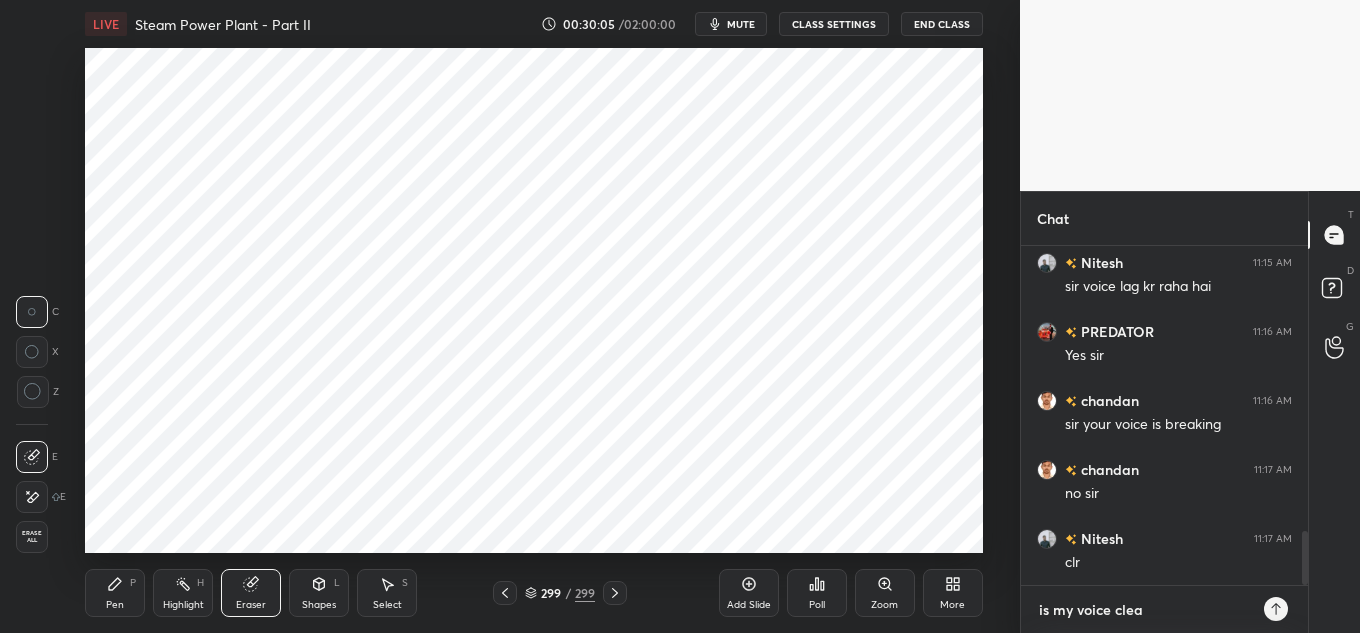 type on "is my voice clear" 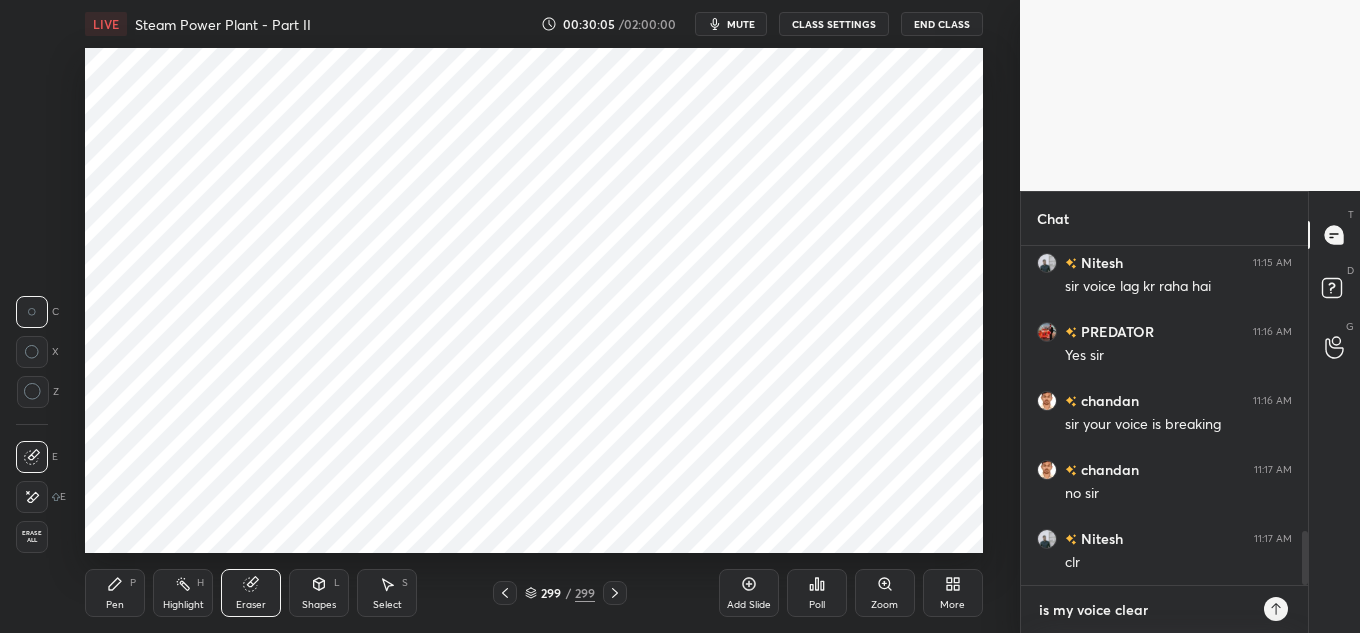 type 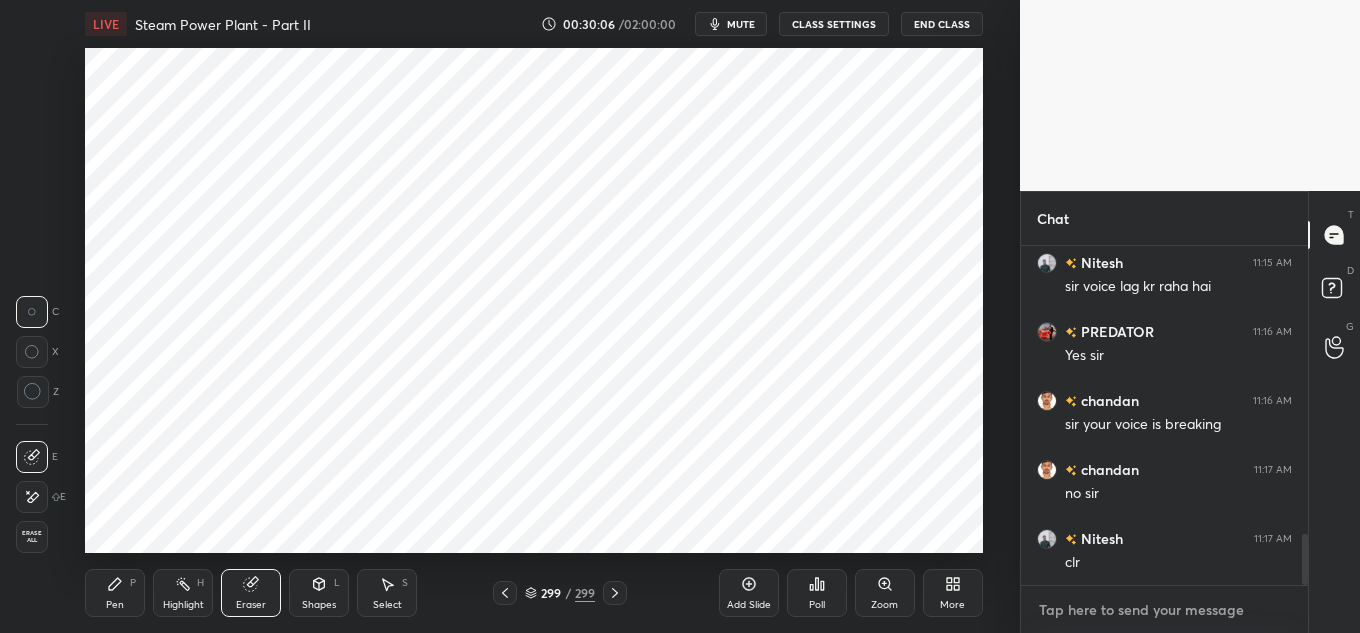 scroll, scrollTop: 1903, scrollLeft: 0, axis: vertical 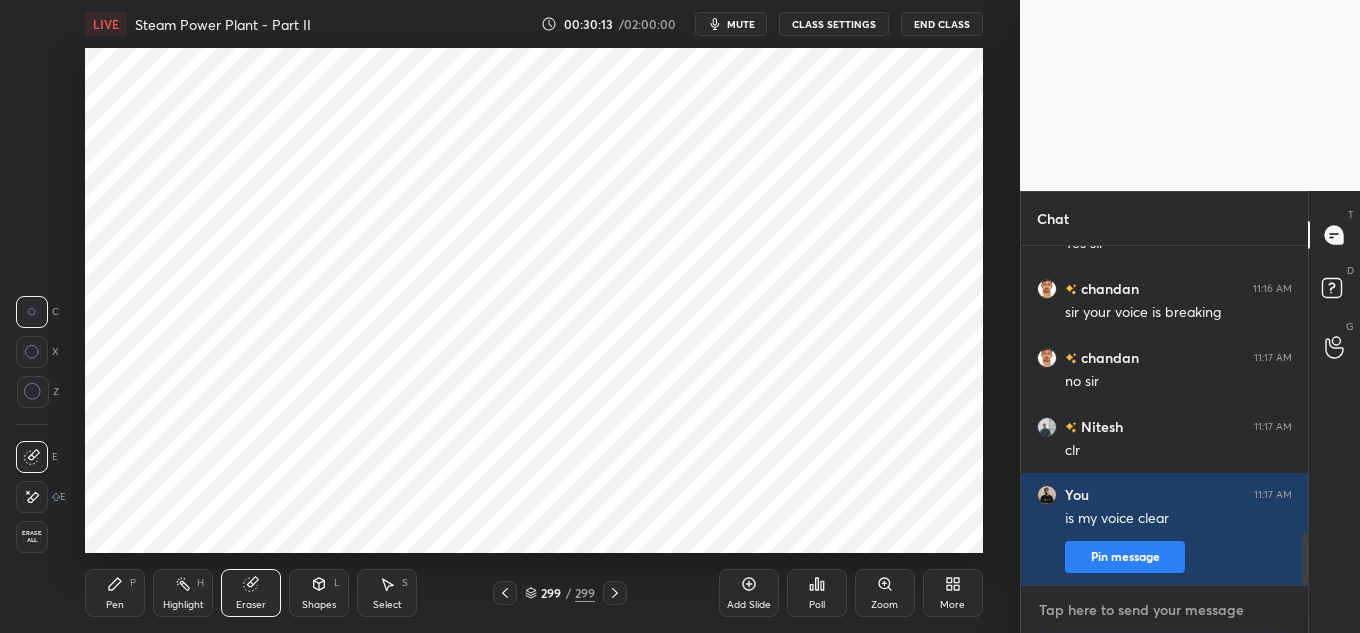 type on "p" 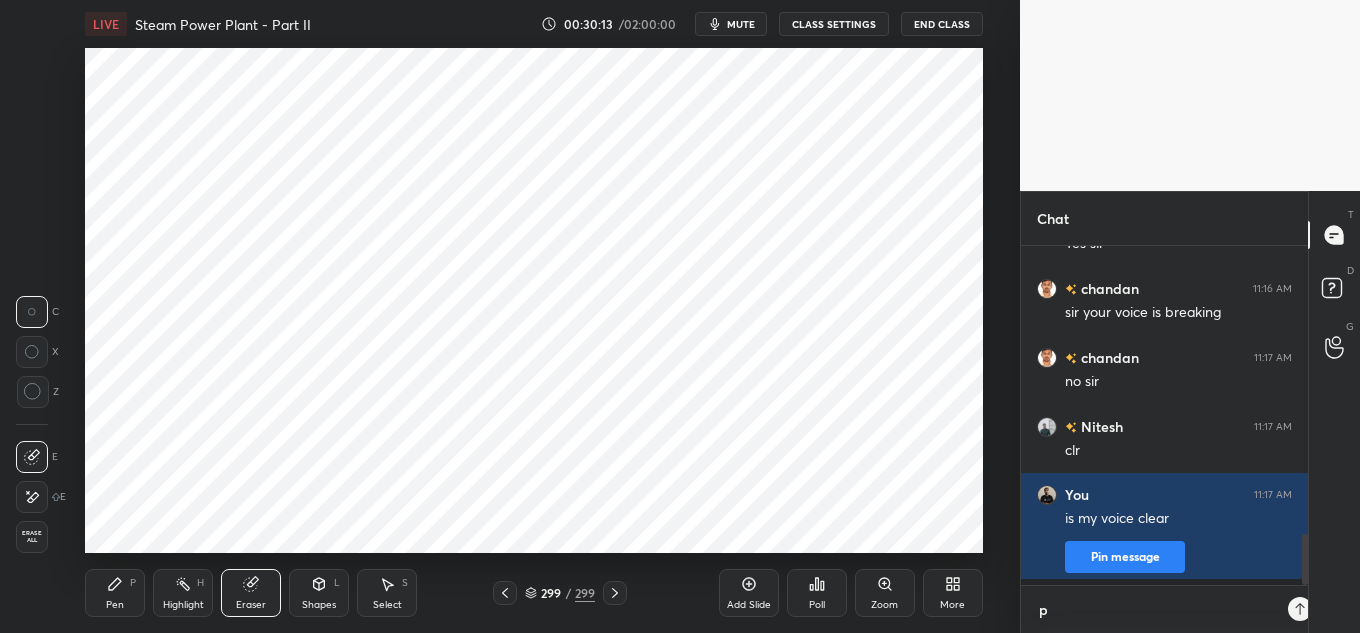 scroll, scrollTop: 327, scrollLeft: 281, axis: both 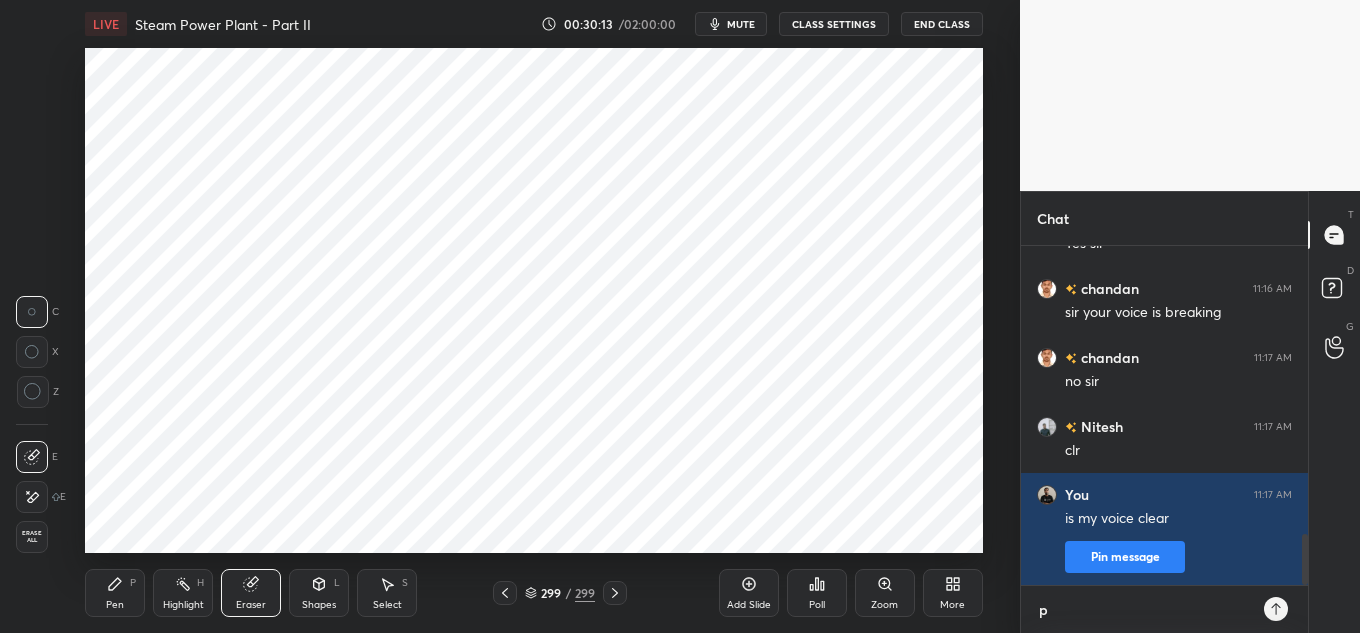 type on "p6" 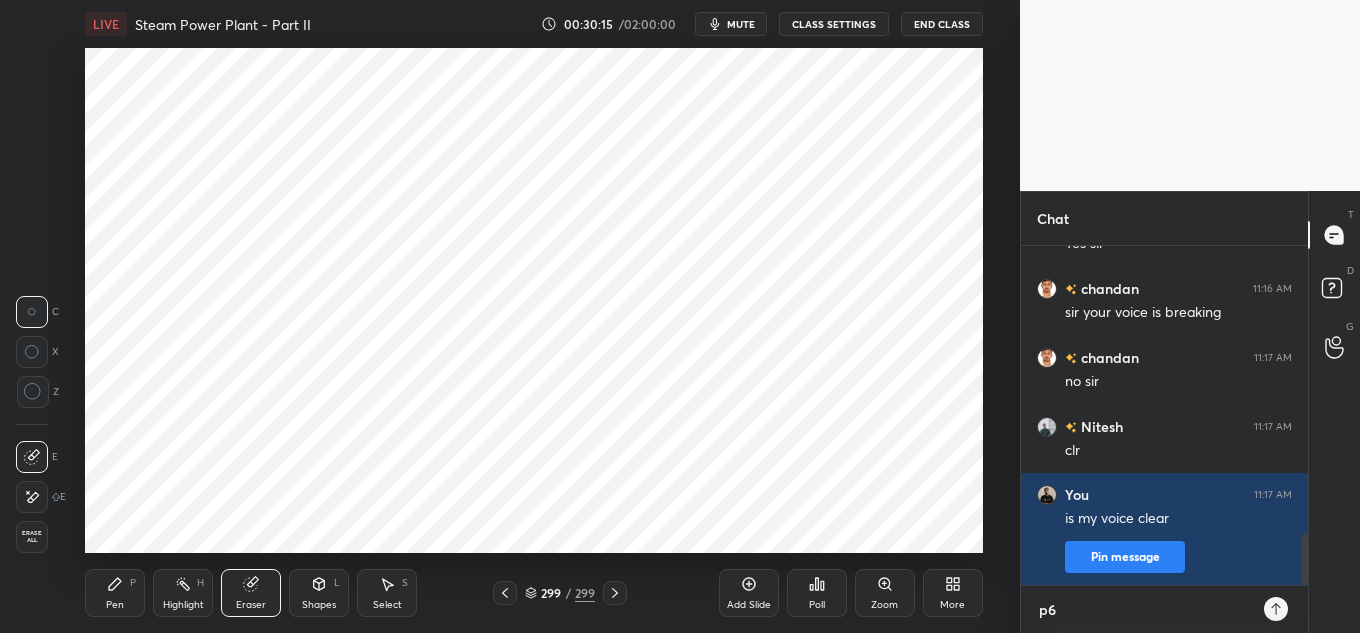type on "p6" 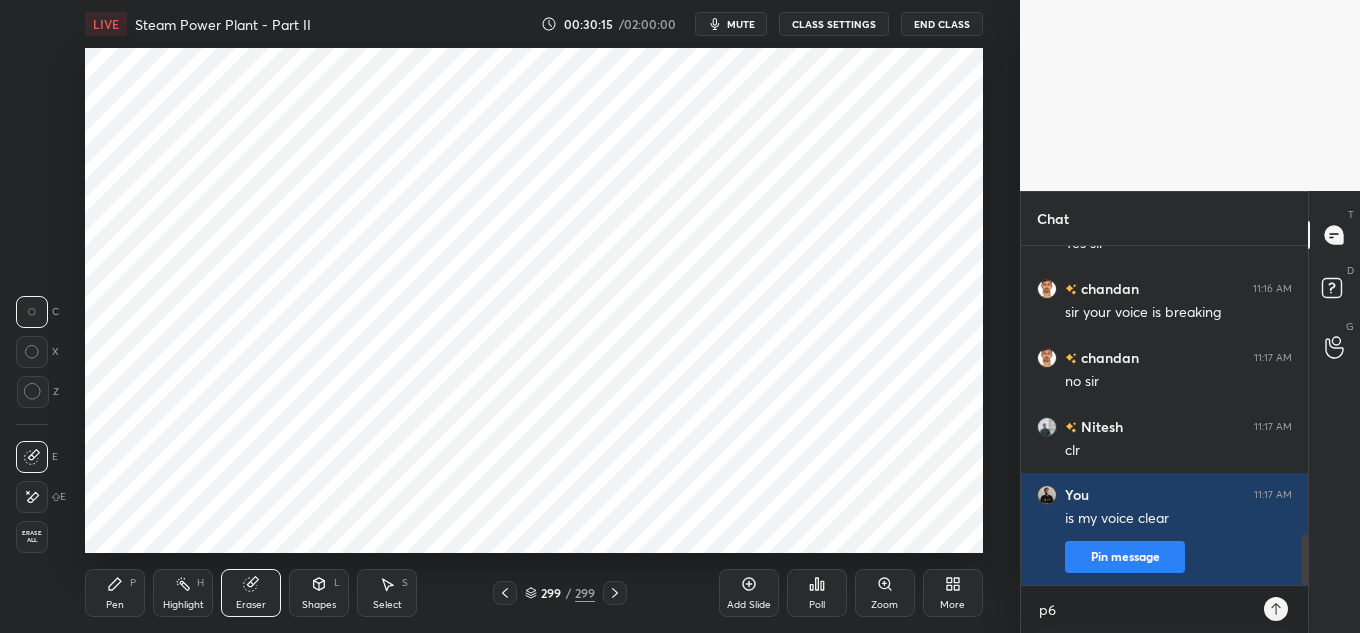 type on "x" 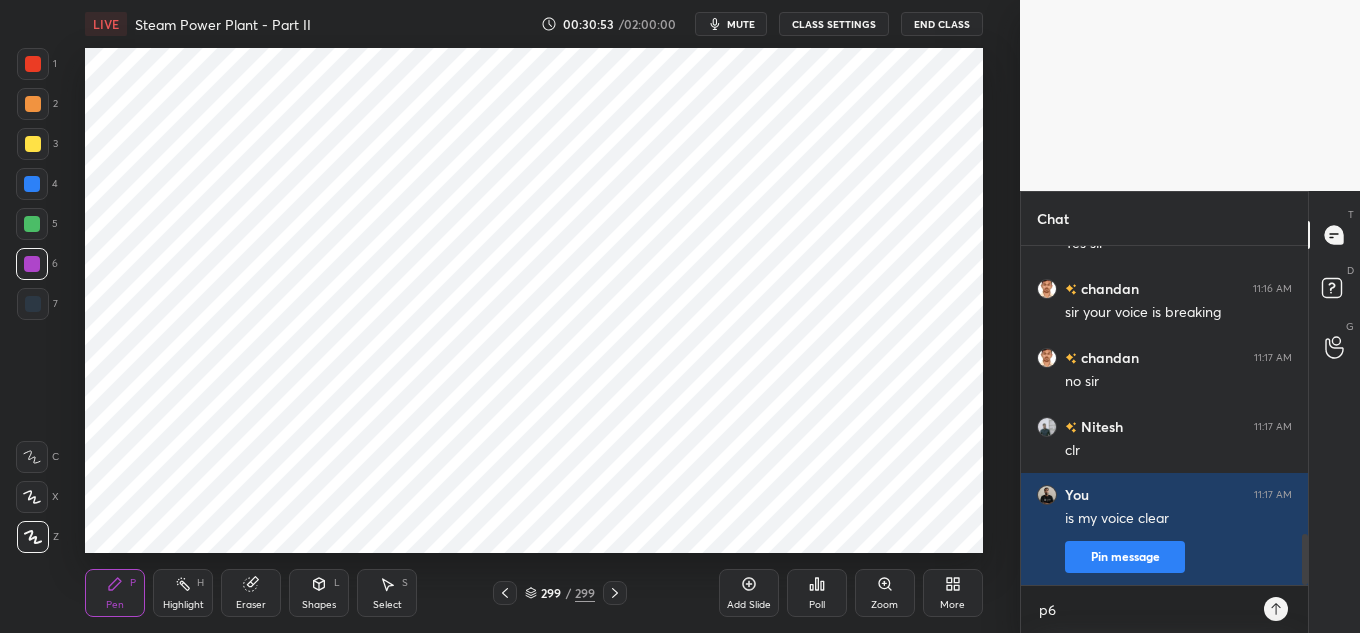 type on "p" 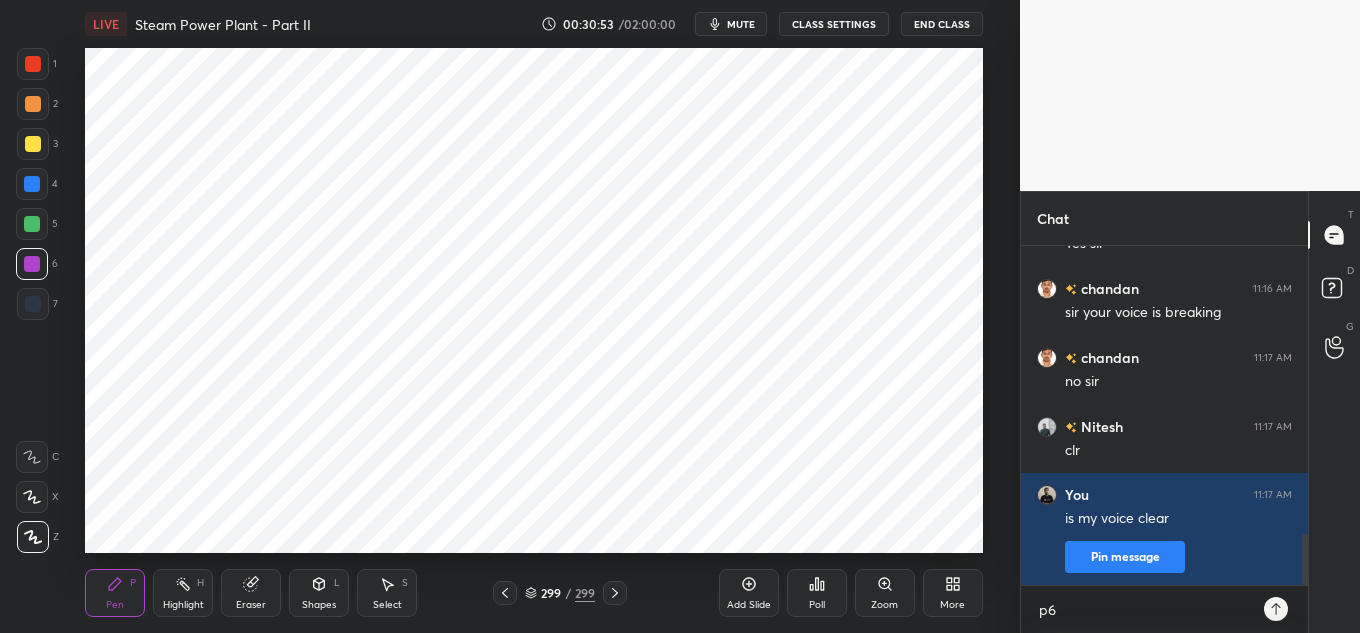 type on "x" 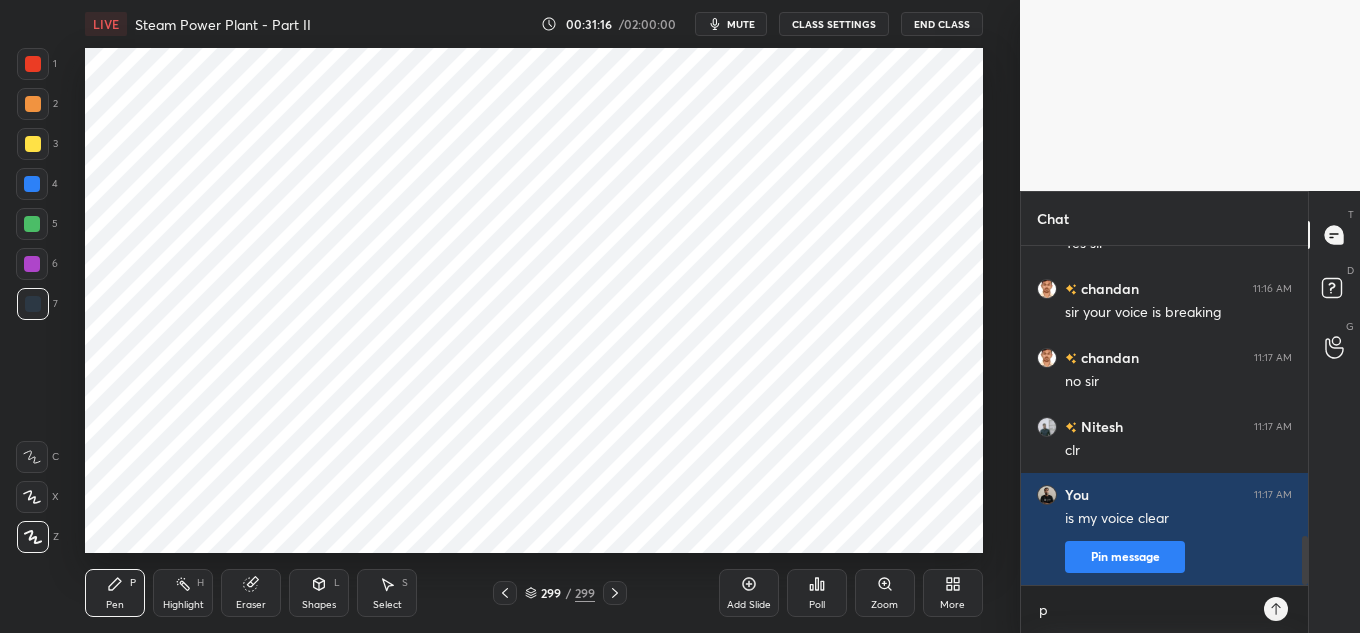 scroll, scrollTop: 1990, scrollLeft: 0, axis: vertical 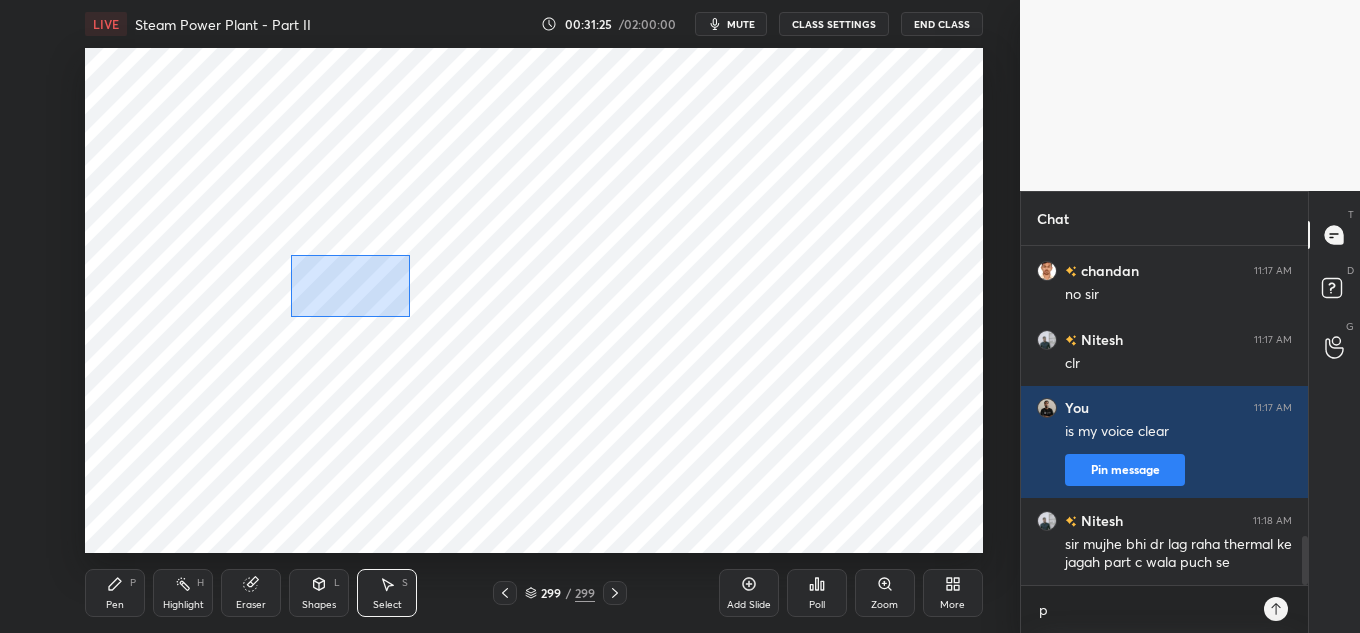 drag, startPoint x: 290, startPoint y: 260, endPoint x: 434, endPoint y: 310, distance: 152.4336 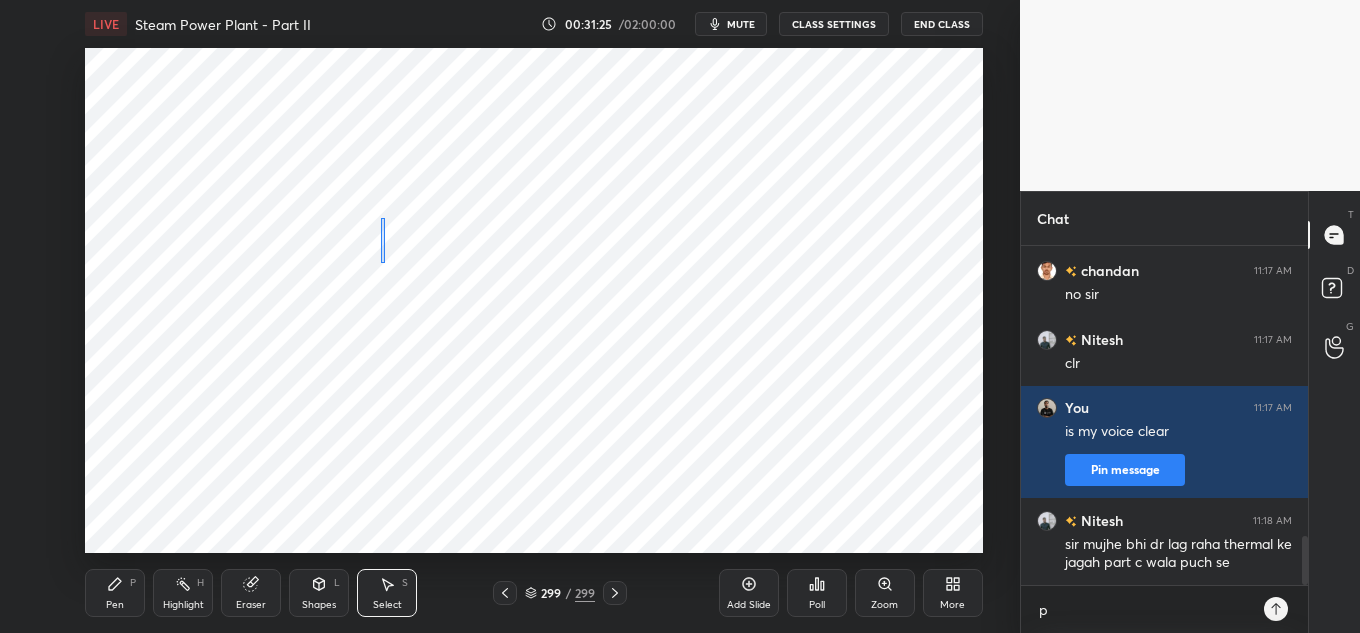 drag, startPoint x: 382, startPoint y: 262, endPoint x: 384, endPoint y: 223, distance: 39.051247 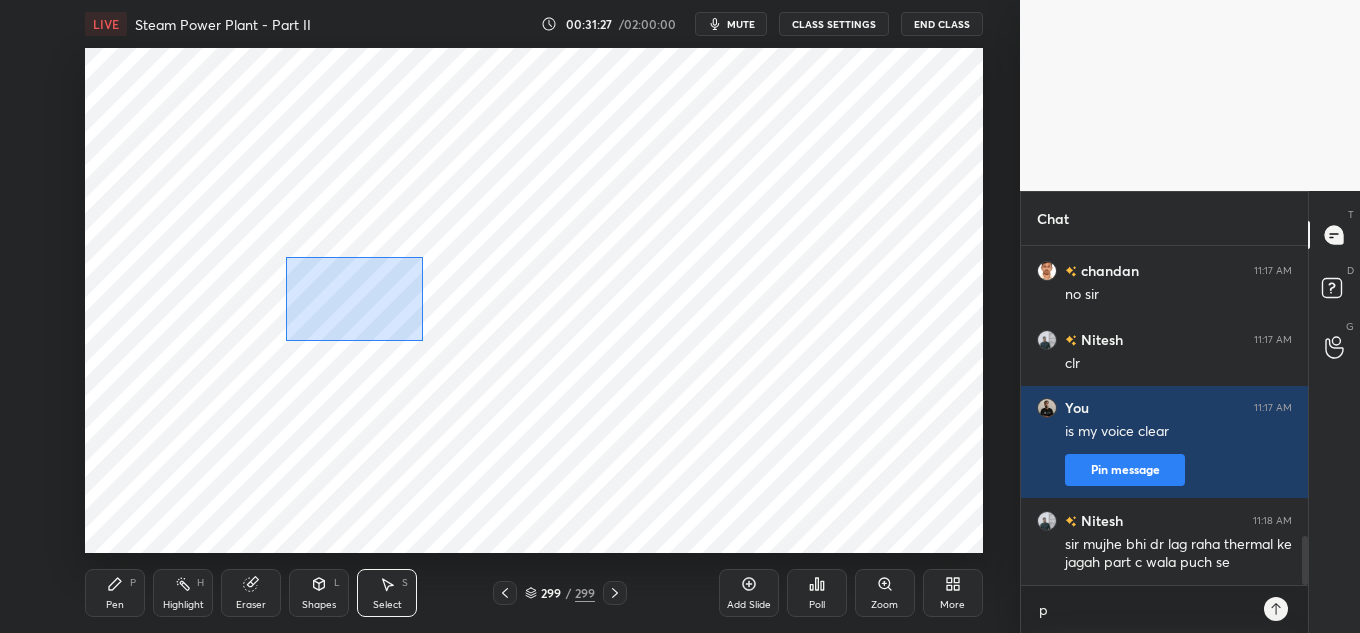 drag, startPoint x: 316, startPoint y: 315, endPoint x: 414, endPoint y: 311, distance: 98.0816 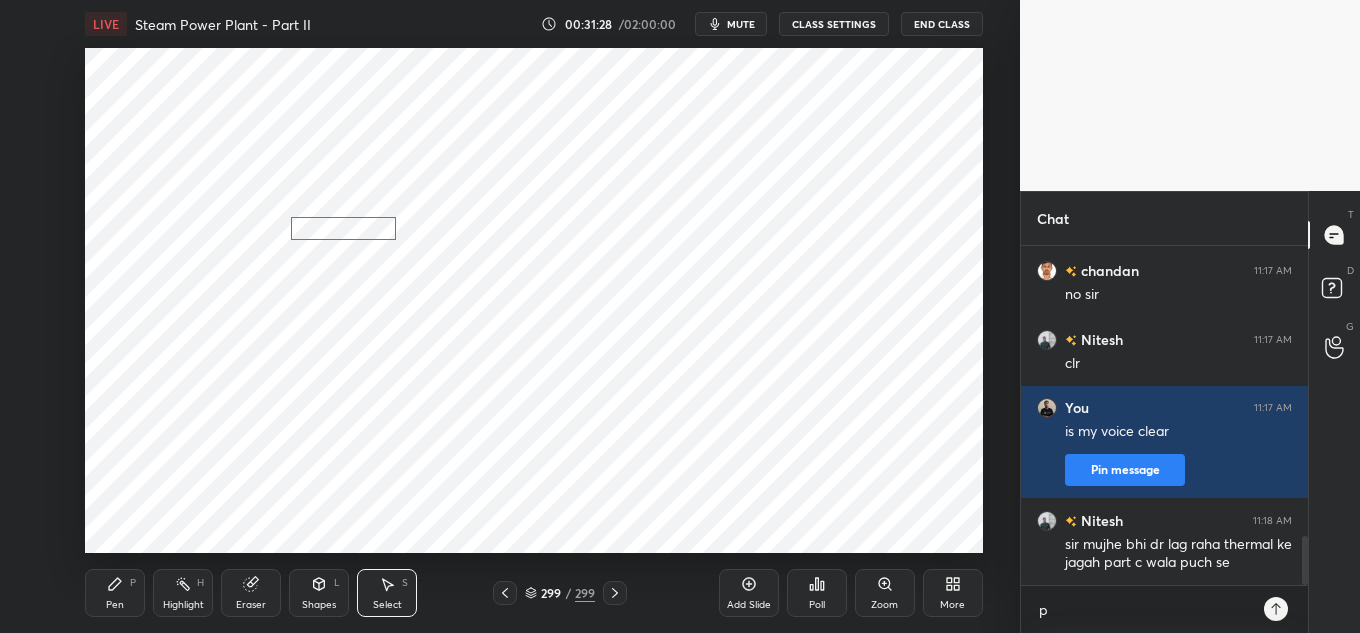 drag, startPoint x: 370, startPoint y: 273, endPoint x: 373, endPoint y: 230, distance: 43.104523 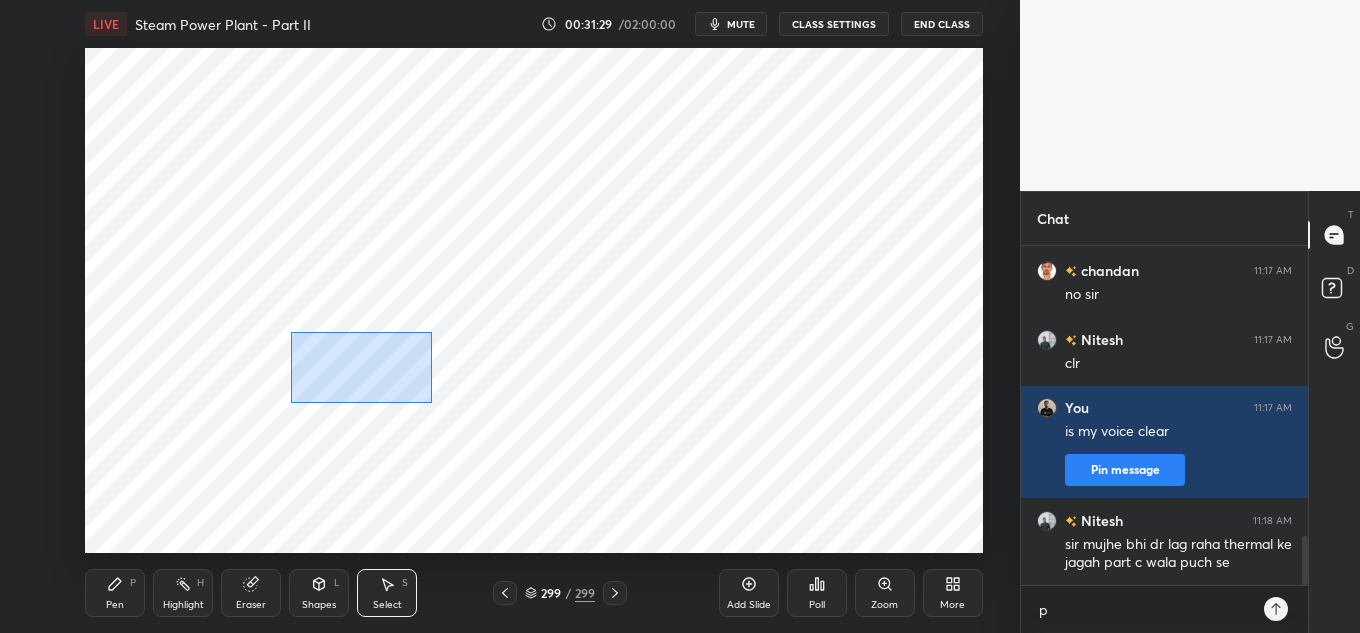 drag, startPoint x: 294, startPoint y: 332, endPoint x: 438, endPoint y: 395, distance: 157.17824 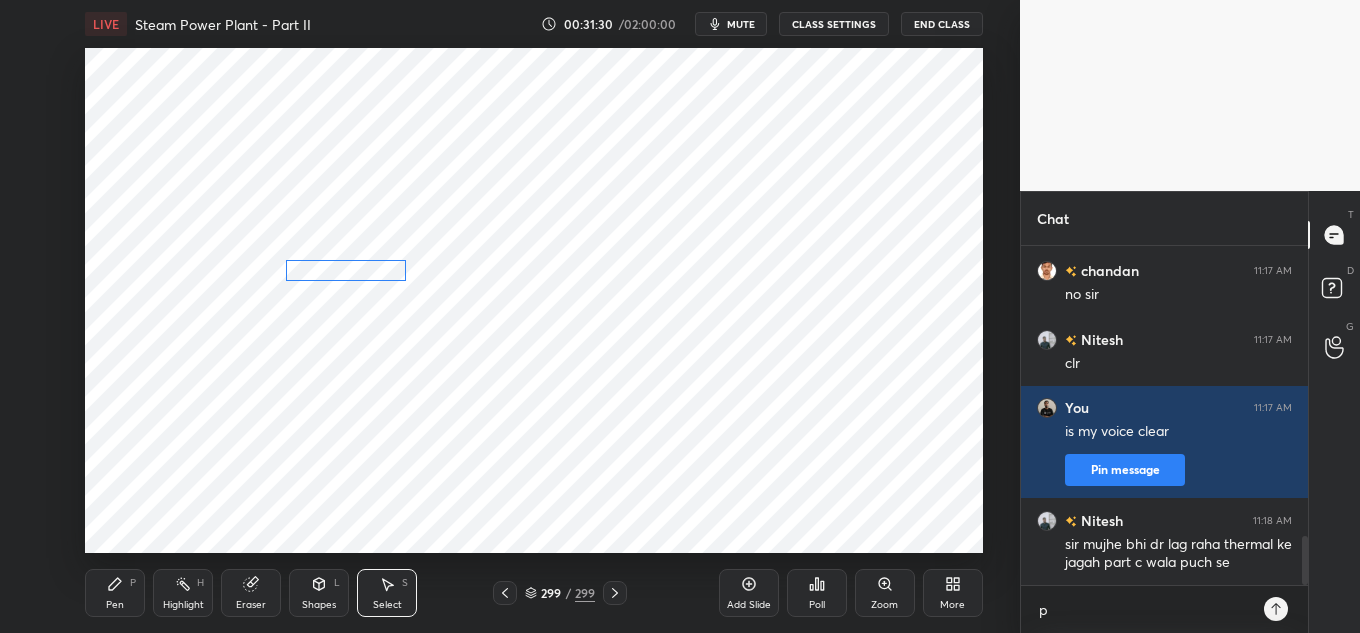 drag, startPoint x: 386, startPoint y: 349, endPoint x: 382, endPoint y: 265, distance: 84.095184 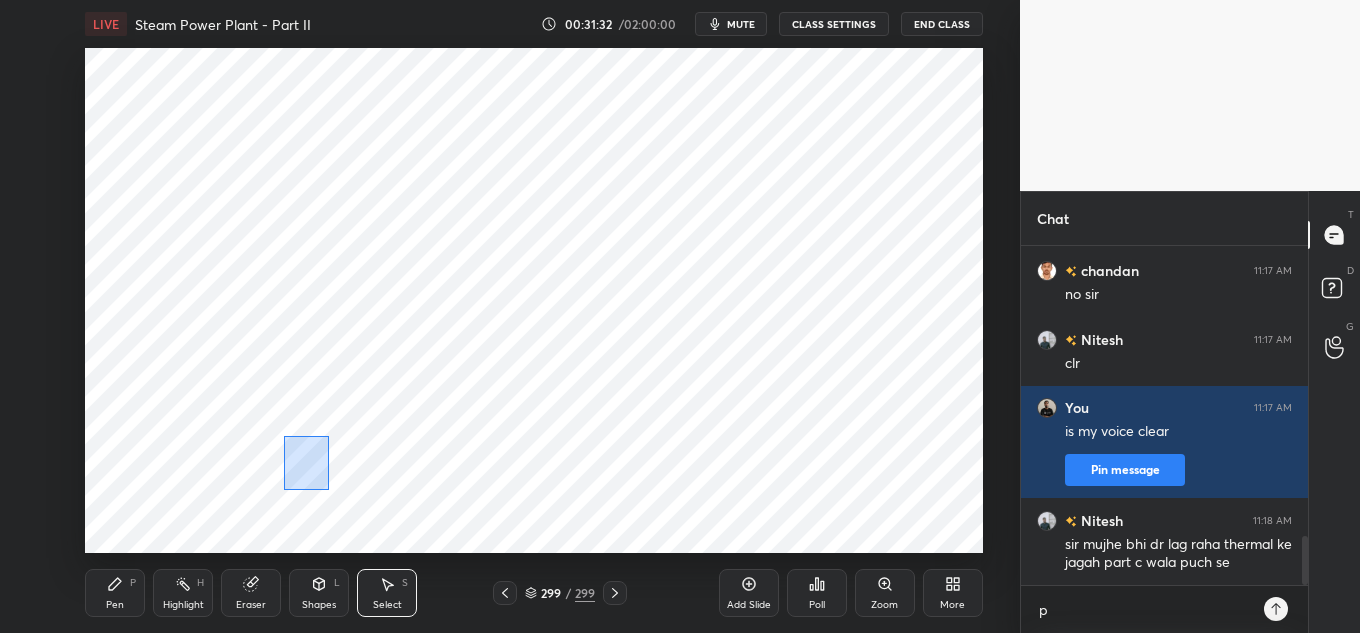 drag, startPoint x: 285, startPoint y: 438, endPoint x: 391, endPoint y: 497, distance: 121.313644 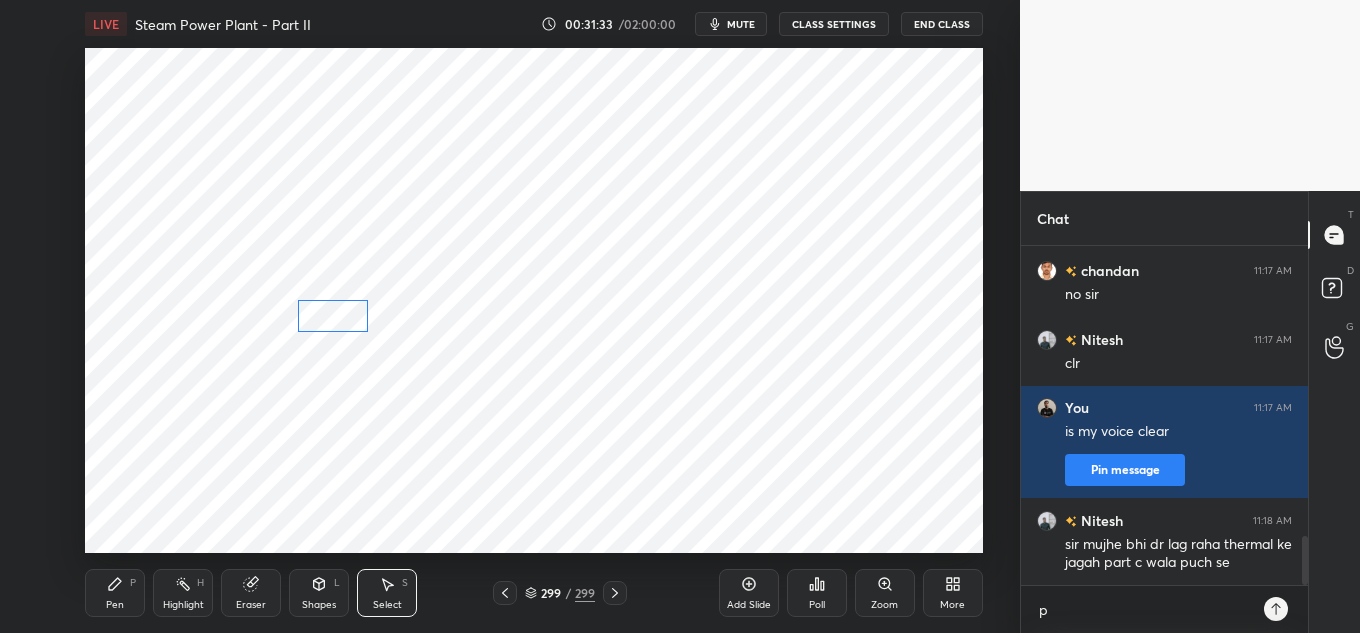 drag, startPoint x: 343, startPoint y: 461, endPoint x: 347, endPoint y: 313, distance: 148.05405 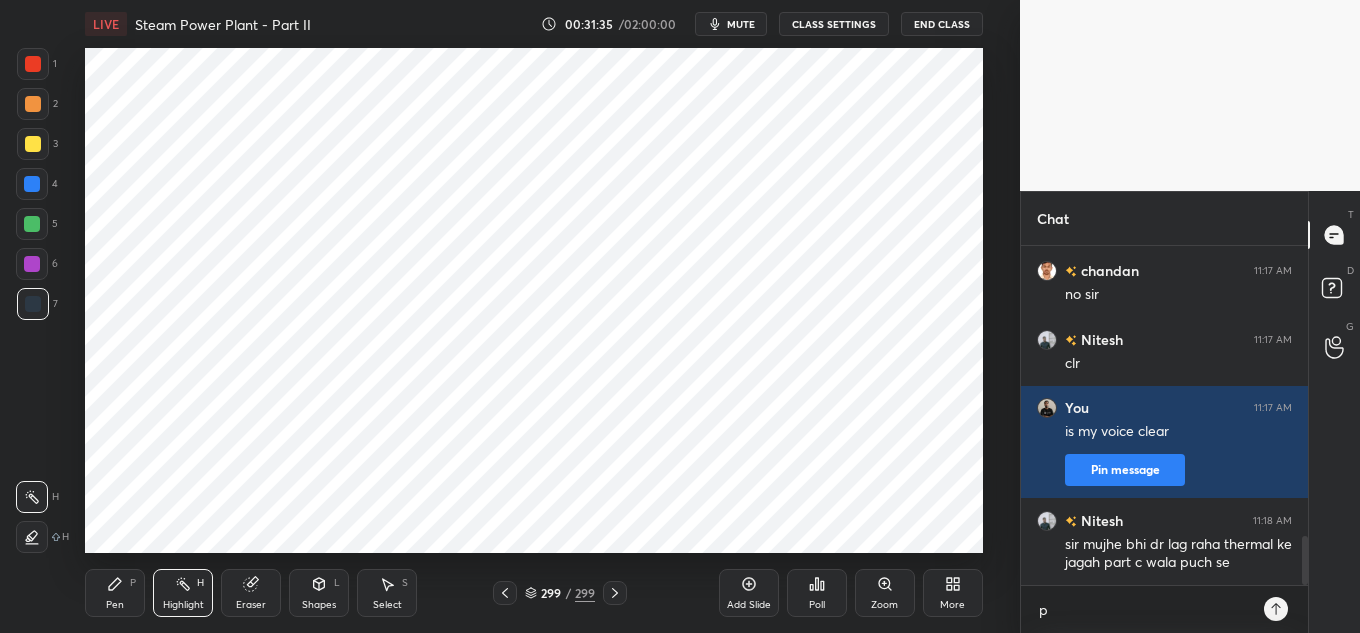 scroll, scrollTop: 2059, scrollLeft: 0, axis: vertical 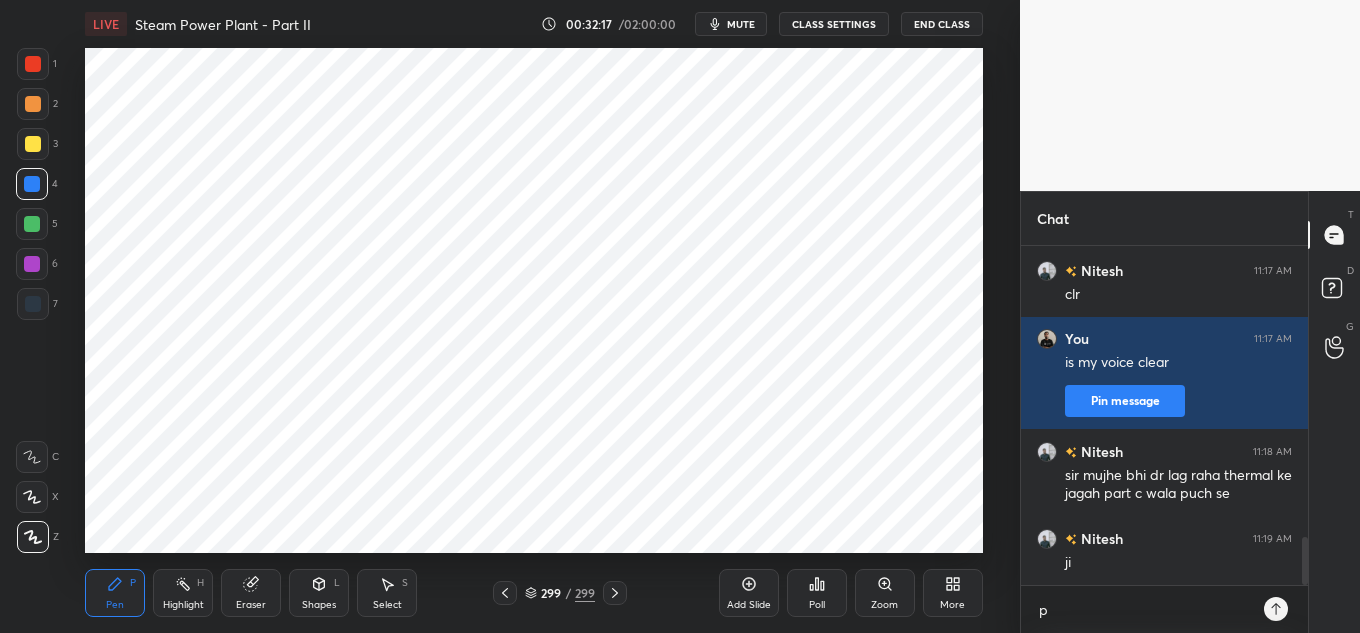 type 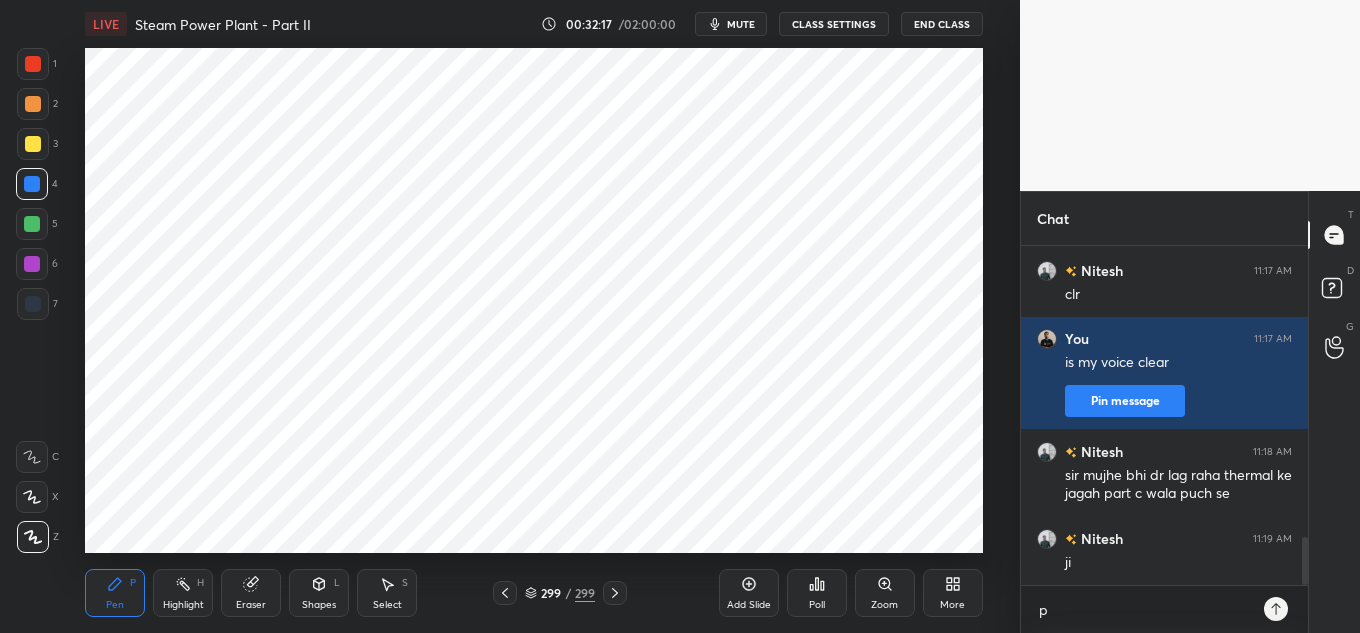 type on "x" 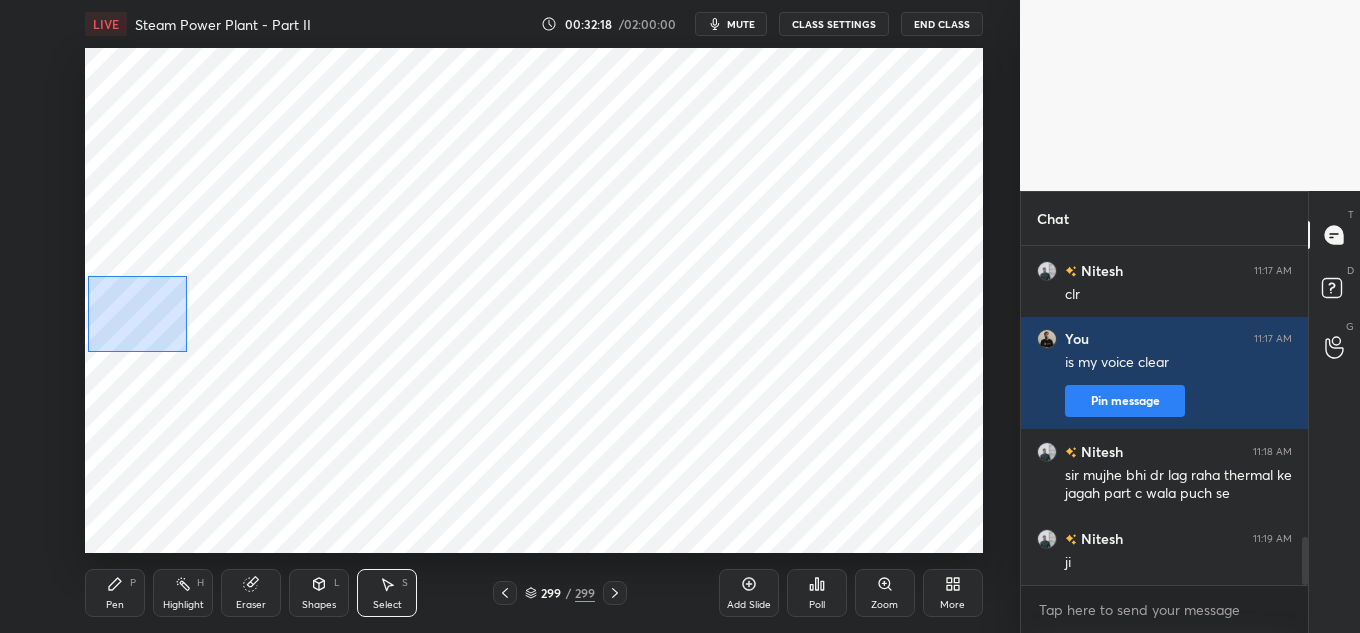 drag, startPoint x: 87, startPoint y: 283, endPoint x: 159, endPoint y: 317, distance: 79.624115 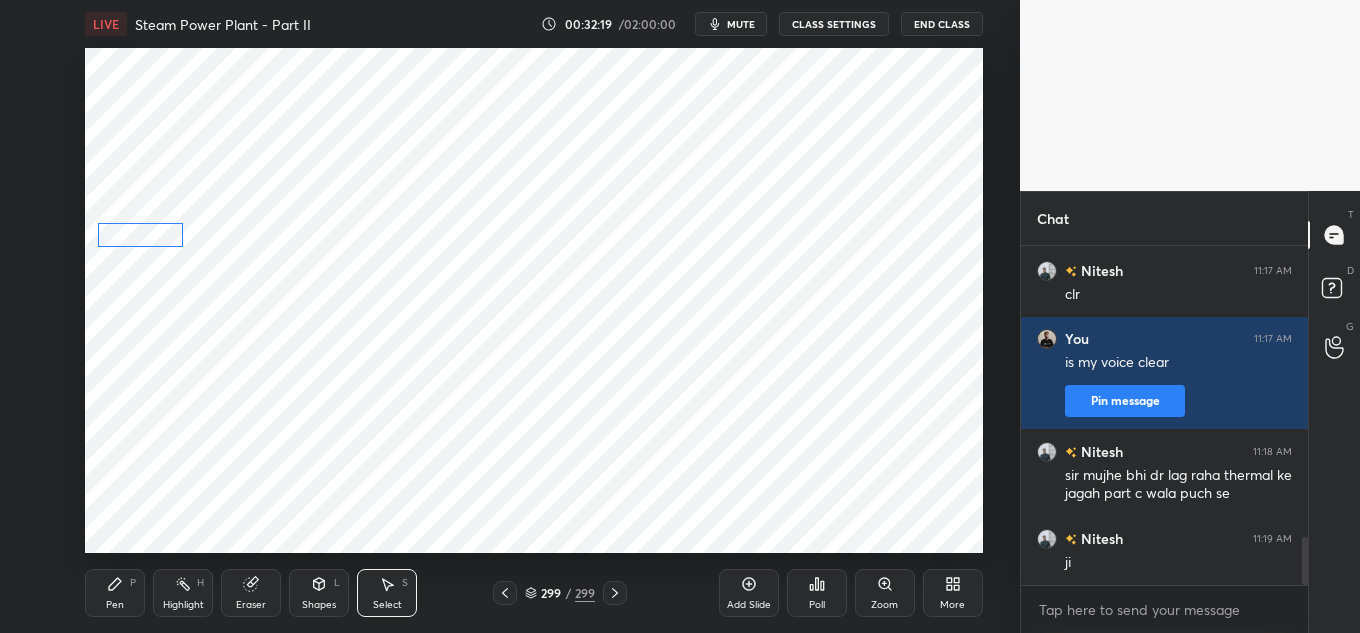 drag, startPoint x: 146, startPoint y: 298, endPoint x: 150, endPoint y: 236, distance: 62.1289 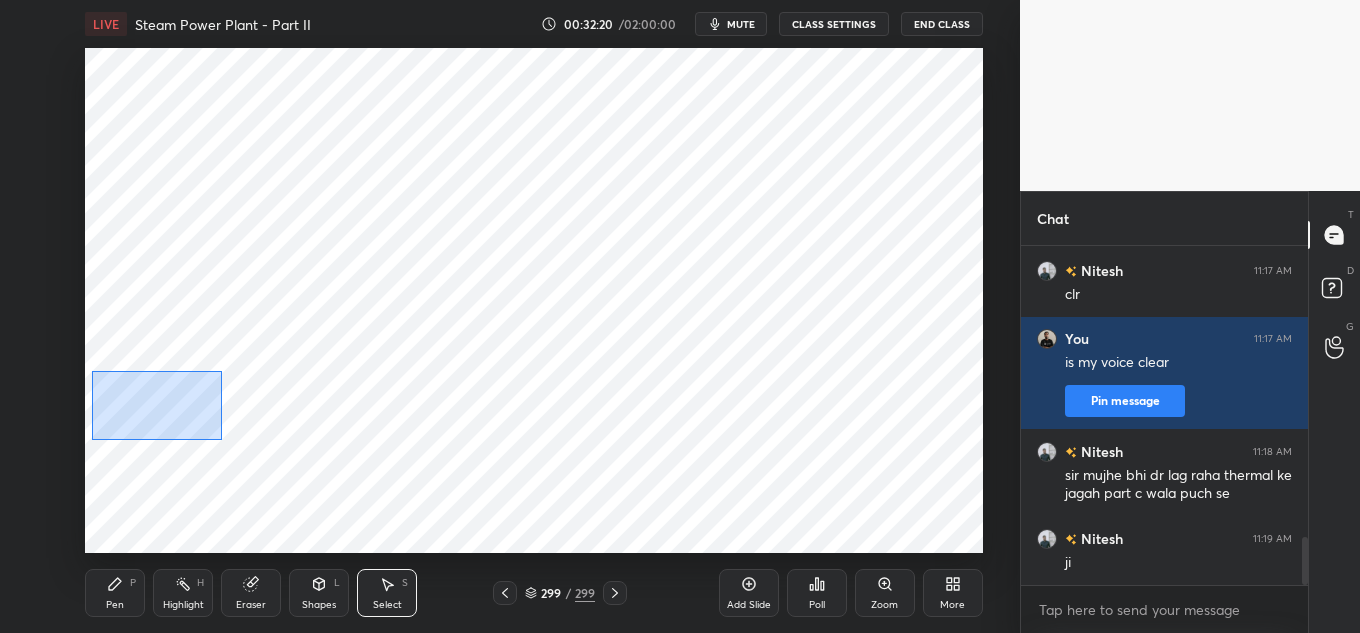 drag, startPoint x: 93, startPoint y: 372, endPoint x: 170, endPoint y: 405, distance: 83.773506 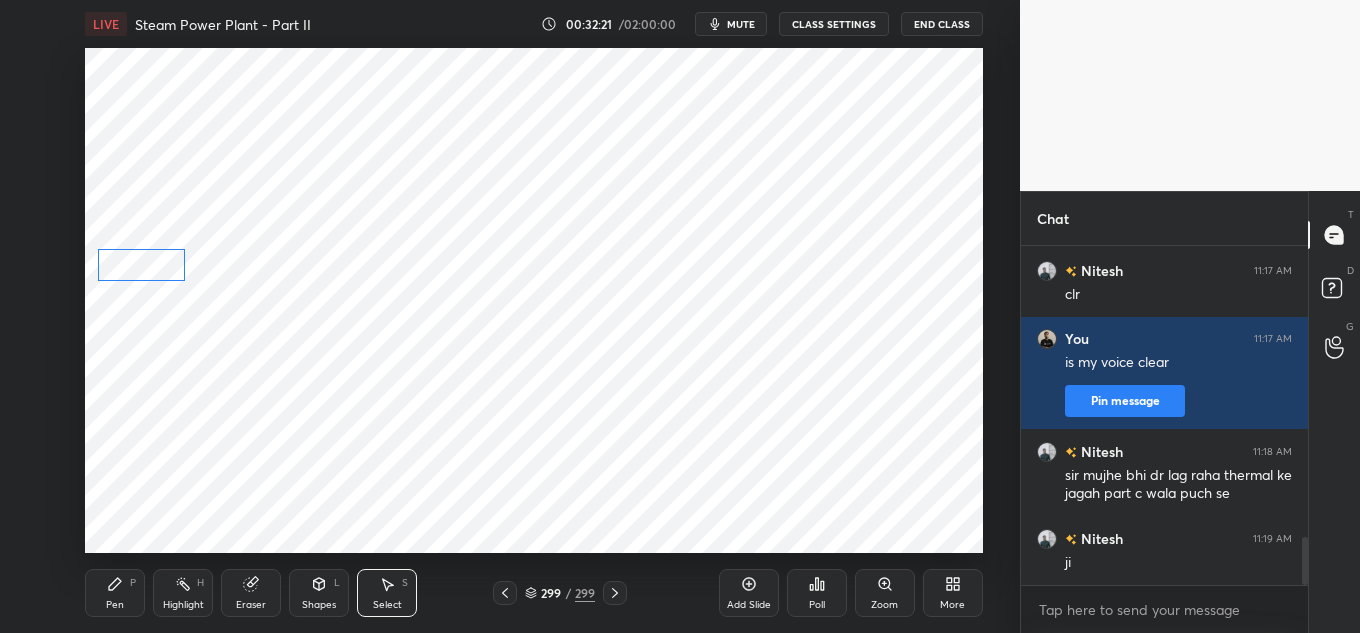 drag, startPoint x: 159, startPoint y: 397, endPoint x: 160, endPoint y: 260, distance: 137.00365 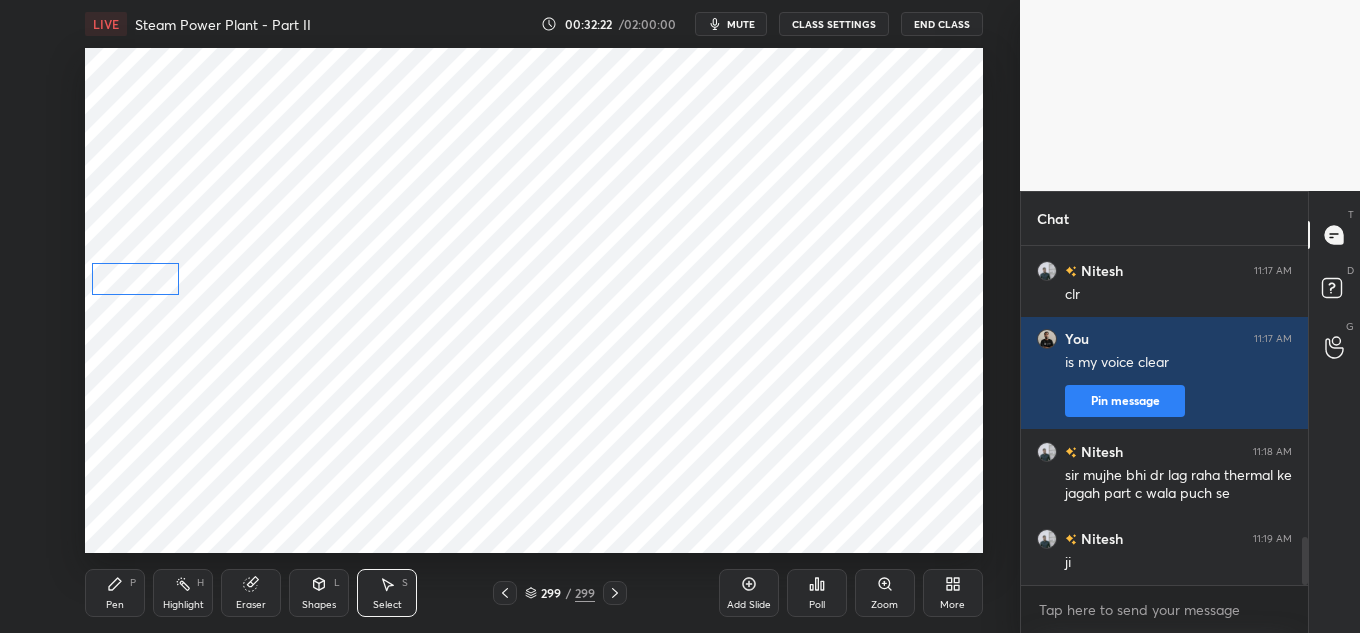 drag, startPoint x: 145, startPoint y: 267, endPoint x: 135, endPoint y: 272, distance: 11.18034 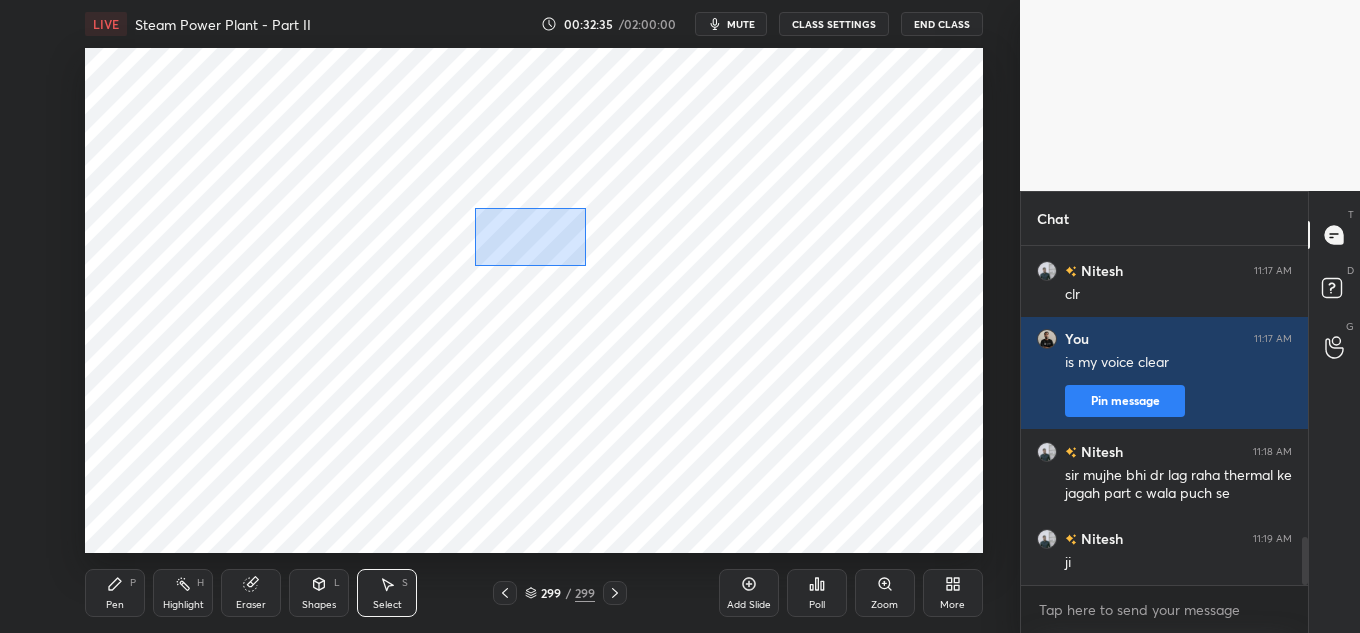 drag, startPoint x: 476, startPoint y: 209, endPoint x: 618, endPoint y: 263, distance: 151.92104 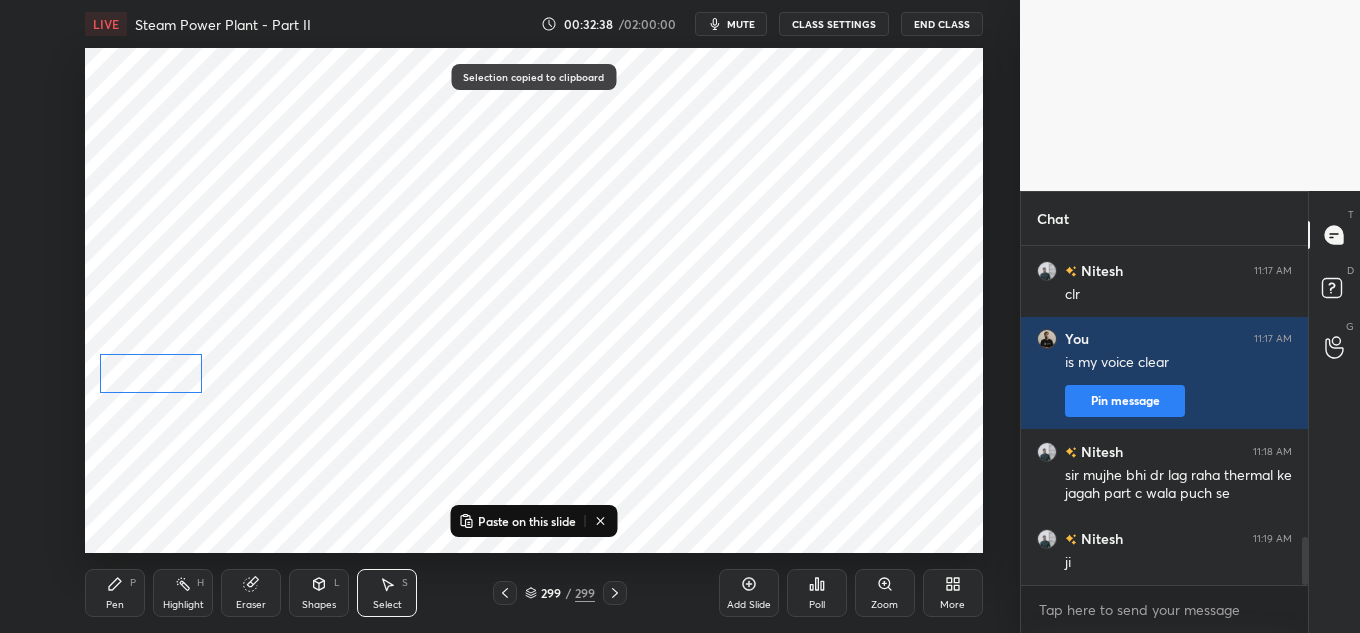 drag, startPoint x: 554, startPoint y: 235, endPoint x: 177, endPoint y: 377, distance: 402.85605 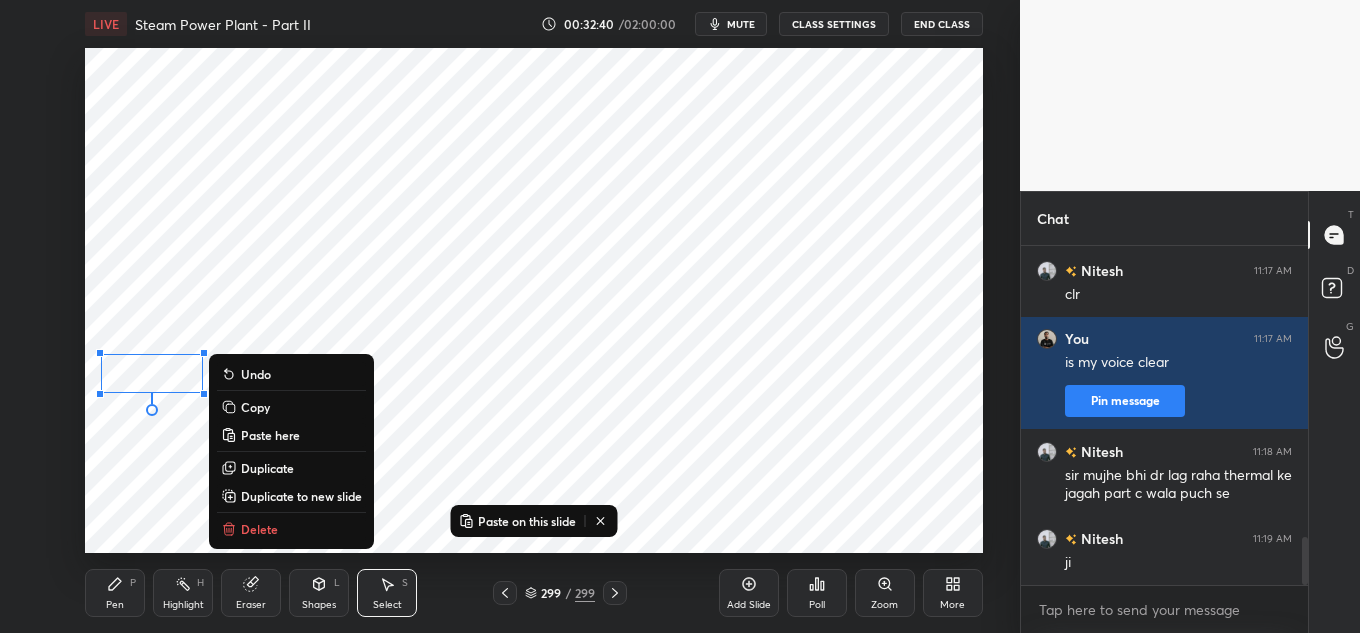 click on "0 ° Undo Copy Paste here Duplicate Duplicate to new slide Delete" at bounding box center (534, 300) 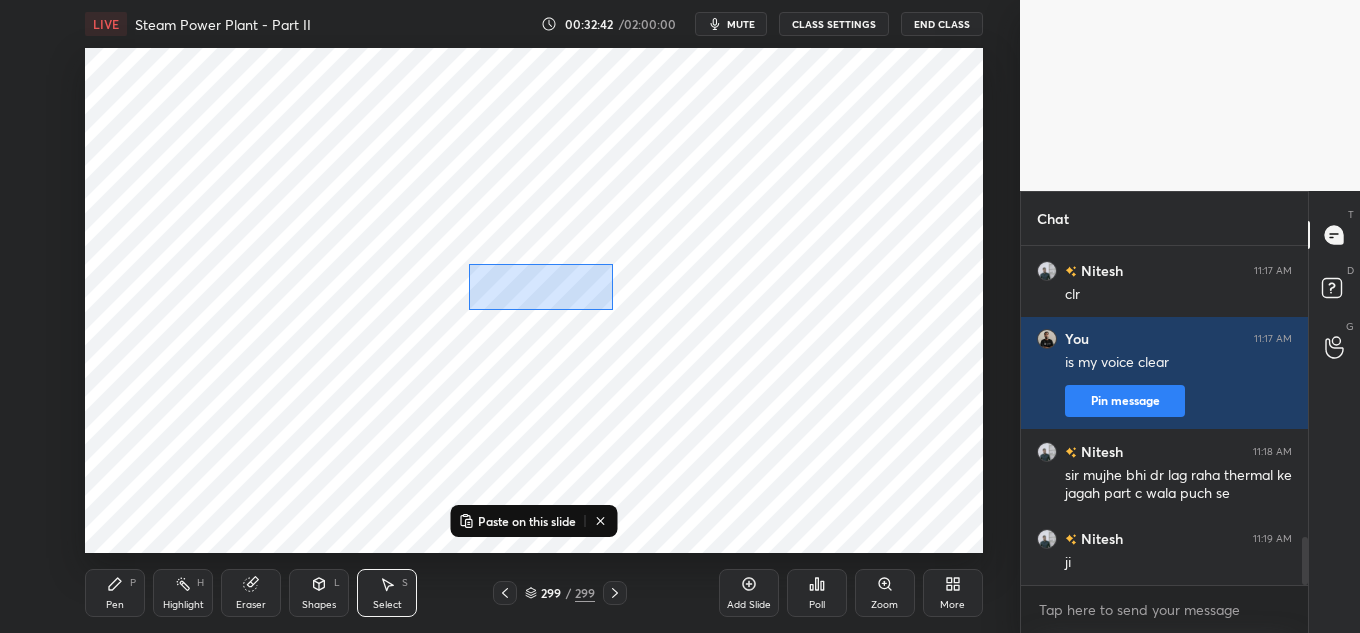 drag, startPoint x: 469, startPoint y: 264, endPoint x: 592, endPoint y: 303, distance: 129.03488 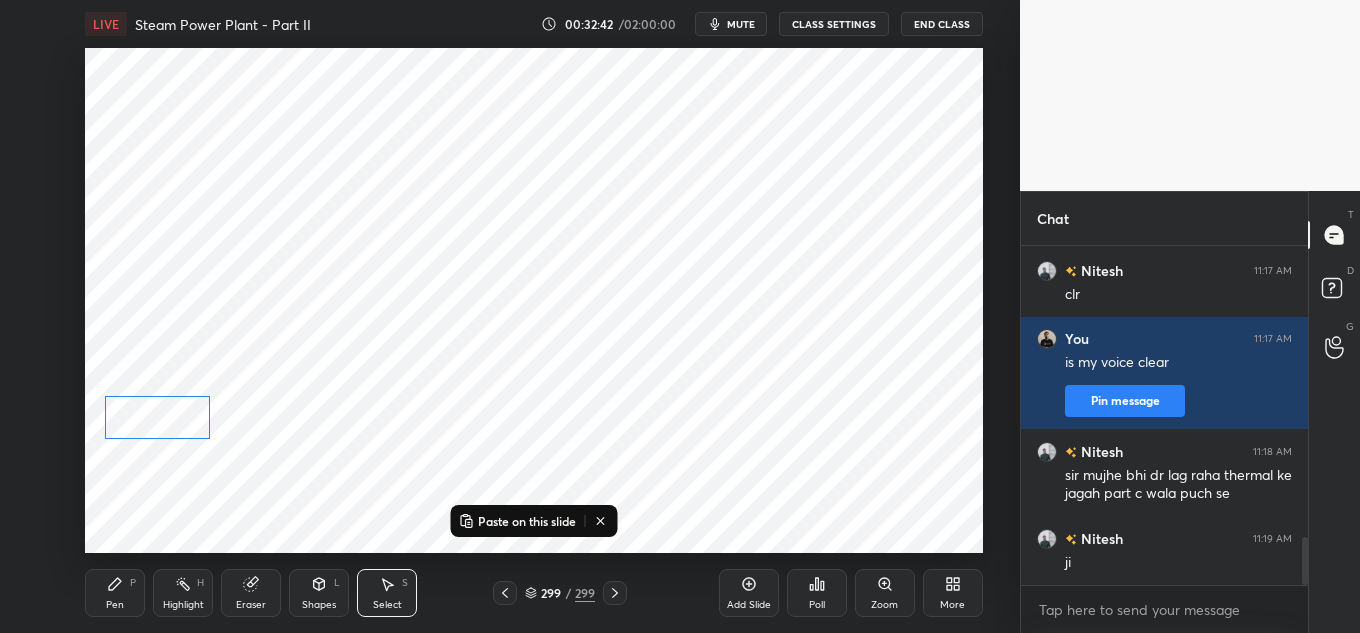 drag, startPoint x: 573, startPoint y: 297, endPoint x: 199, endPoint y: 413, distance: 391.5763 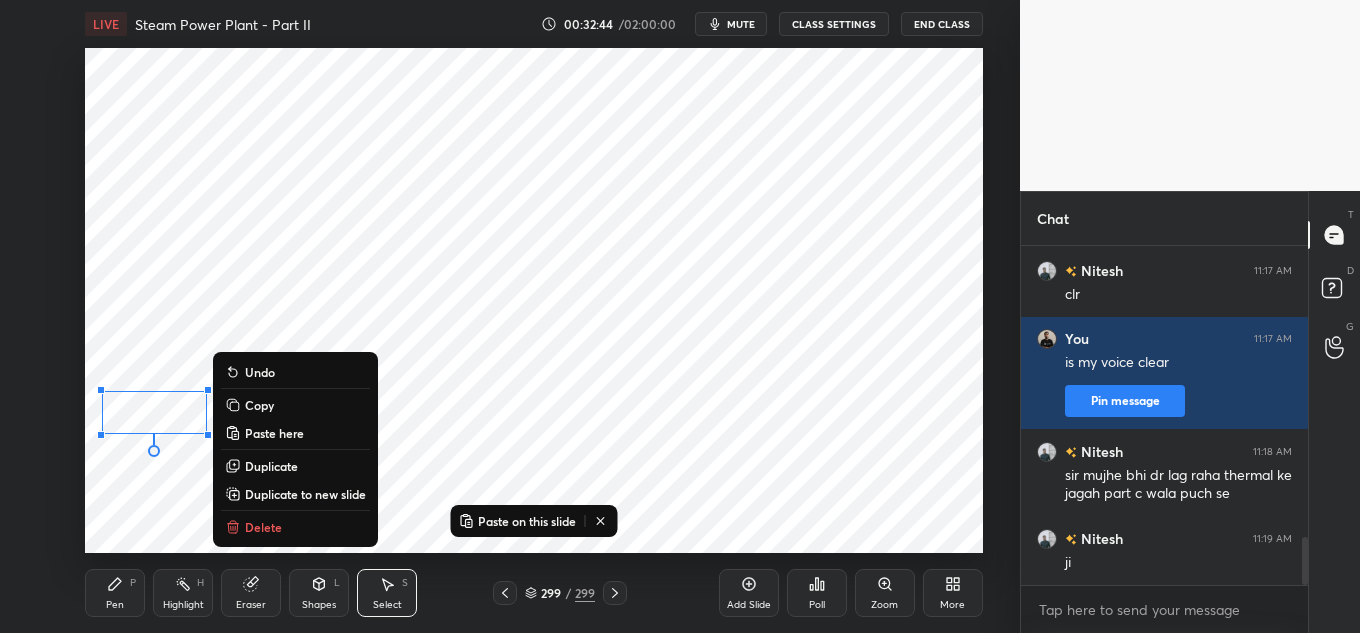 click on "0 ° Undo Copy Paste here Duplicate Duplicate to new slide Delete" at bounding box center (534, 300) 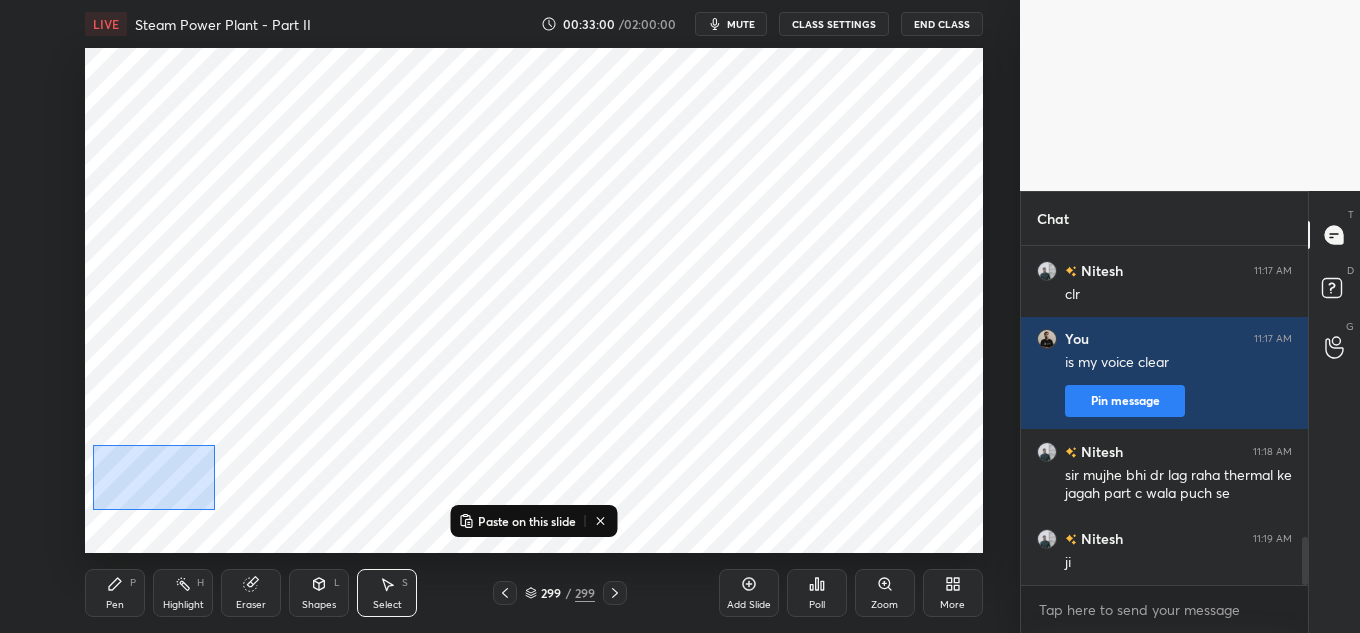 drag, startPoint x: 93, startPoint y: 445, endPoint x: 217, endPoint y: 505, distance: 137.7534 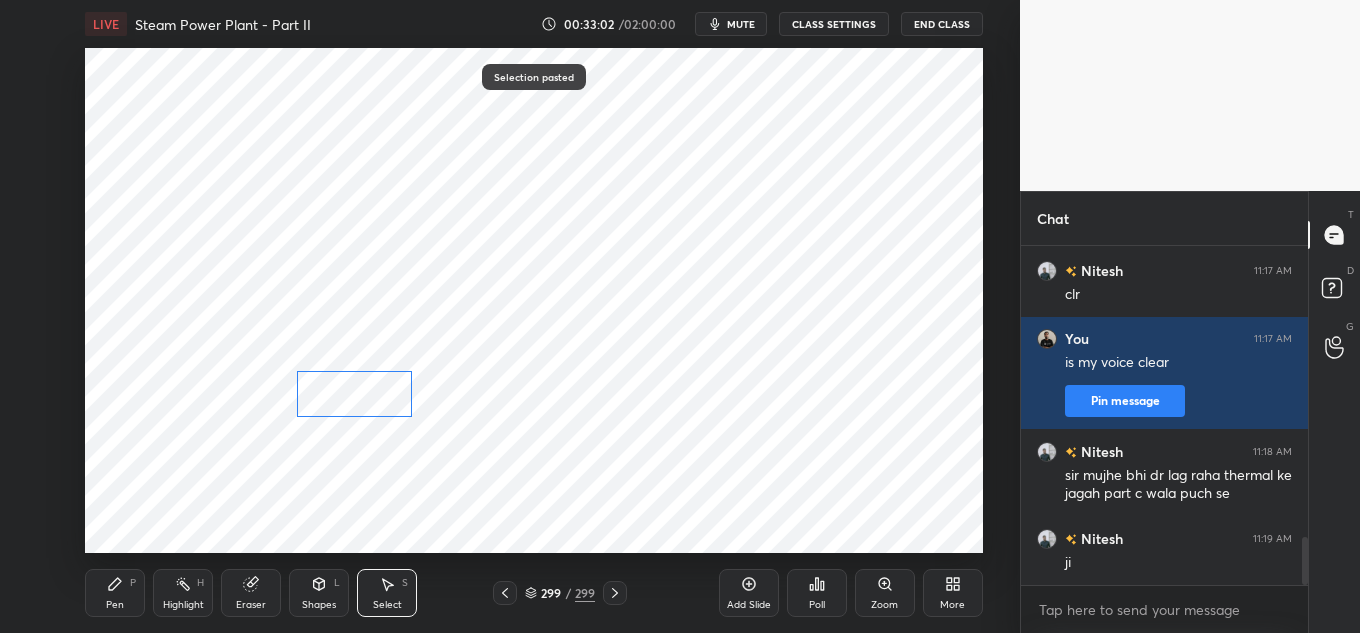 drag, startPoint x: 245, startPoint y: 473, endPoint x: 374, endPoint y: 385, distance: 156.15697 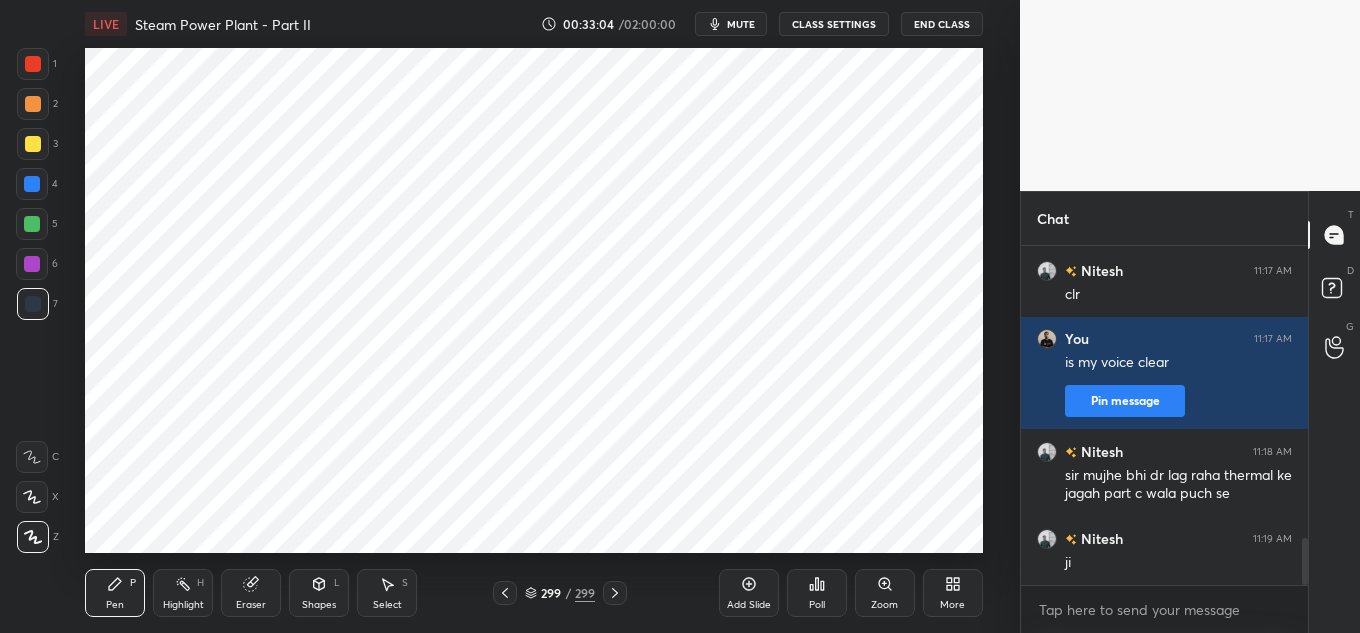 scroll, scrollTop: 2128, scrollLeft: 0, axis: vertical 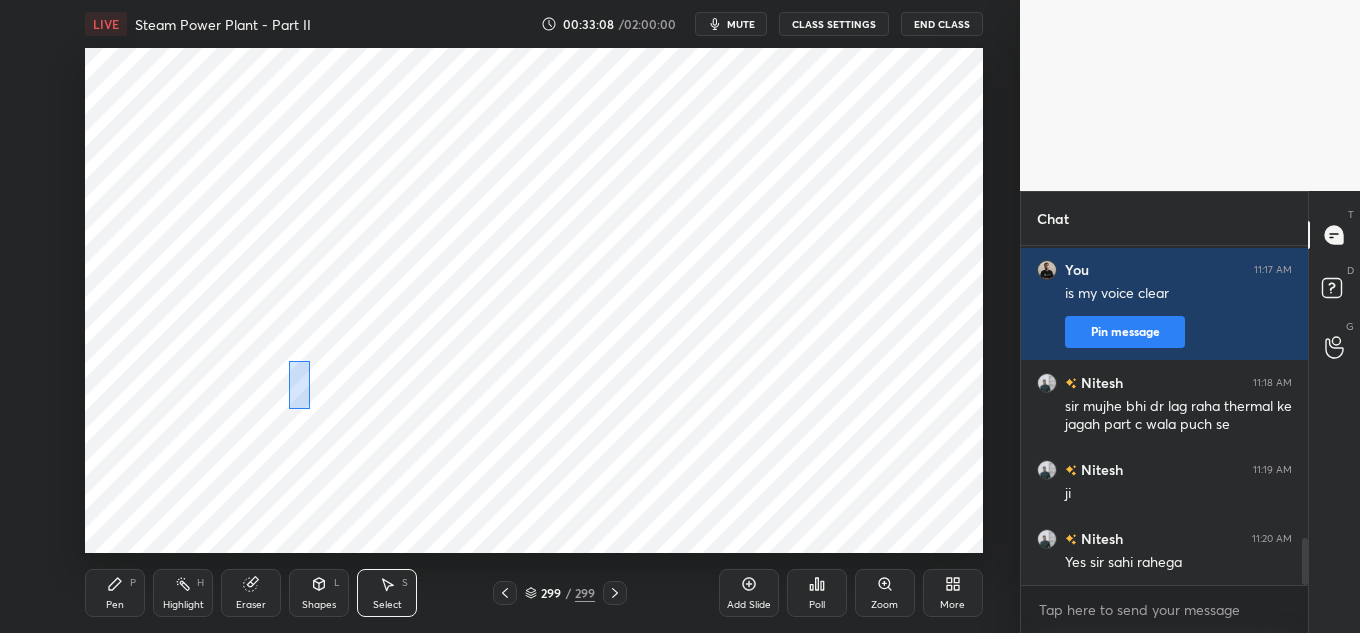 drag, startPoint x: 289, startPoint y: 362, endPoint x: 453, endPoint y: 424, distance: 175.32826 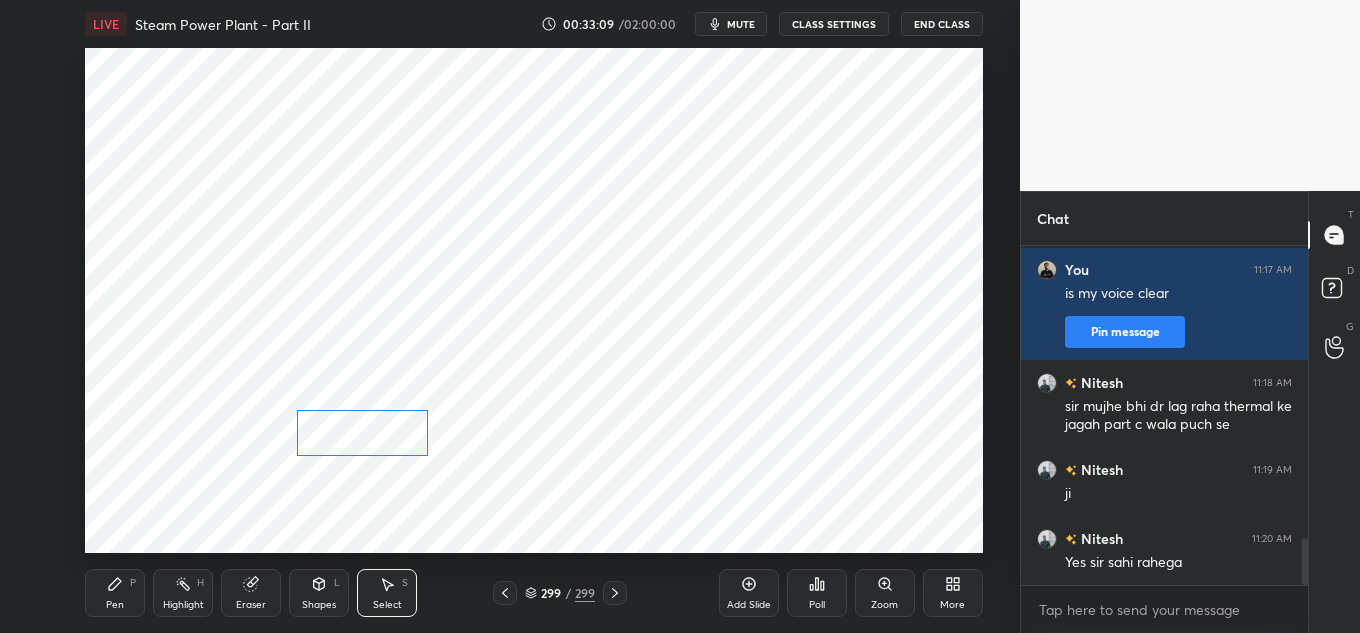 drag, startPoint x: 408, startPoint y: 412, endPoint x: 409, endPoint y: 422, distance: 10.049875 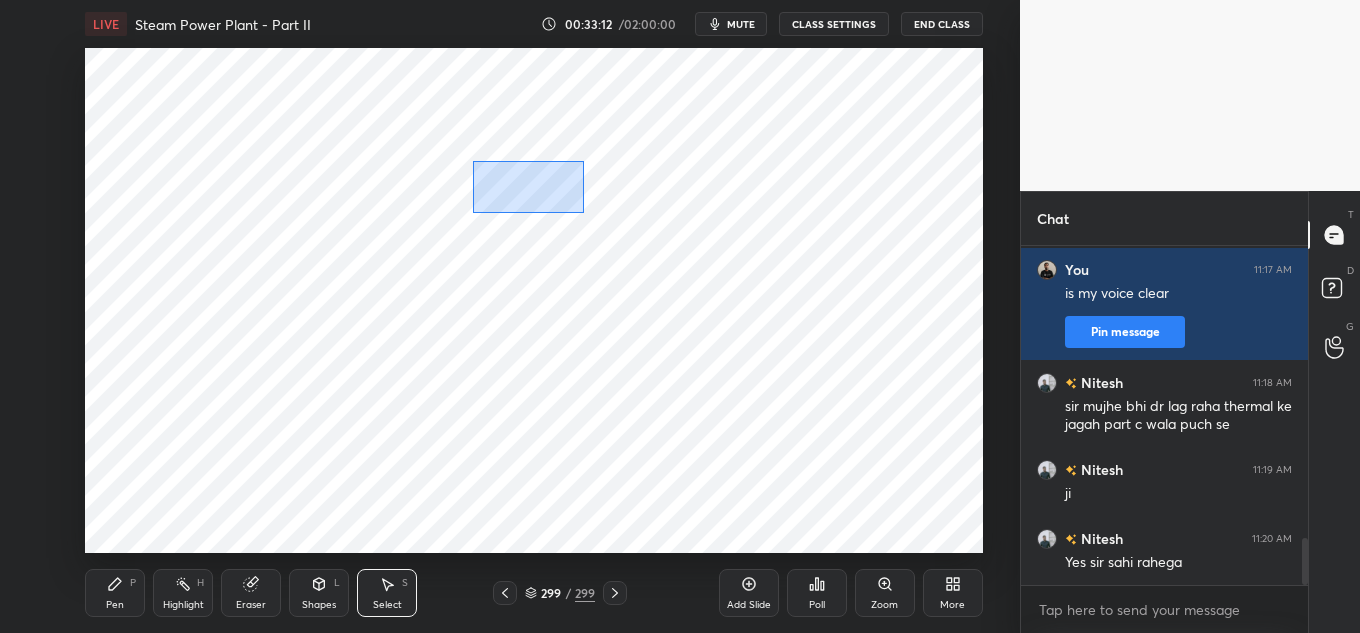 drag, startPoint x: 486, startPoint y: 172, endPoint x: 583, endPoint y: 212, distance: 104.92378 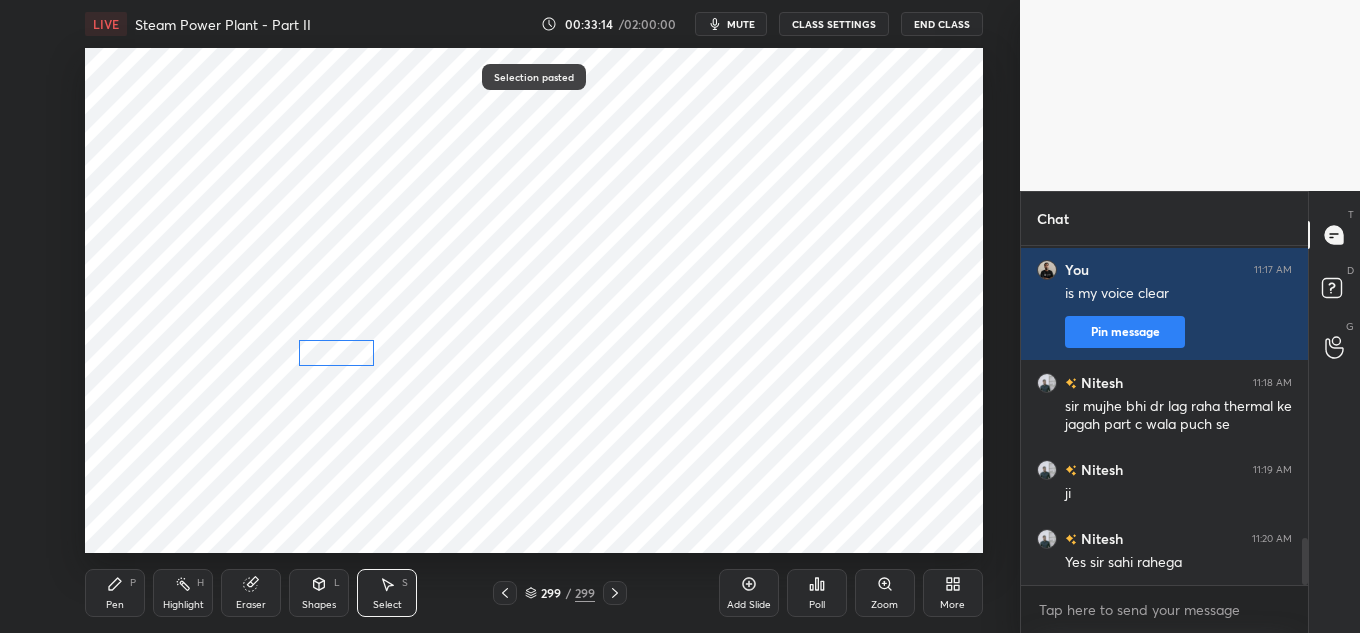 drag, startPoint x: 551, startPoint y: 200, endPoint x: 349, endPoint y: 351, distance: 252.20032 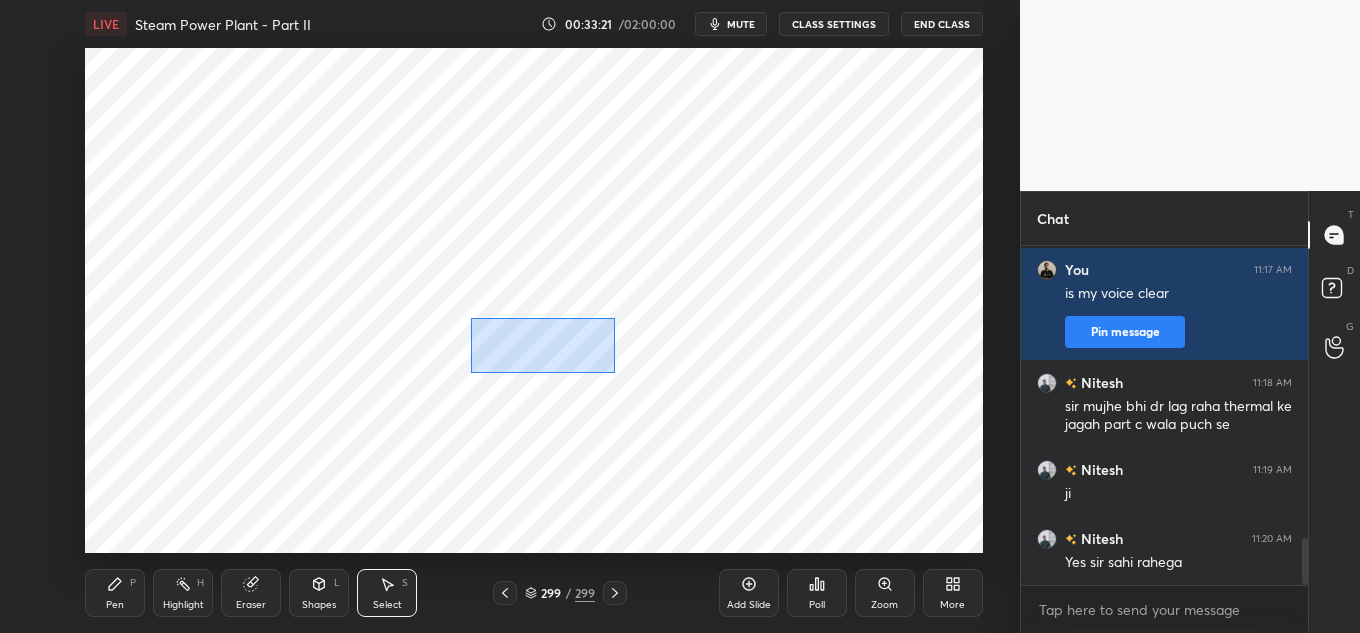 drag, startPoint x: 472, startPoint y: 319, endPoint x: 635, endPoint y: 374, distance: 172.02907 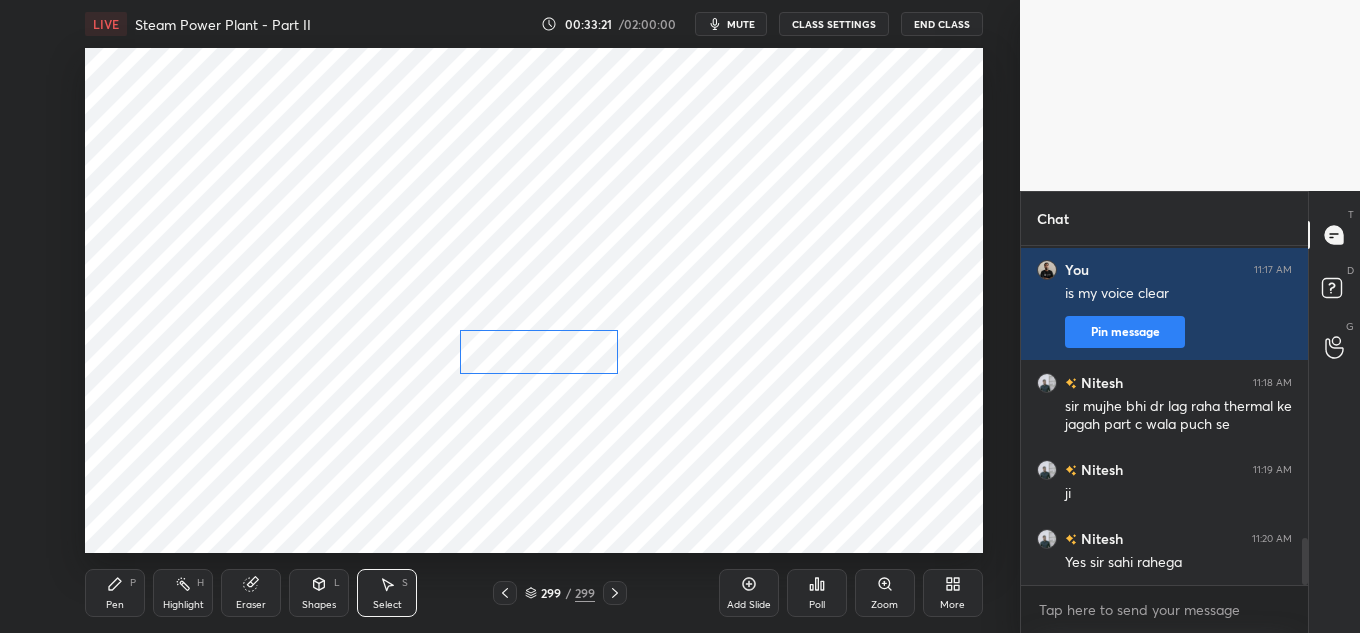drag, startPoint x: 597, startPoint y: 357, endPoint x: 420, endPoint y: 398, distance: 181.68654 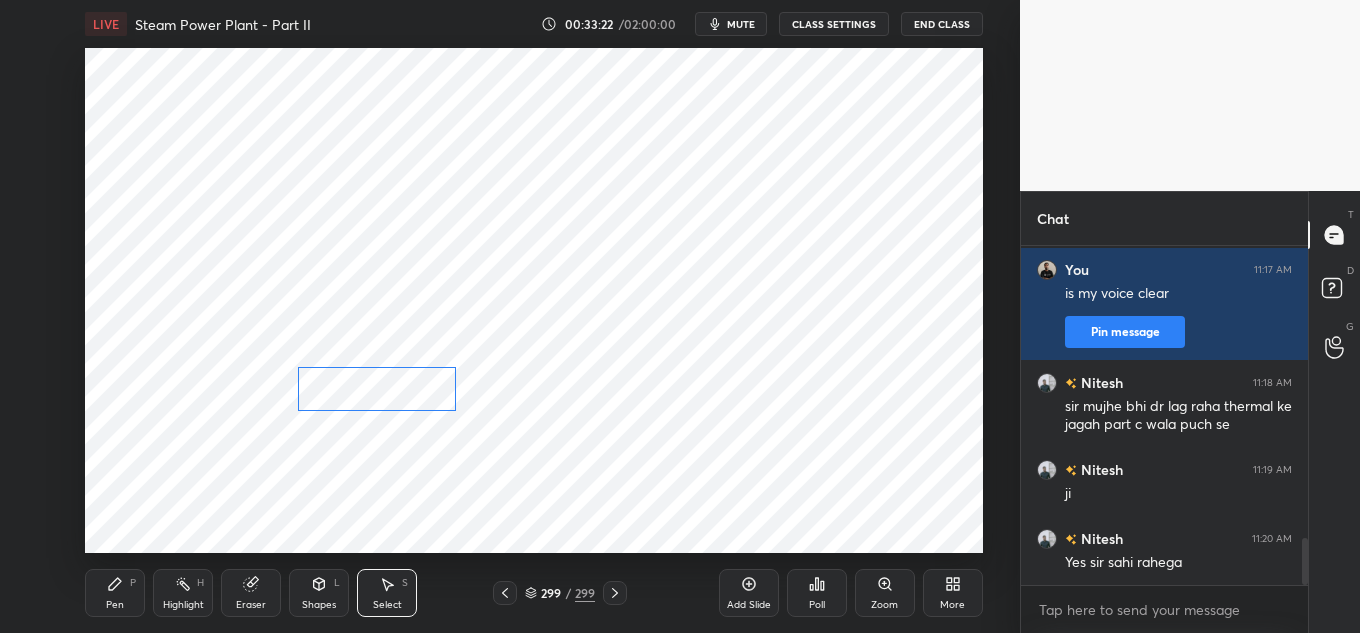 click on "0 ° Undo Copy Paste here Duplicate Duplicate to new slide Delete" at bounding box center [534, 300] 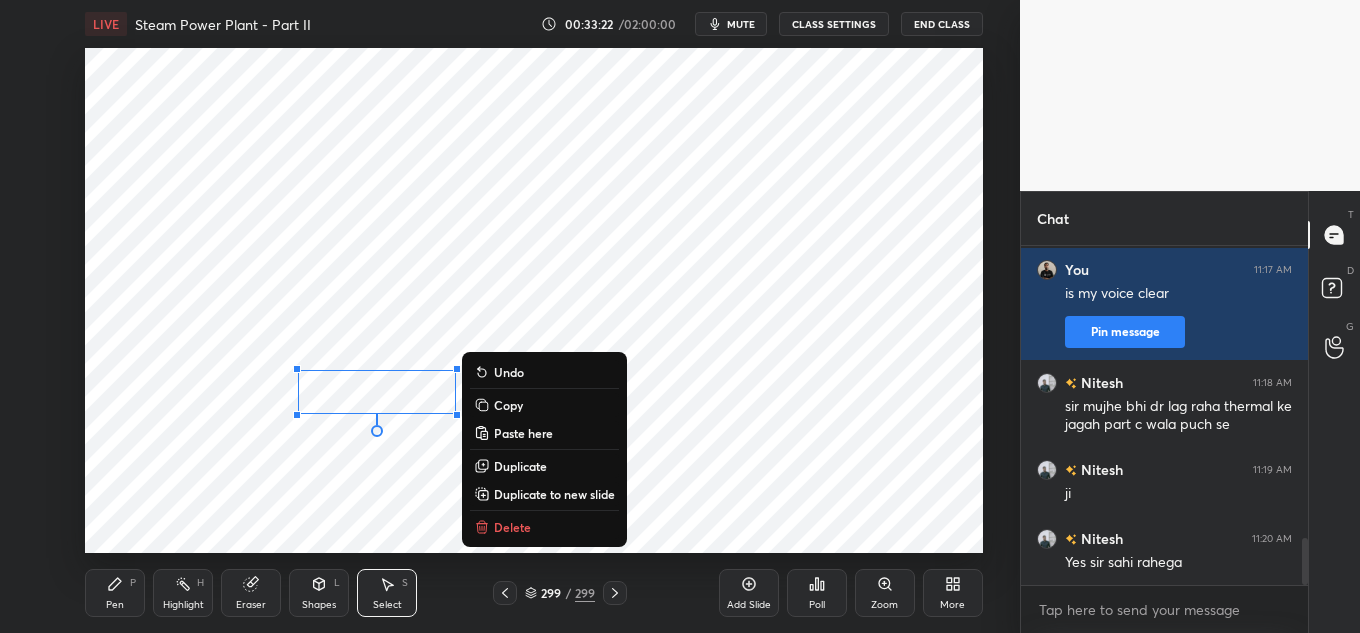 click on "0 ° Undo Copy Paste here Duplicate Duplicate to new slide Delete" at bounding box center [534, 300] 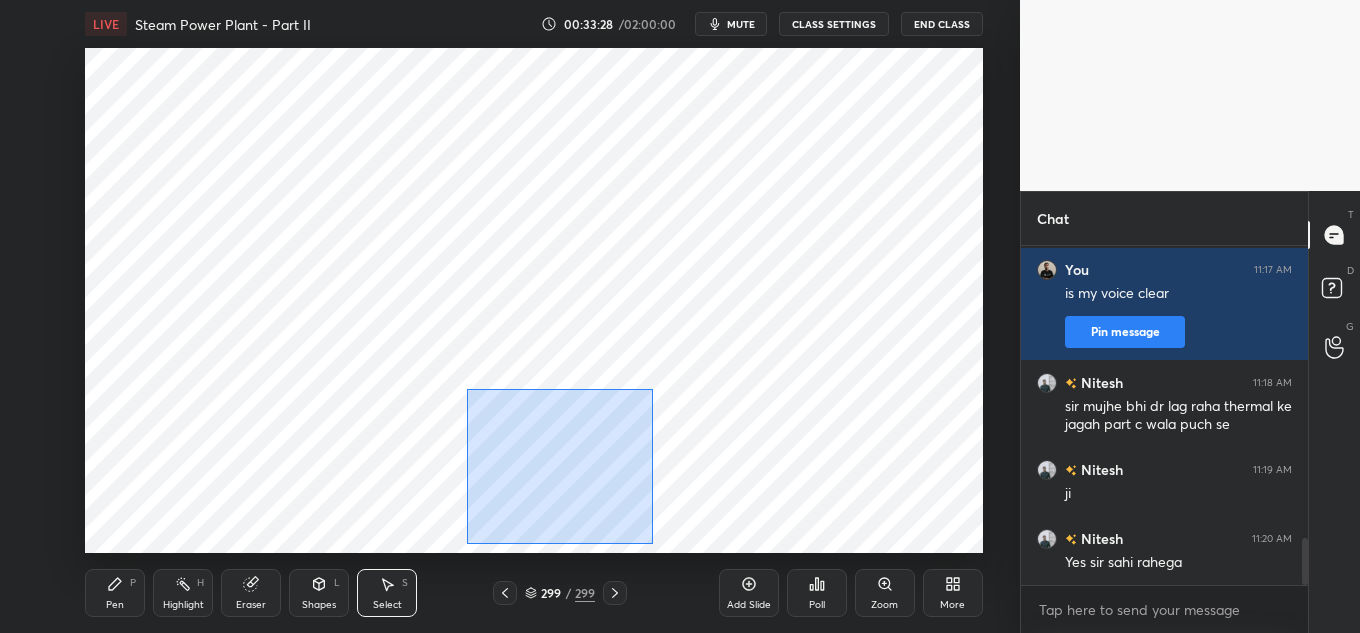 drag, startPoint x: 481, startPoint y: 425, endPoint x: 649, endPoint y: 540, distance: 203.59027 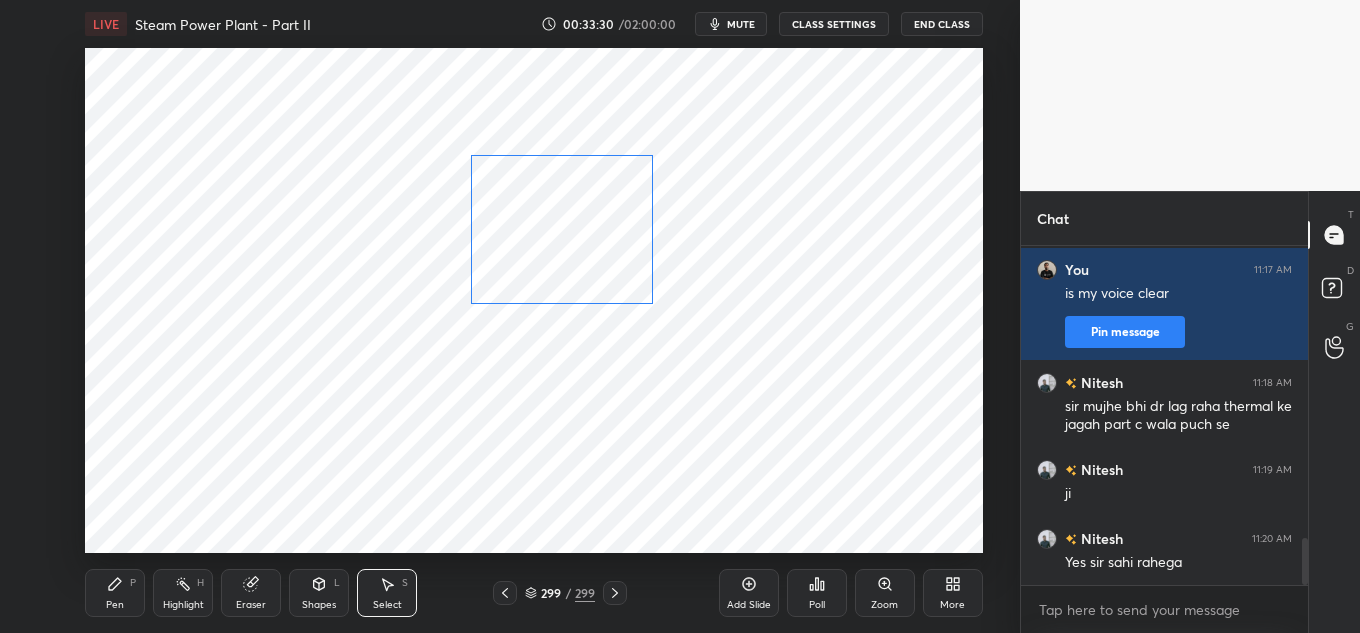 drag, startPoint x: 589, startPoint y: 488, endPoint x: 587, endPoint y: 261, distance: 227.0088 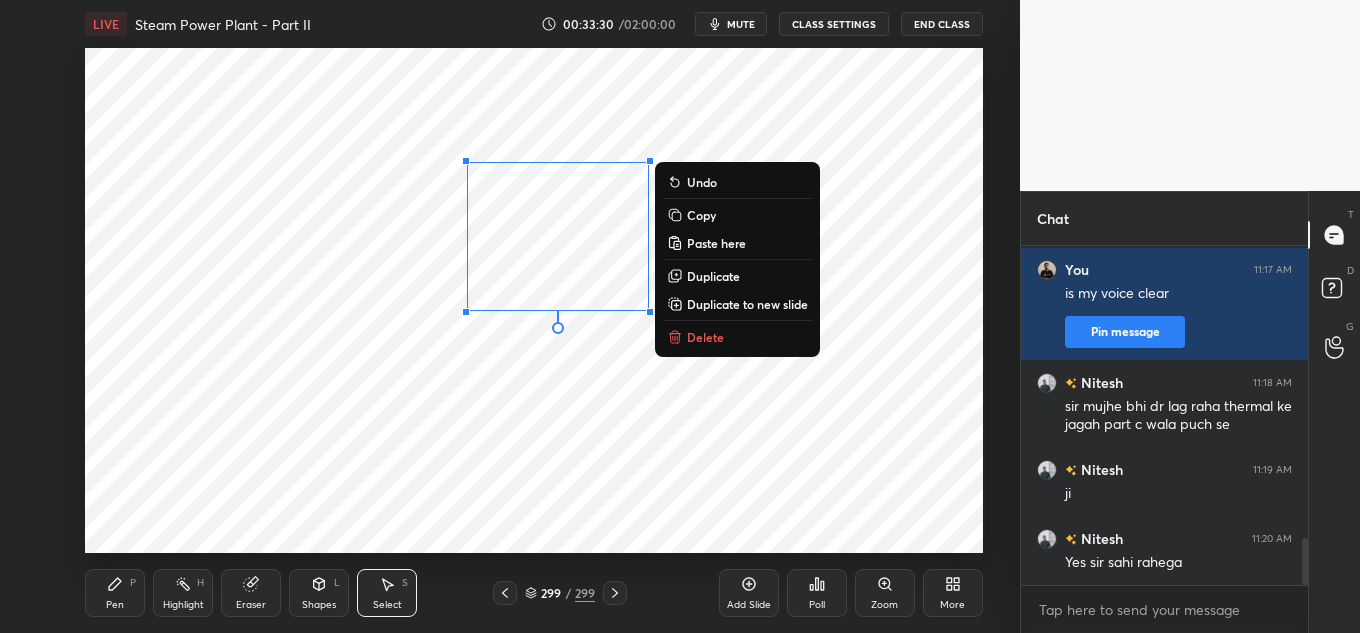 click on "0 ° Undo Copy Paste here Duplicate Duplicate to new slide Delete" at bounding box center (534, 300) 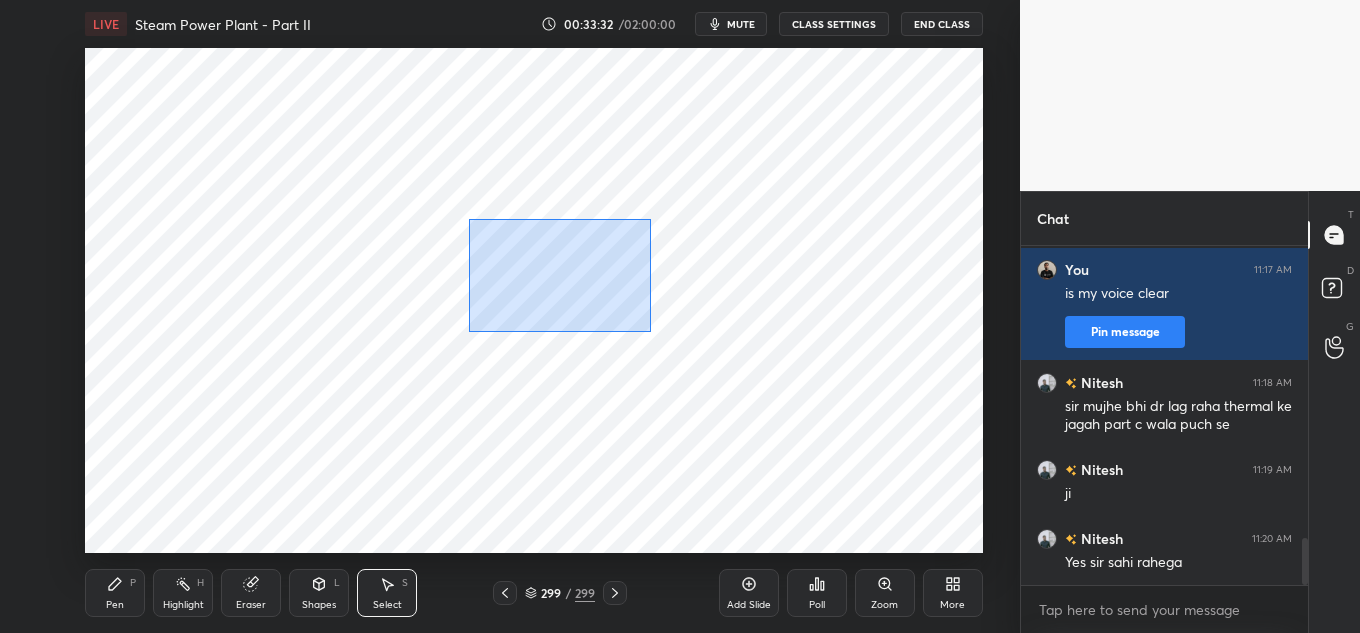 drag, startPoint x: 470, startPoint y: 238, endPoint x: 627, endPoint y: 297, distance: 167.72 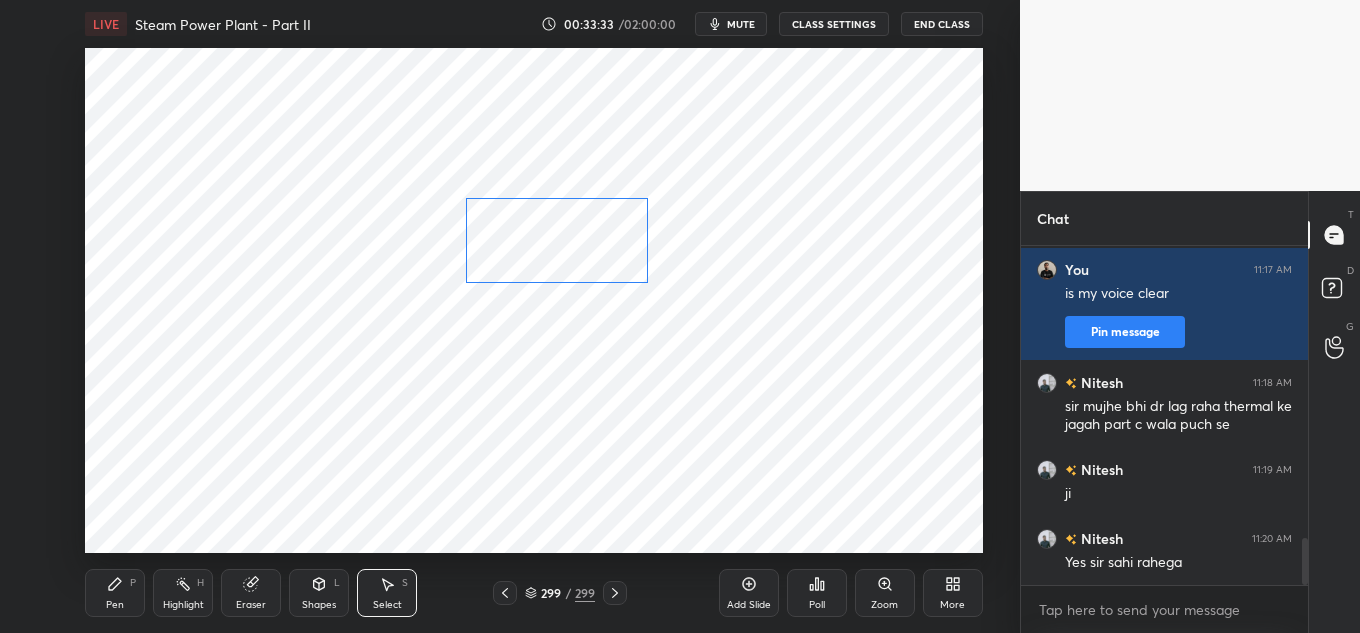 drag, startPoint x: 607, startPoint y: 266, endPoint x: 612, endPoint y: 239, distance: 27.45906 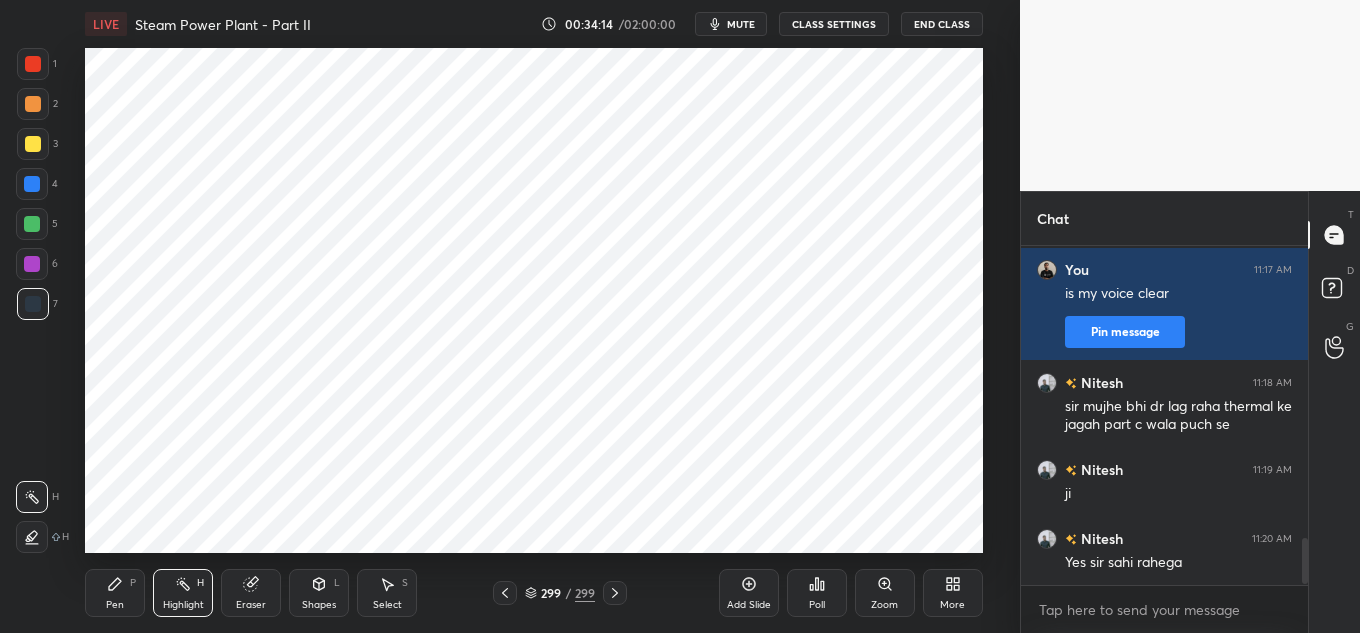 scroll, scrollTop: 2215, scrollLeft: 0, axis: vertical 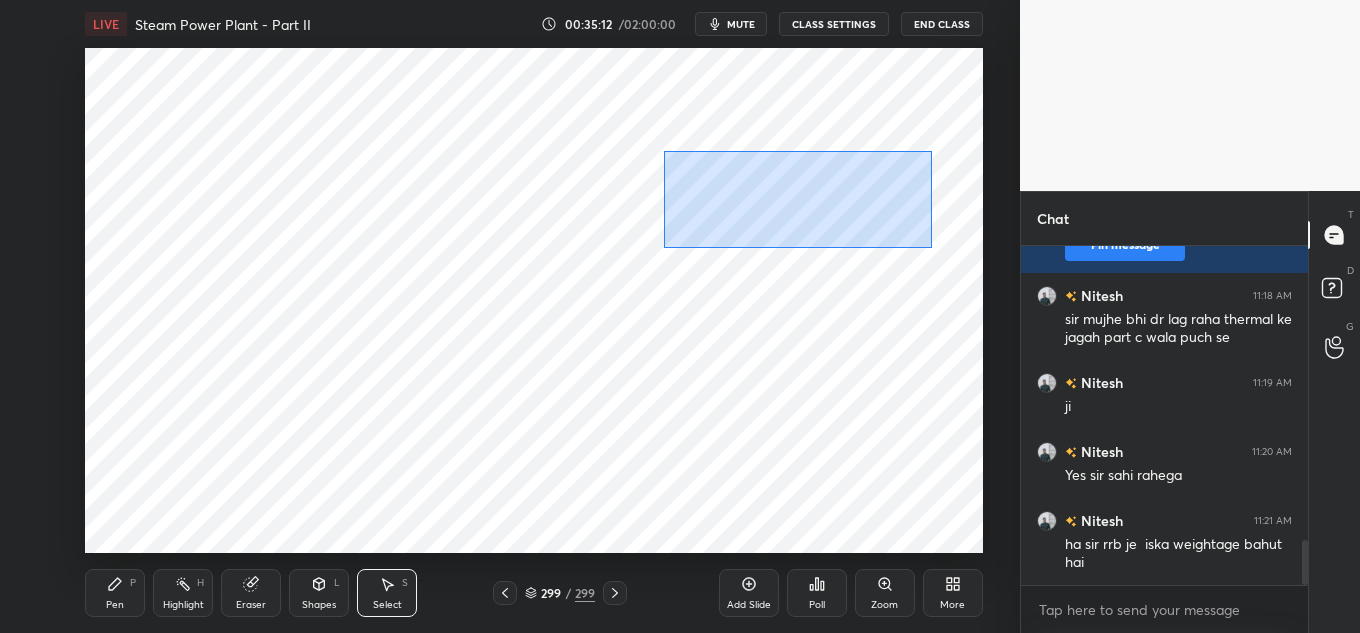 drag, startPoint x: 676, startPoint y: 162, endPoint x: 933, endPoint y: 247, distance: 270.6917 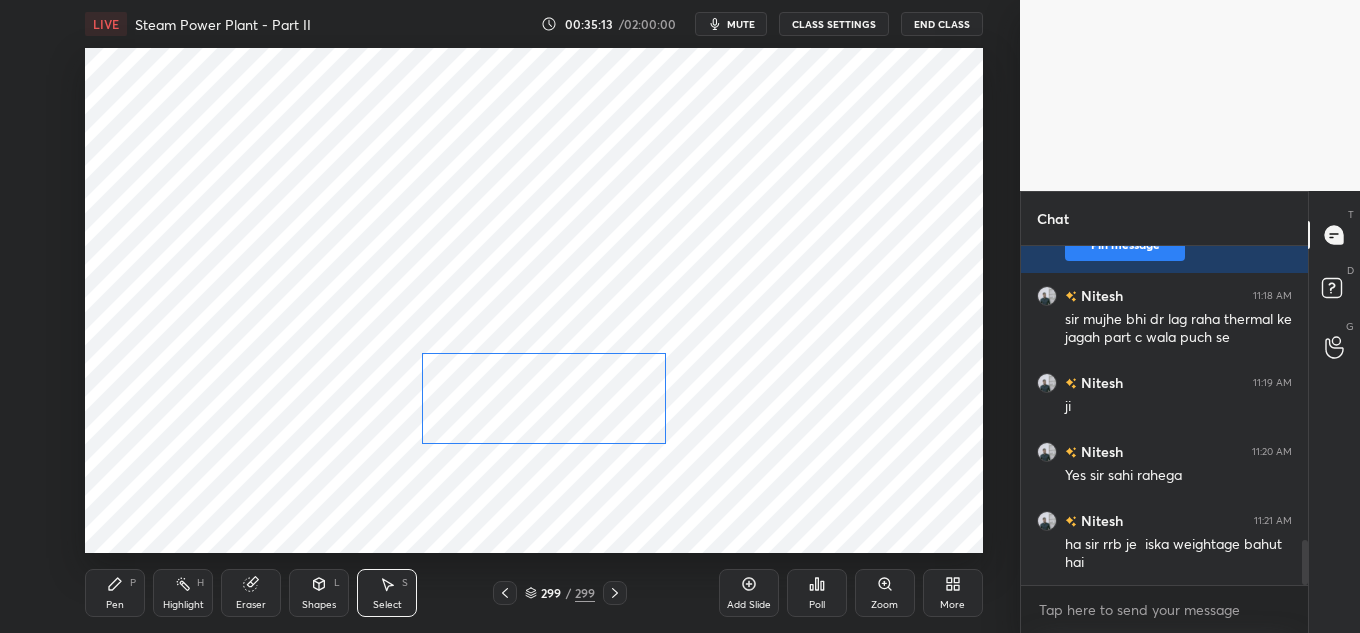 drag, startPoint x: 834, startPoint y: 204, endPoint x: 613, endPoint y: 399, distance: 294.73038 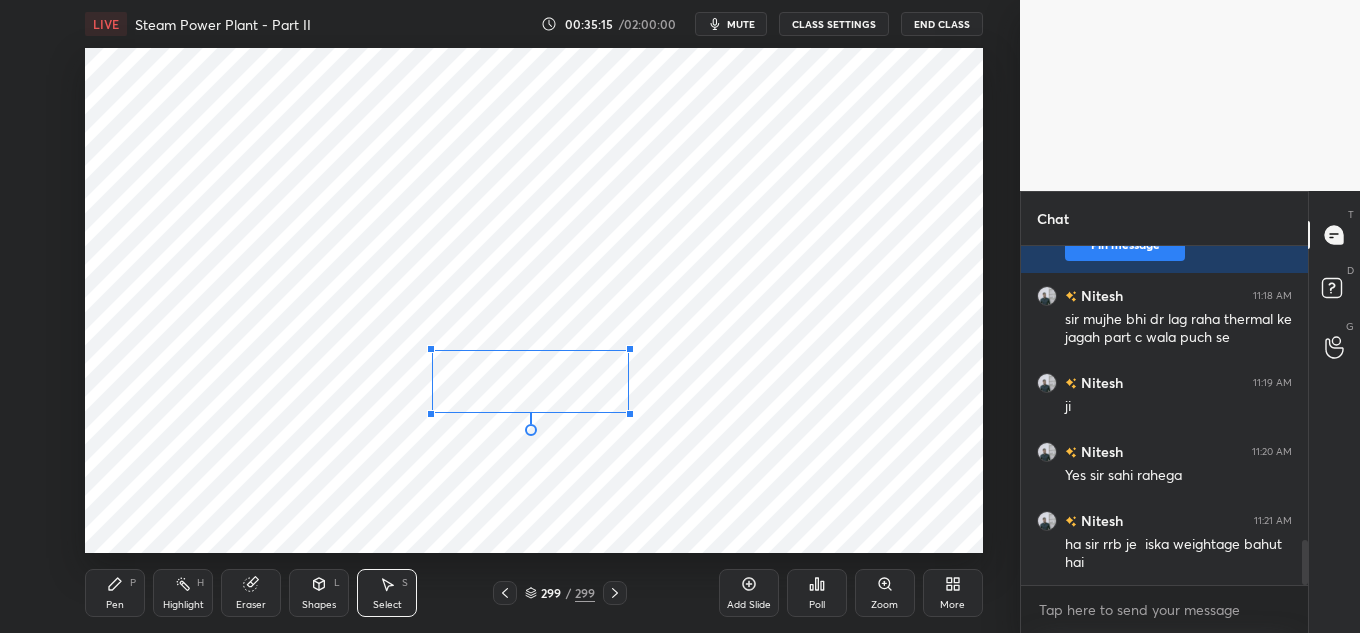 drag, startPoint x: 671, startPoint y: 439, endPoint x: 624, endPoint y: 412, distance: 54.20332 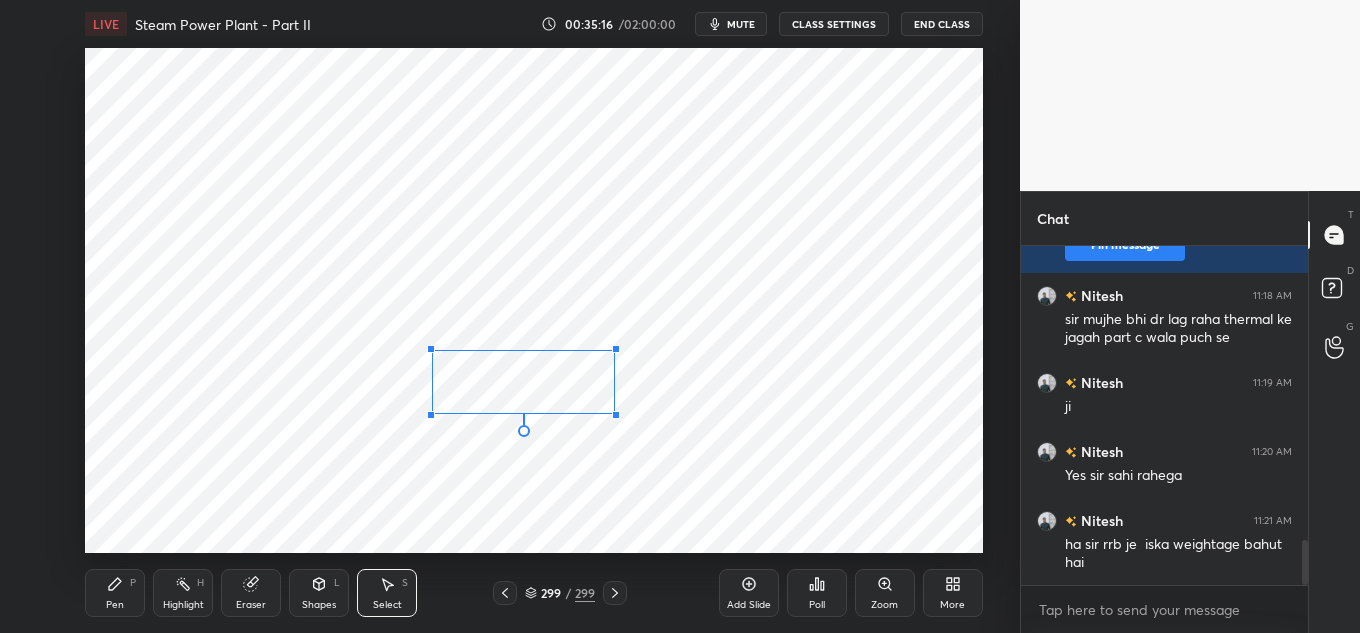 drag, startPoint x: 624, startPoint y: 412, endPoint x: 603, endPoint y: 413, distance: 21.023796 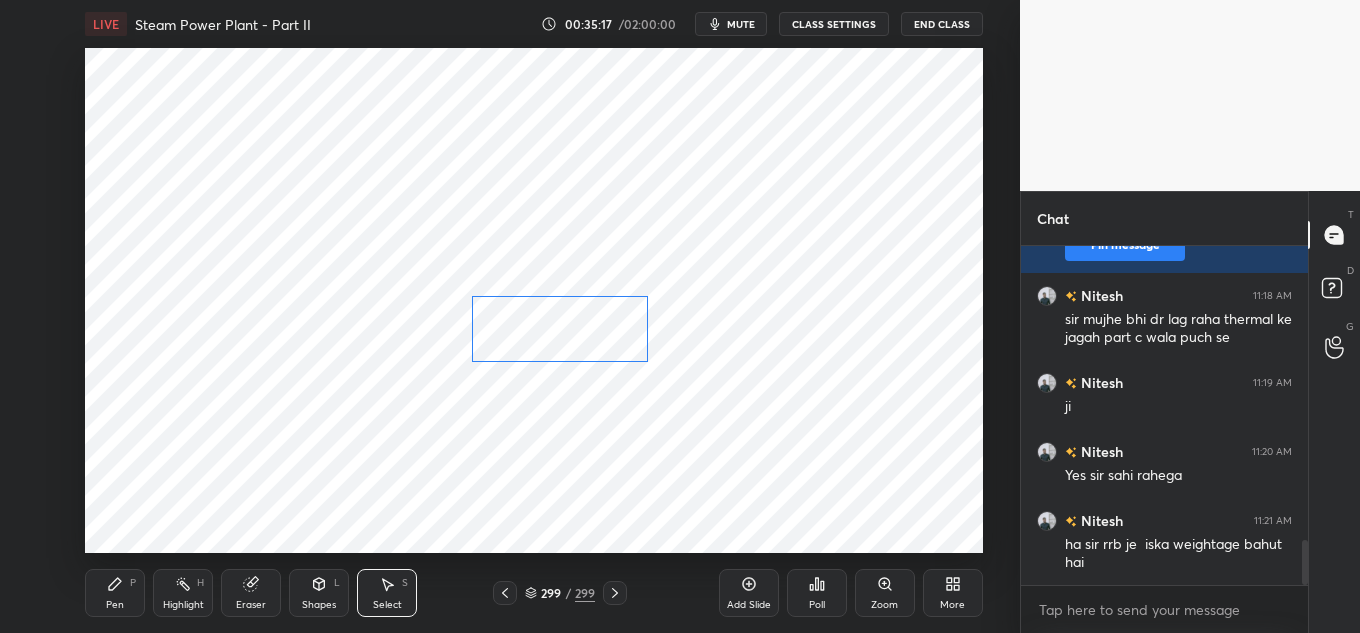 drag, startPoint x: 564, startPoint y: 394, endPoint x: 603, endPoint y: 342, distance: 65 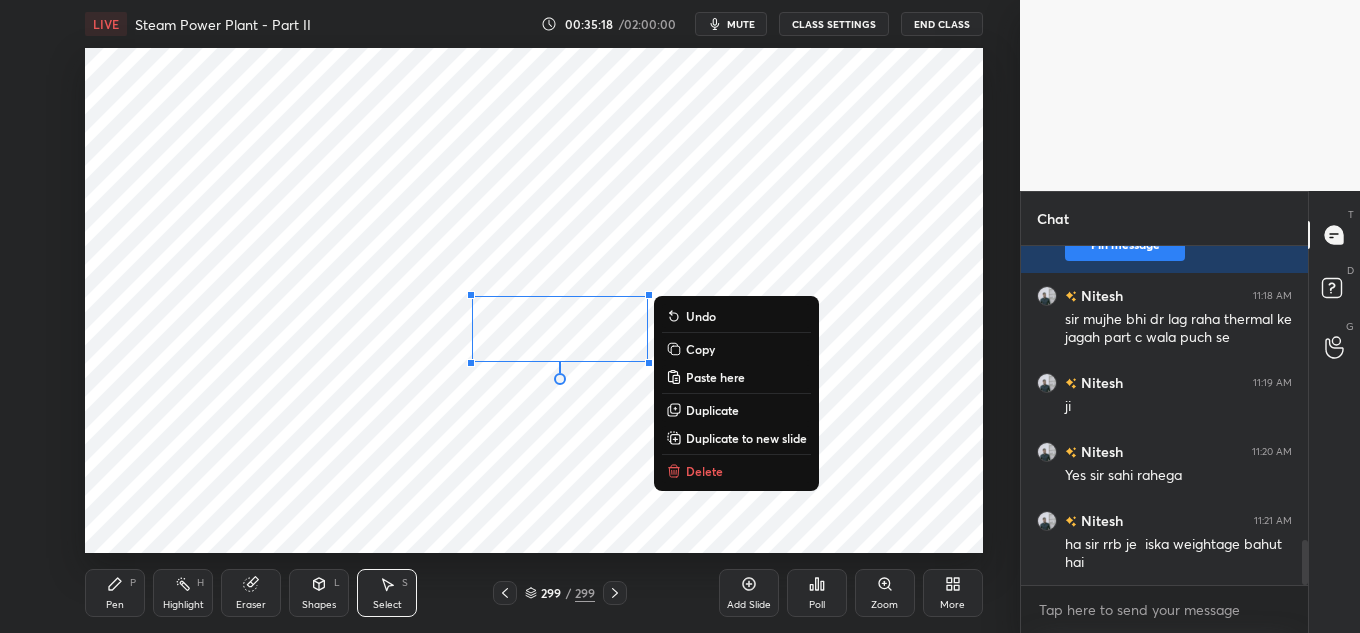 click on "0 ° Undo Copy Paste here Duplicate Duplicate to new slide Delete" at bounding box center [534, 300] 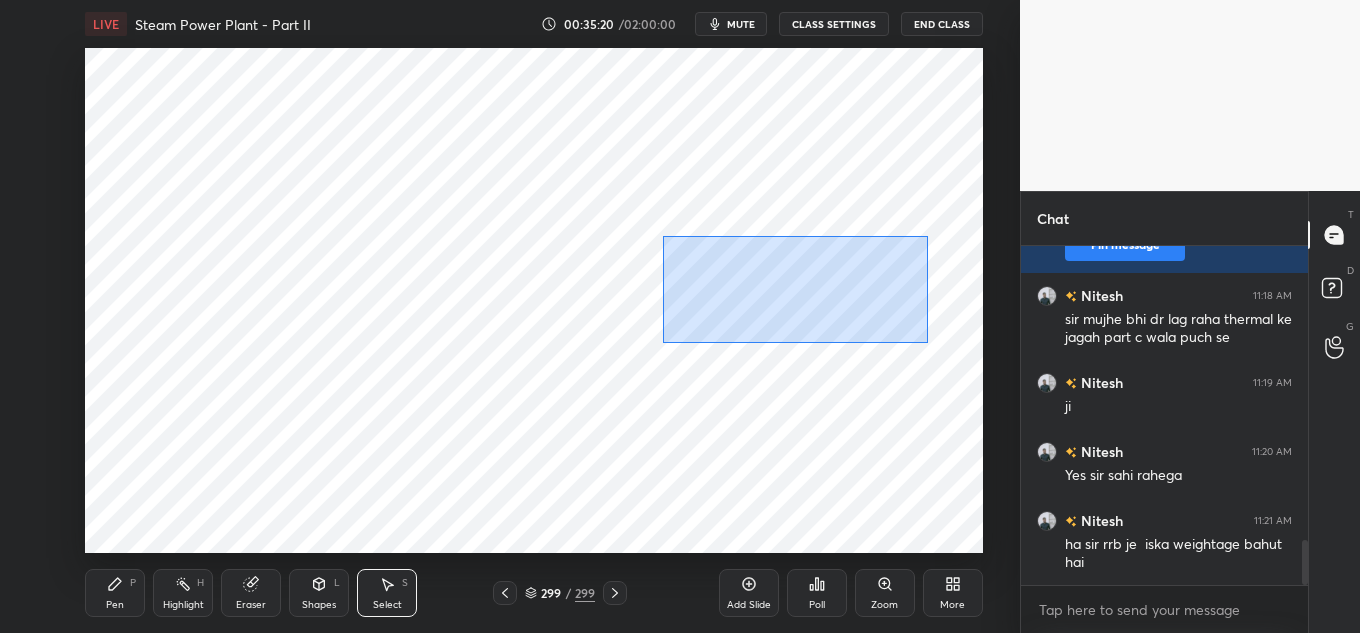 drag, startPoint x: 686, startPoint y: 285, endPoint x: 928, endPoint y: 333, distance: 246.71442 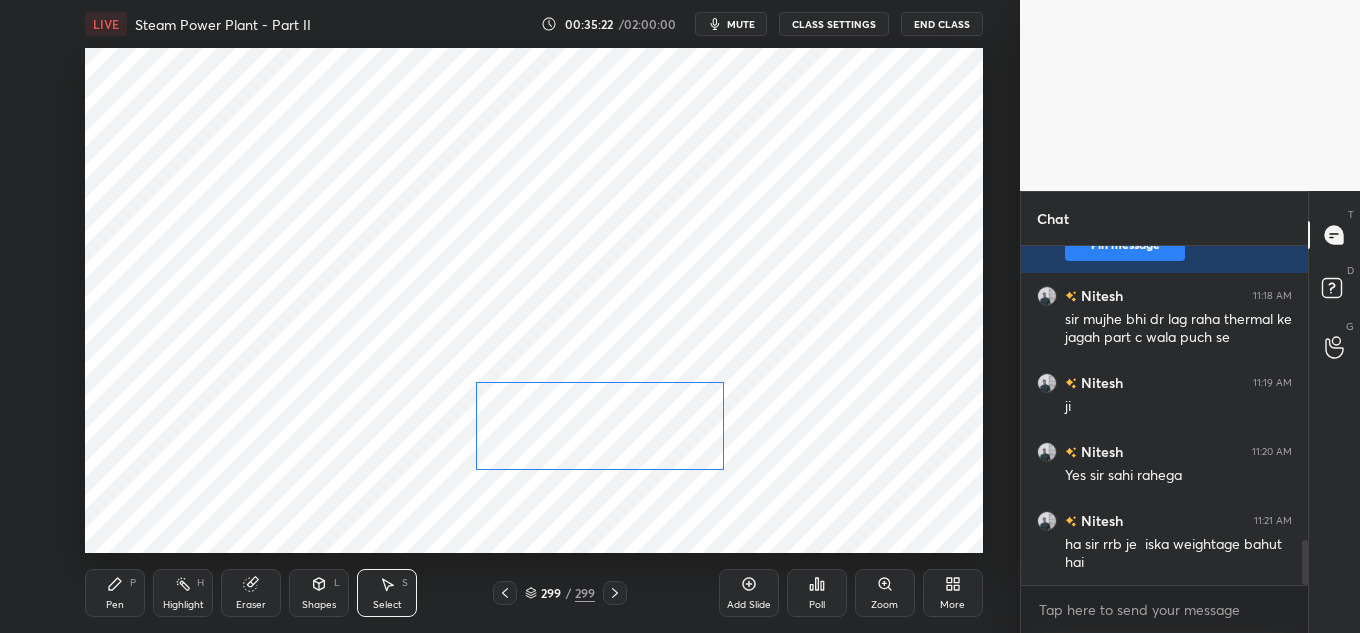 drag, startPoint x: 840, startPoint y: 303, endPoint x: 625, endPoint y: 417, distance: 243.35365 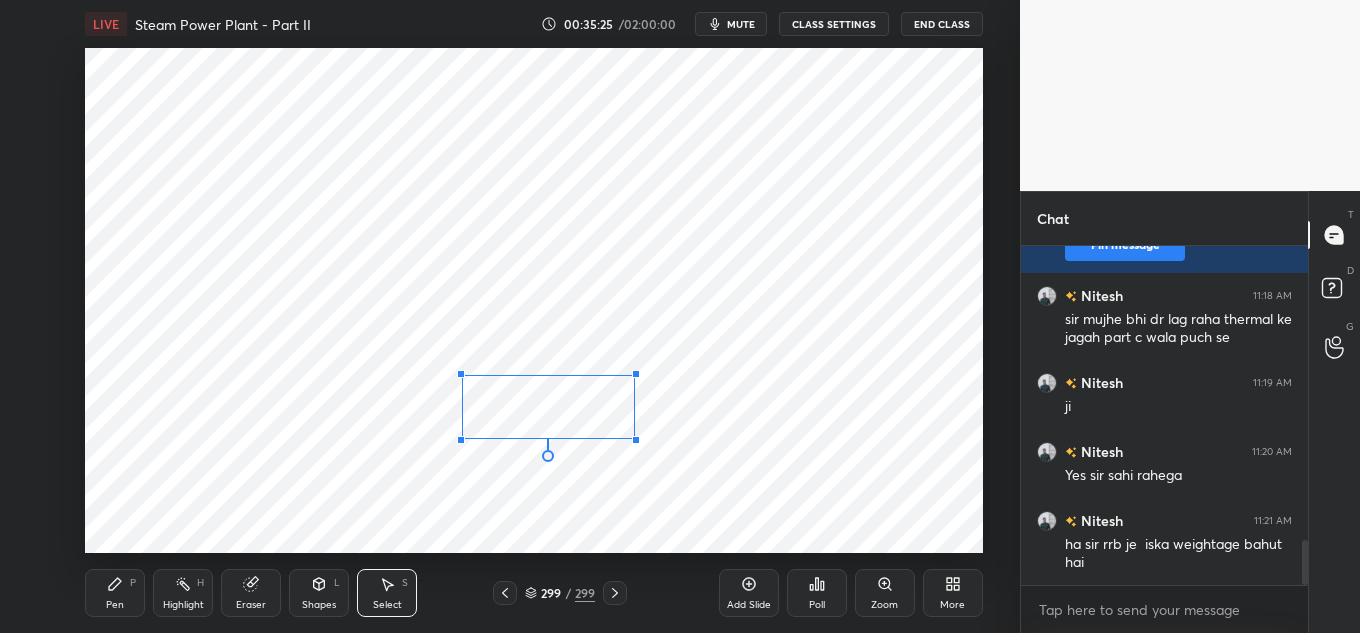 drag, startPoint x: 711, startPoint y: 462, endPoint x: 608, endPoint y: 428, distance: 108.46658 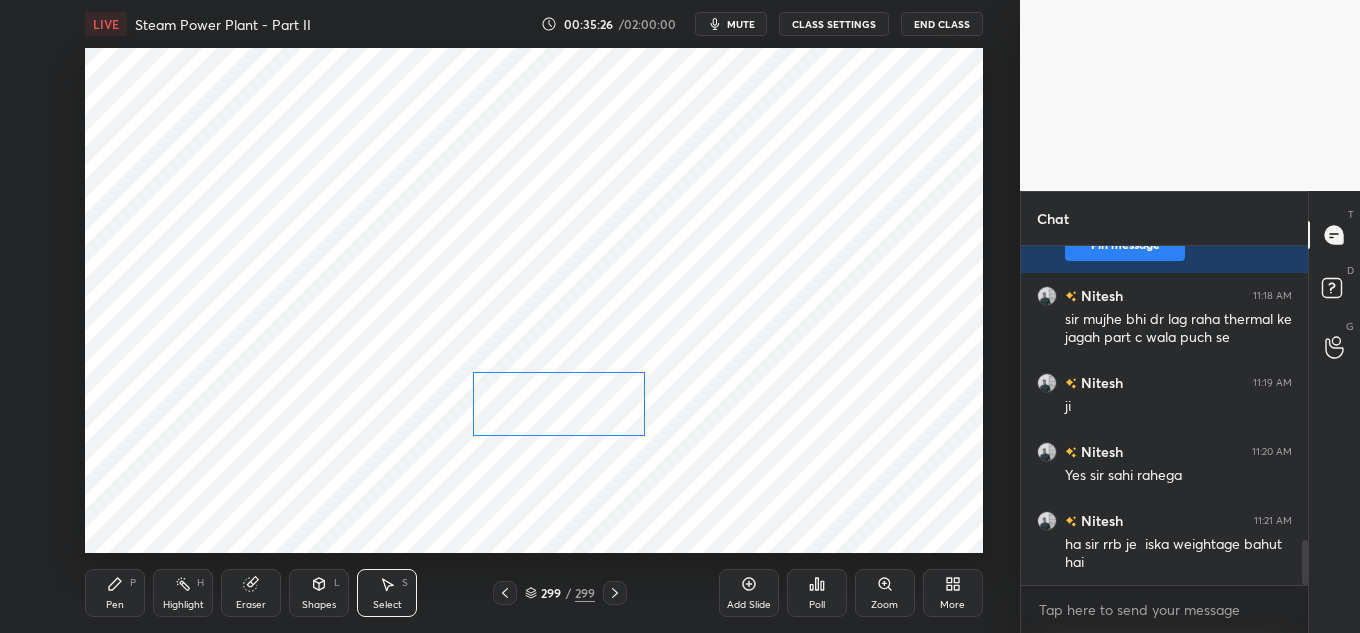 click on "0 ° Undo Copy Paste here Duplicate Duplicate to new slide Delete" at bounding box center (534, 300) 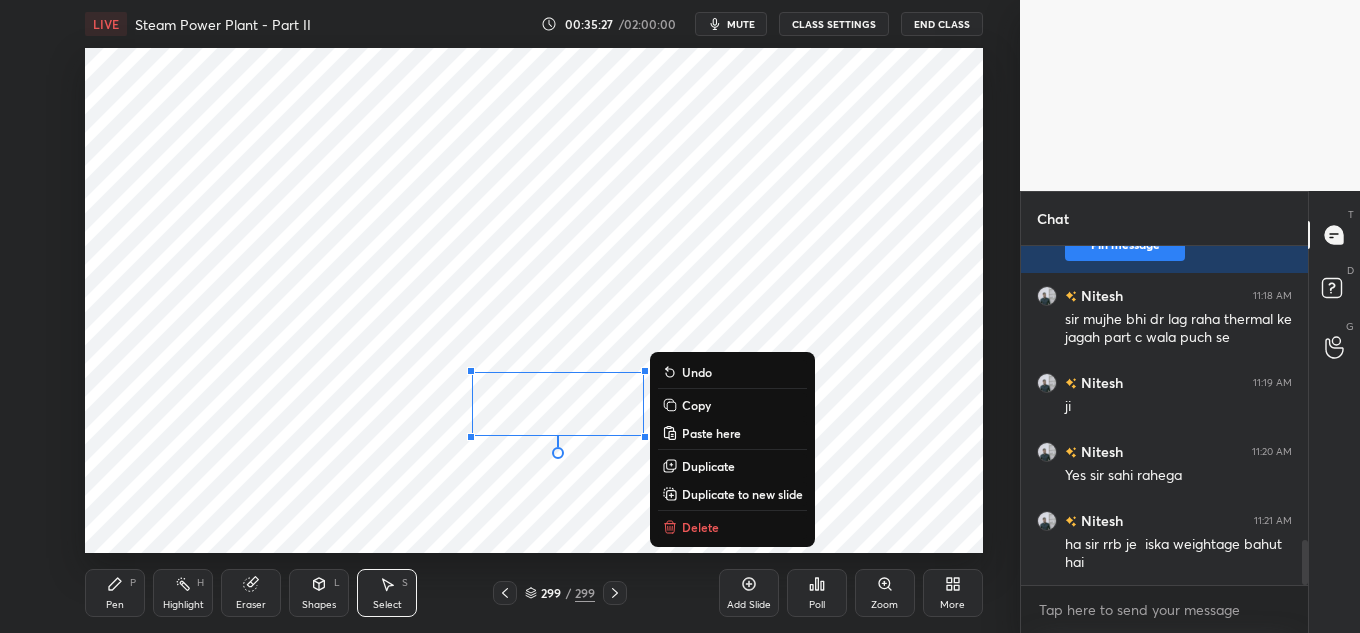 click on "0 ° Undo Copy Paste here Duplicate Duplicate to new slide Delete" at bounding box center (534, 300) 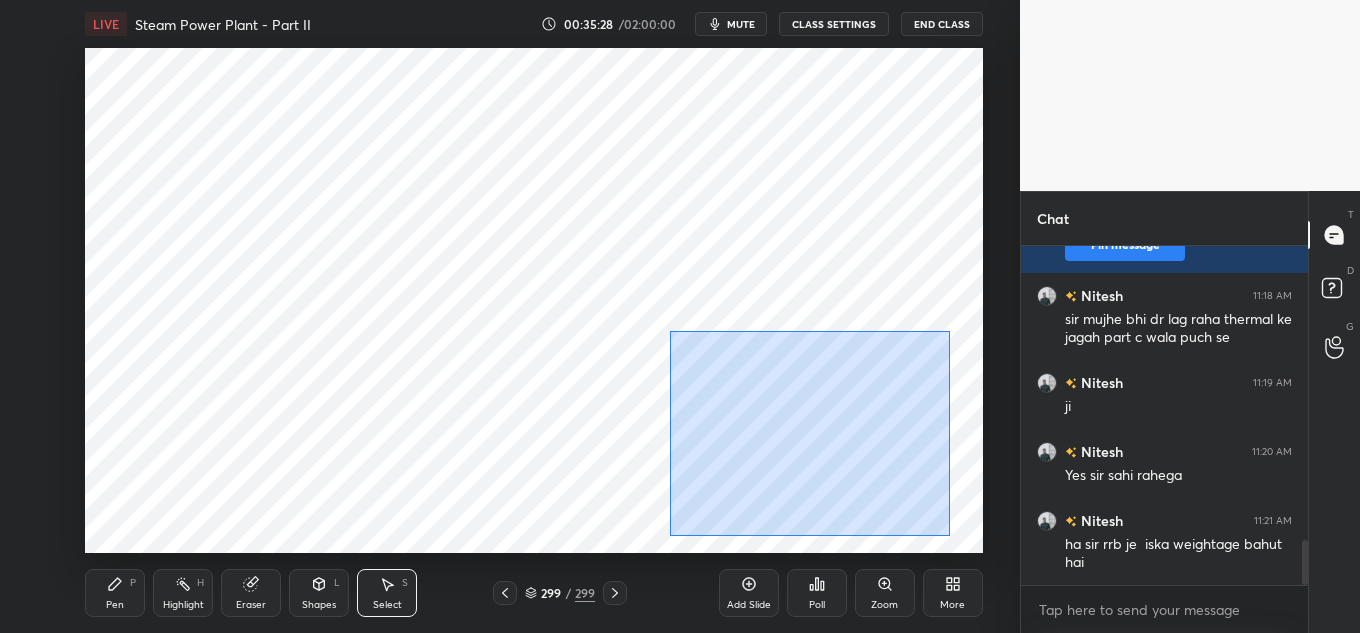 drag, startPoint x: 670, startPoint y: 331, endPoint x: 953, endPoint y: 535, distance: 348.86243 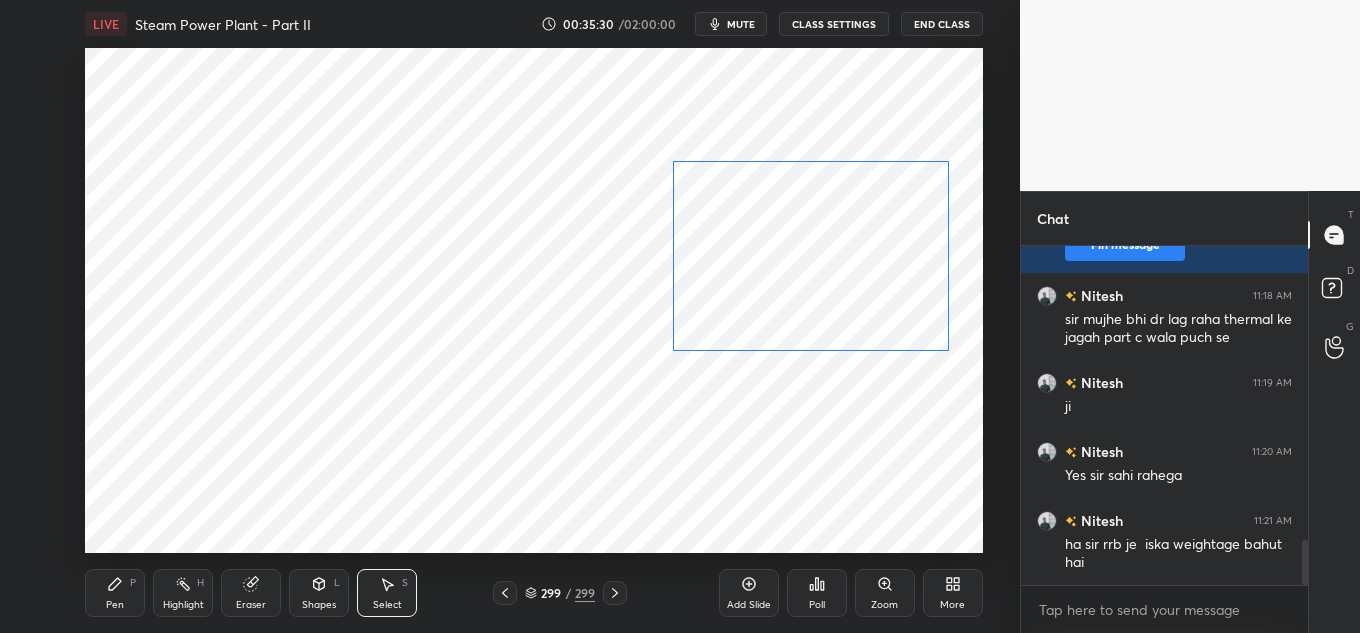 drag, startPoint x: 892, startPoint y: 410, endPoint x: 892, endPoint y: 300, distance: 110 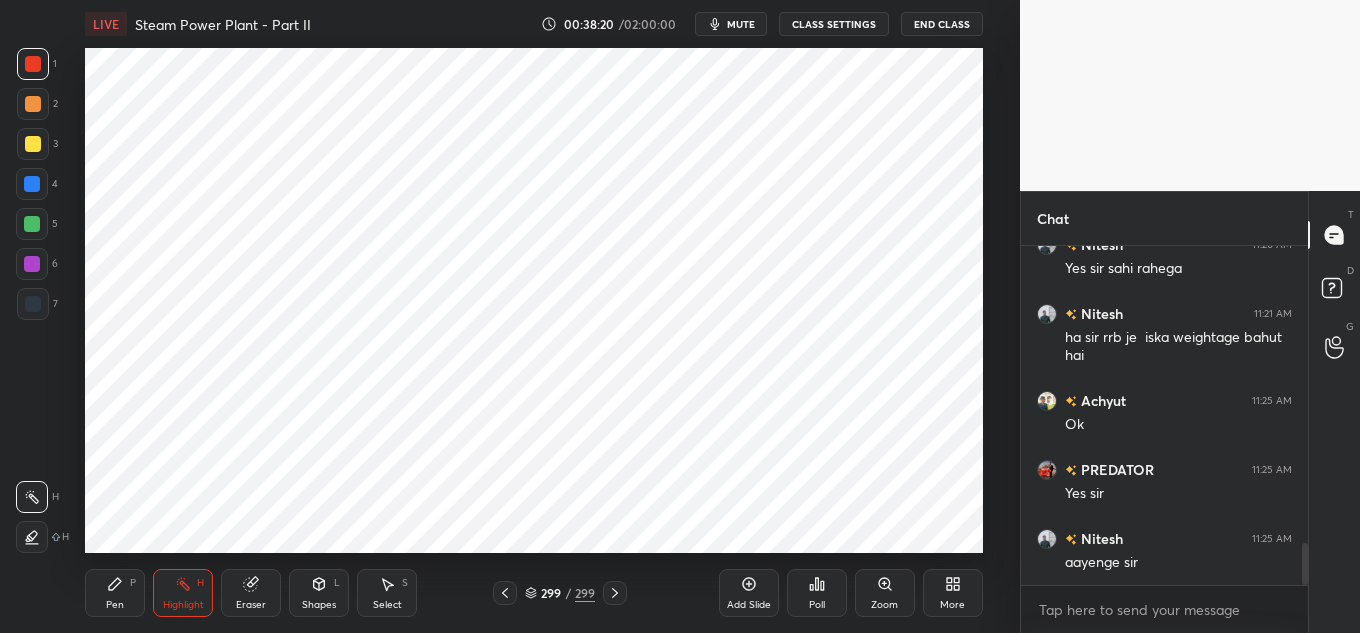 scroll, scrollTop: 2442, scrollLeft: 0, axis: vertical 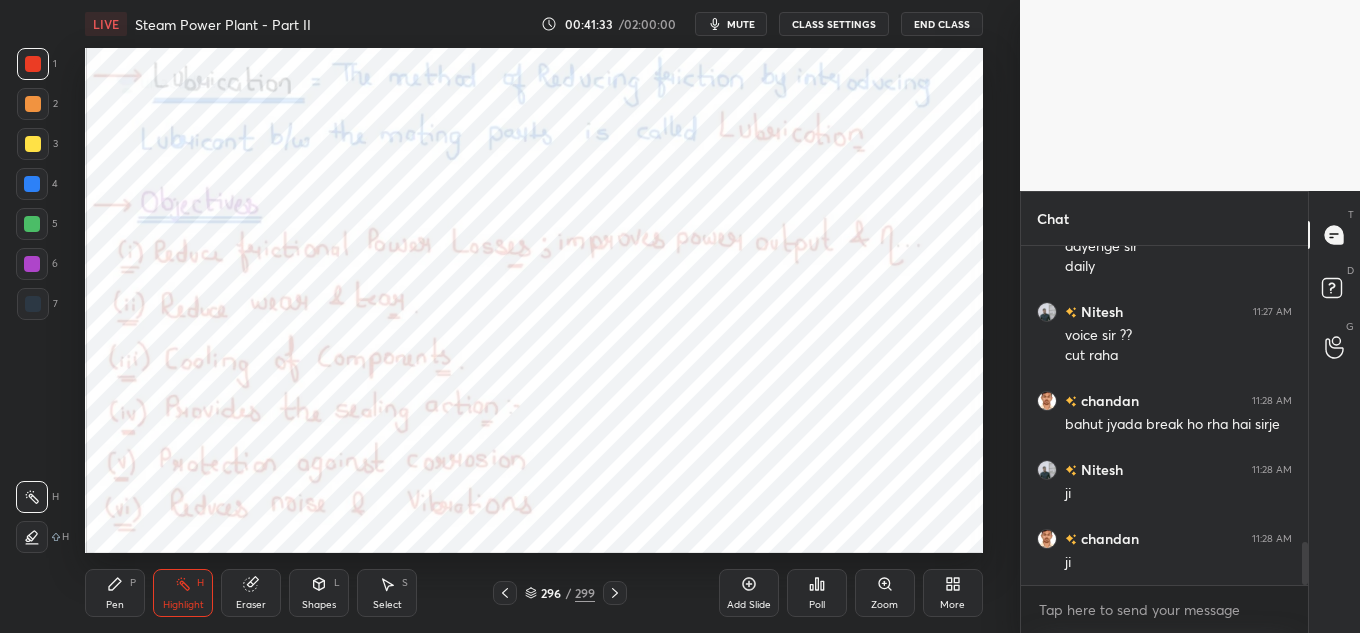 click 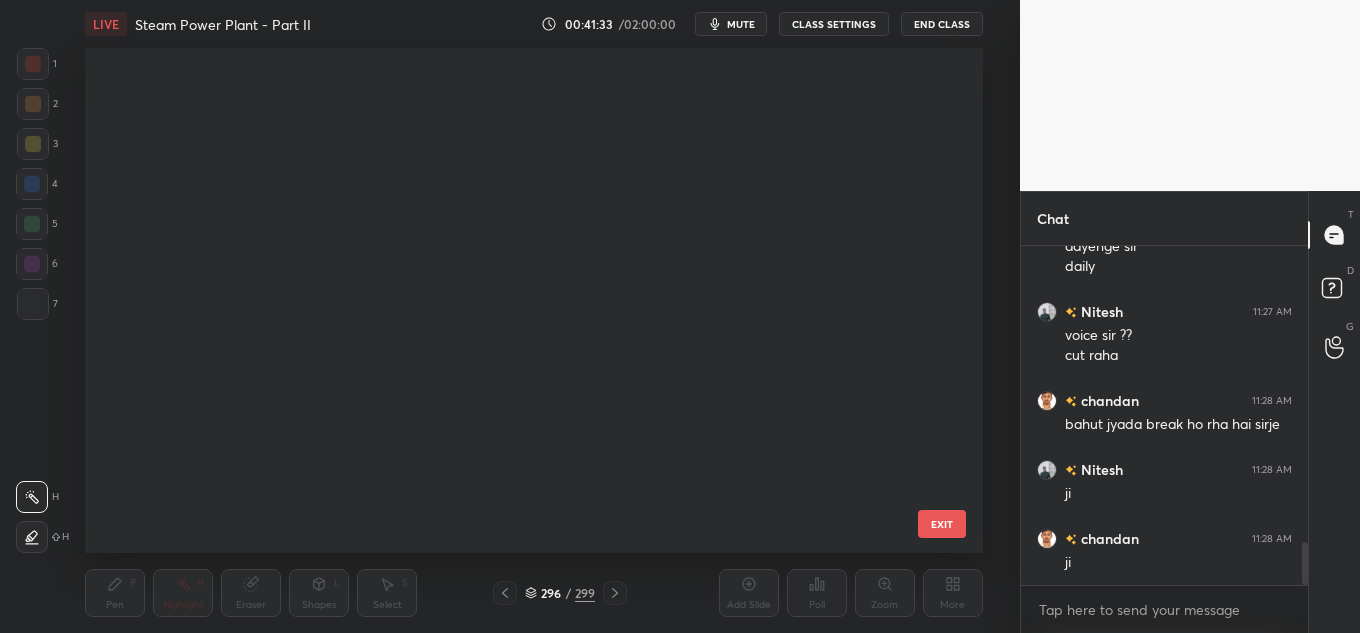 scroll, scrollTop: 14679, scrollLeft: 0, axis: vertical 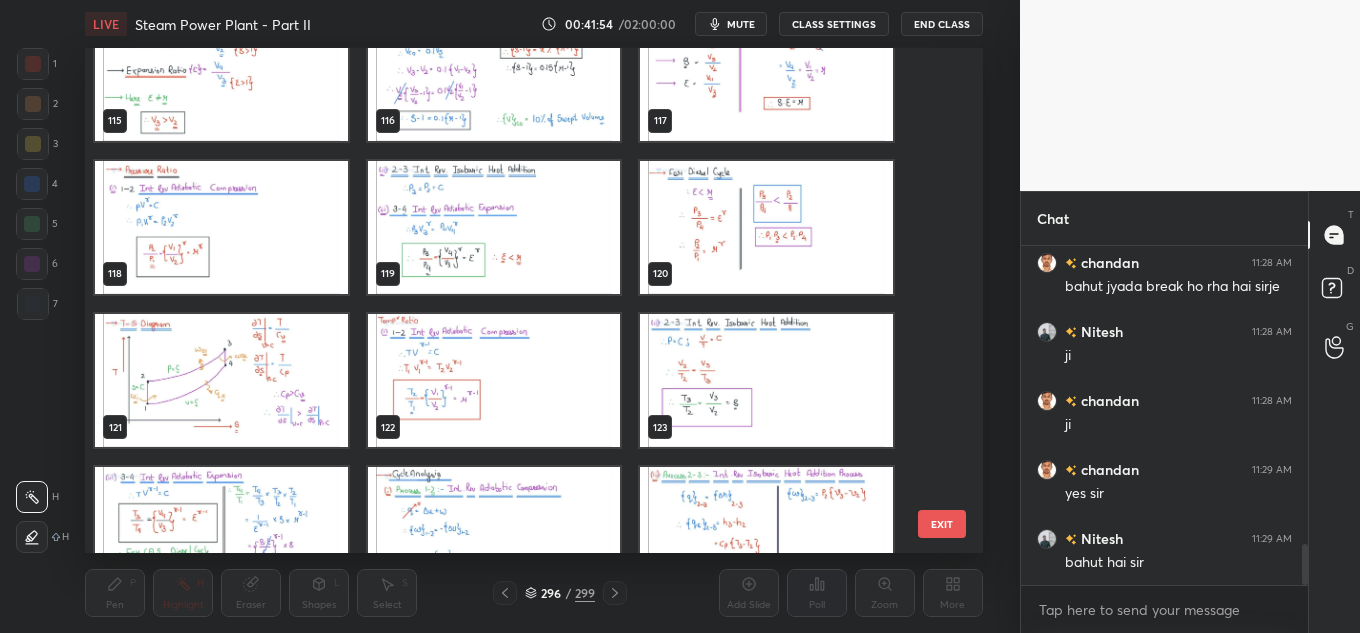 click at bounding box center (221, 227) 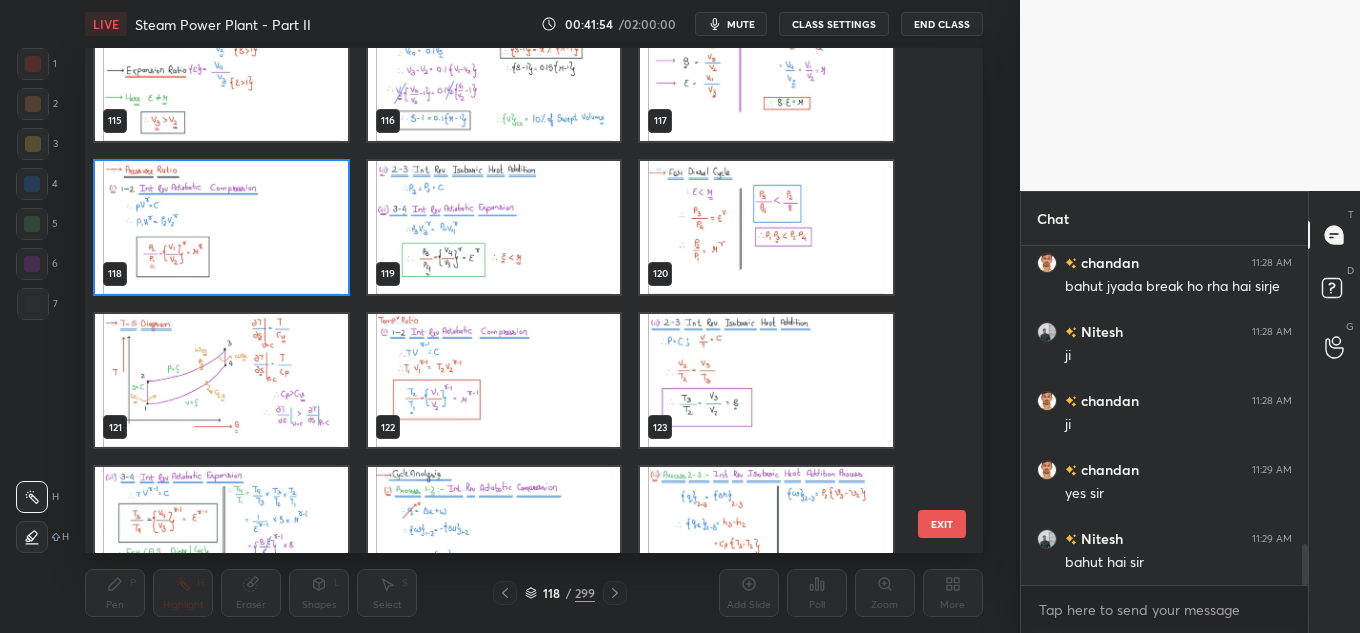 click at bounding box center (221, 227) 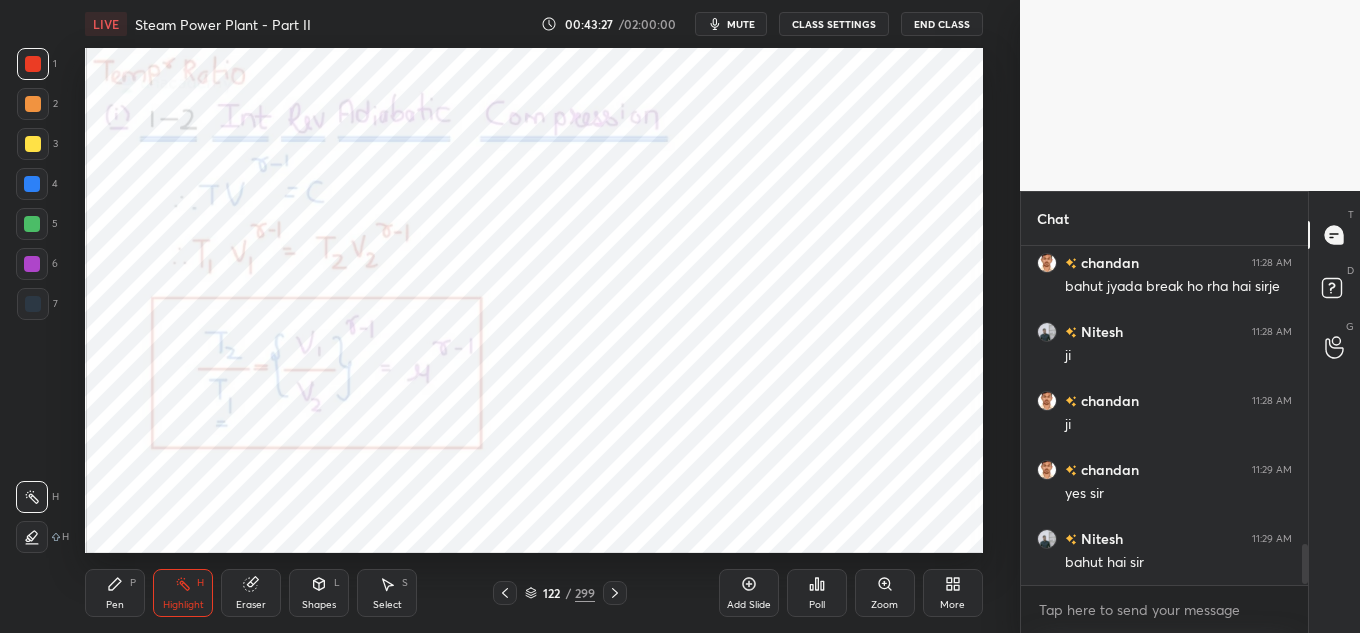 scroll, scrollTop: 2564, scrollLeft: 0, axis: vertical 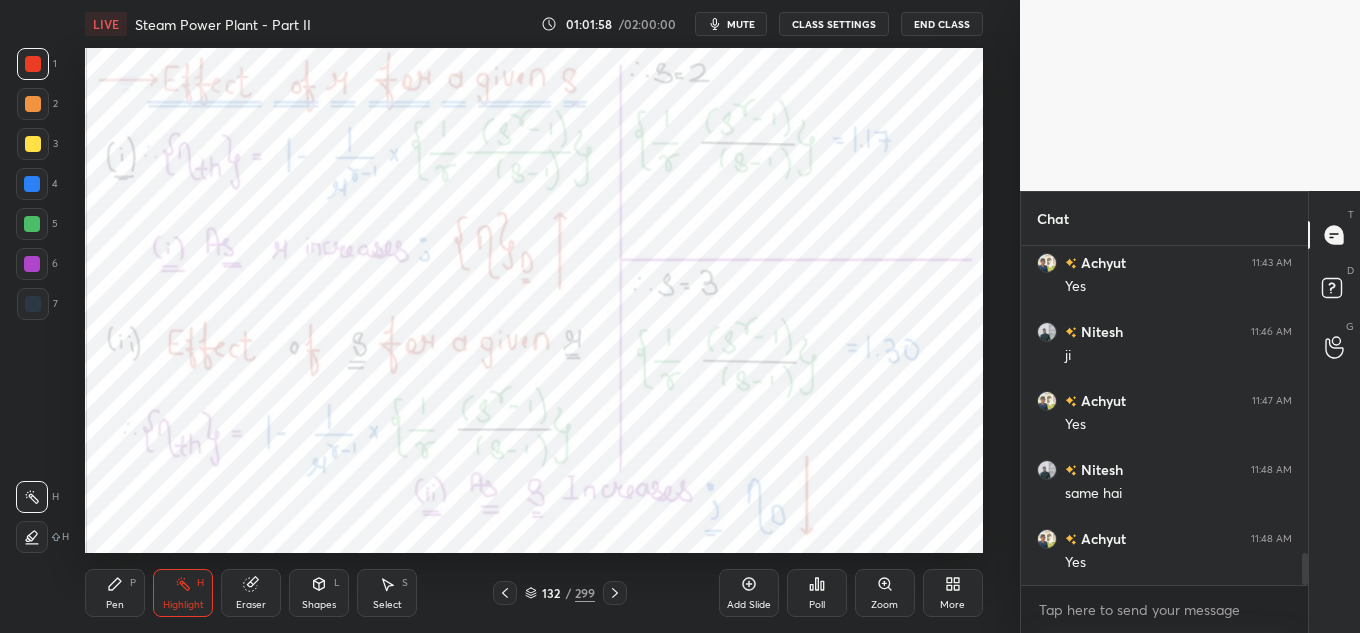 click on "LIVE Steam Power Plant - Part II 01:01:58 /  02:00:00 mute CLASS SETTINGS End Class Setting up your live class Poll for   secs No correct answer Start poll Back Steam Power Plant - Part II • L28 of Comprehensive Course on Application of Thermodynamics [PERSON] Pen P Highlight H Eraser Shapes L Select S 132 / 299 Add Slide Poll Zoom More" at bounding box center [534, 316] 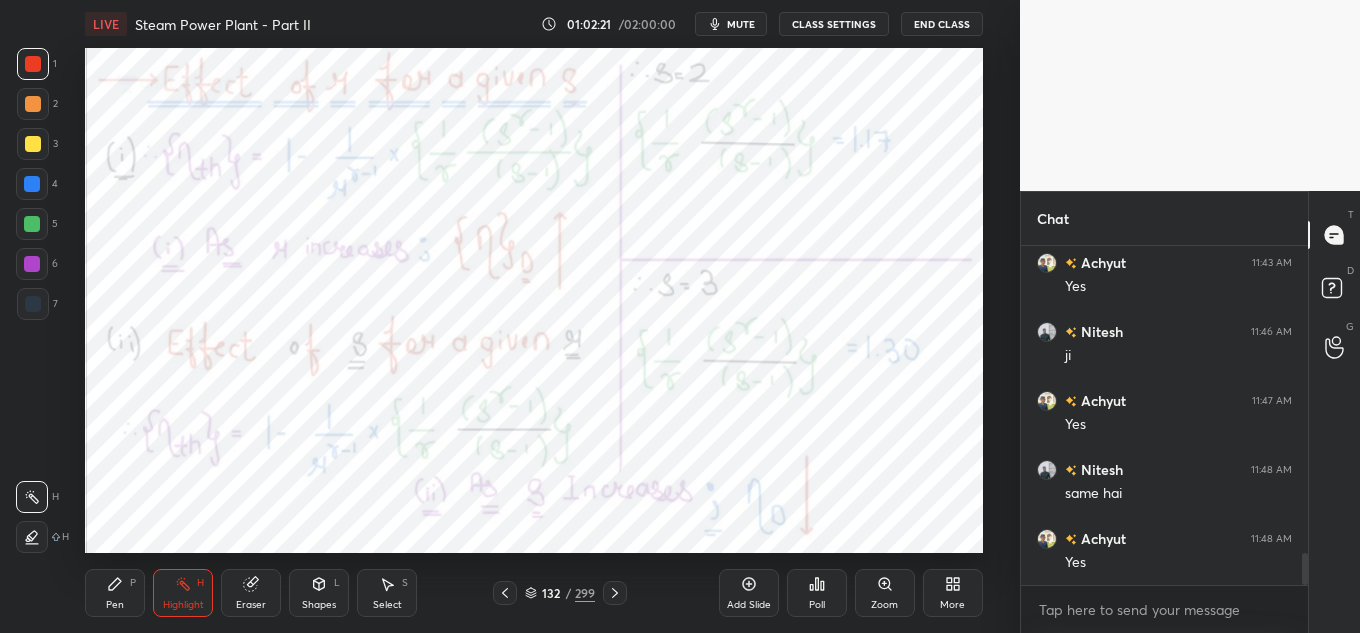 scroll, scrollTop: 3274, scrollLeft: 0, axis: vertical 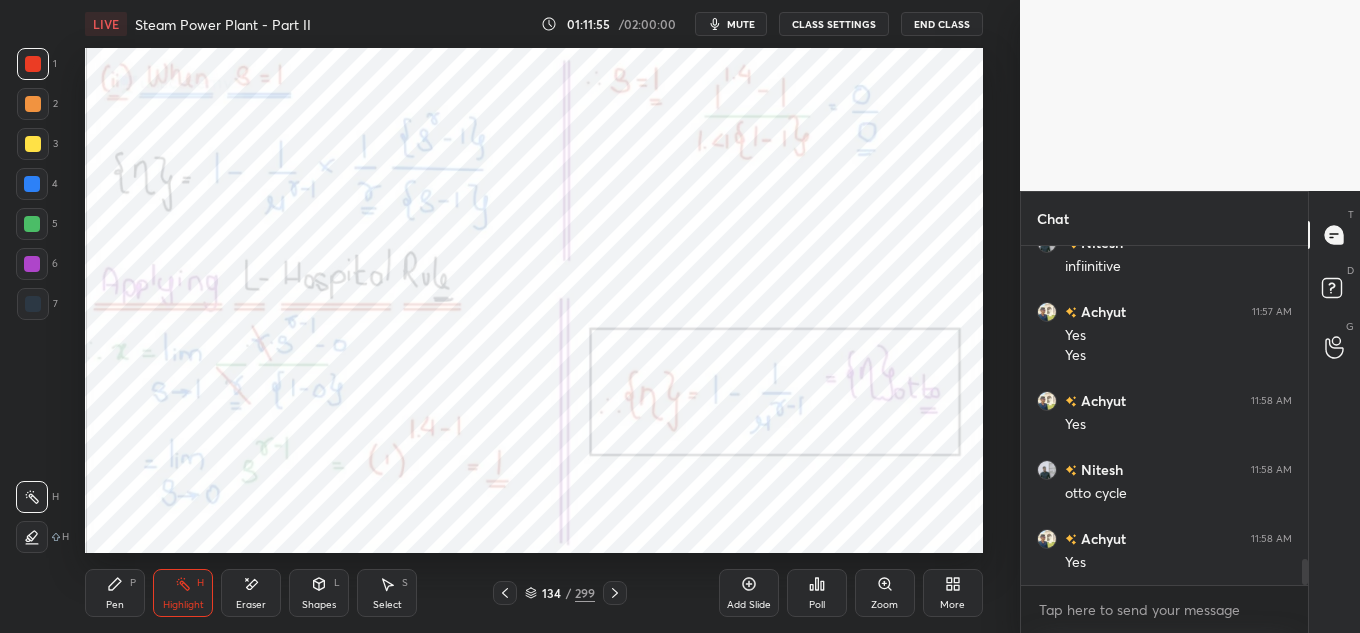 click 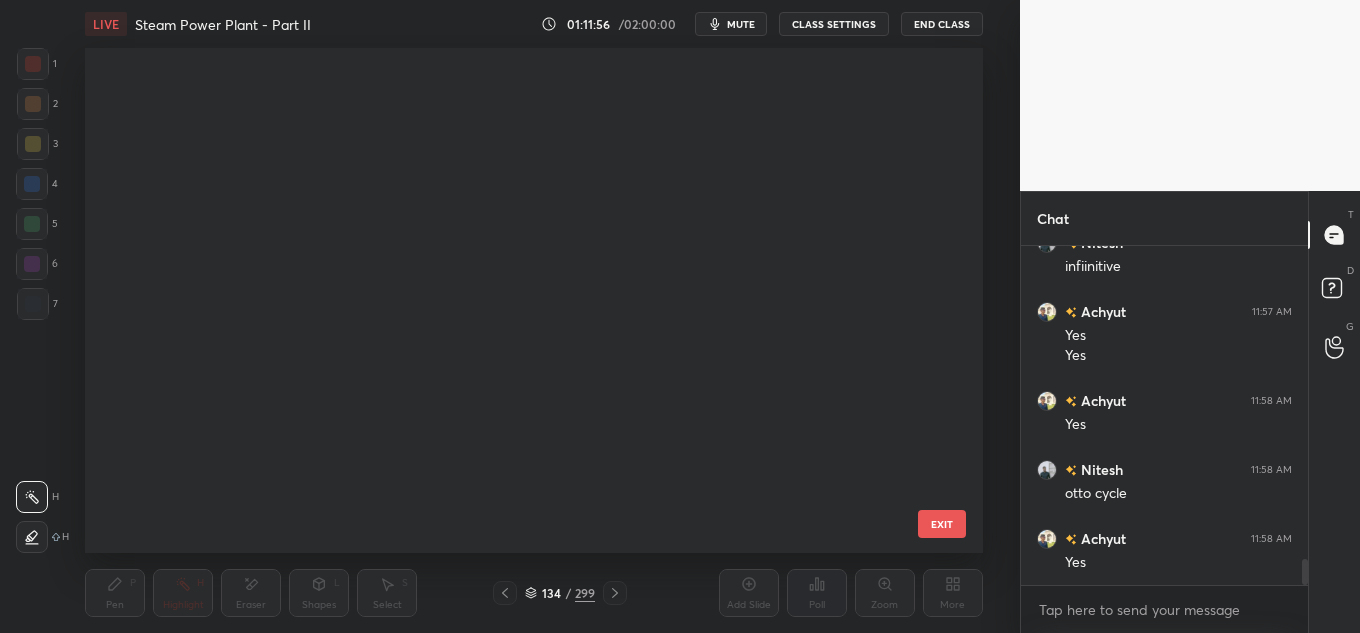 scroll, scrollTop: 6397, scrollLeft: 0, axis: vertical 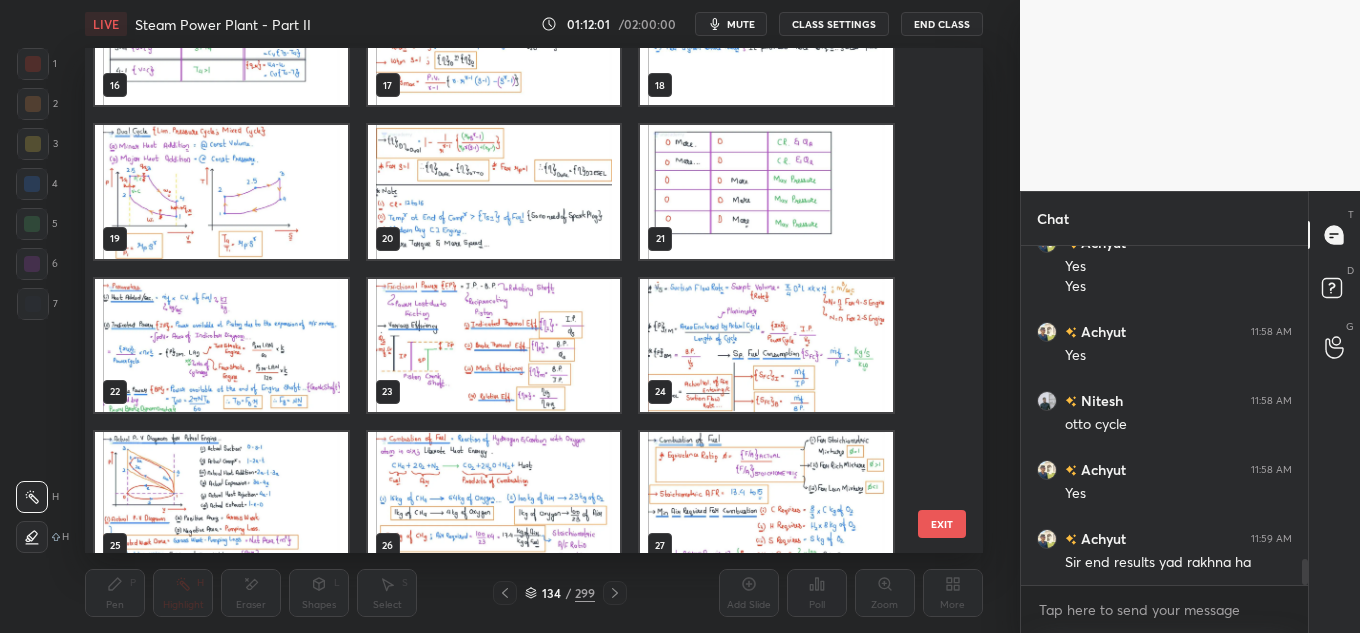 click at bounding box center (494, 191) 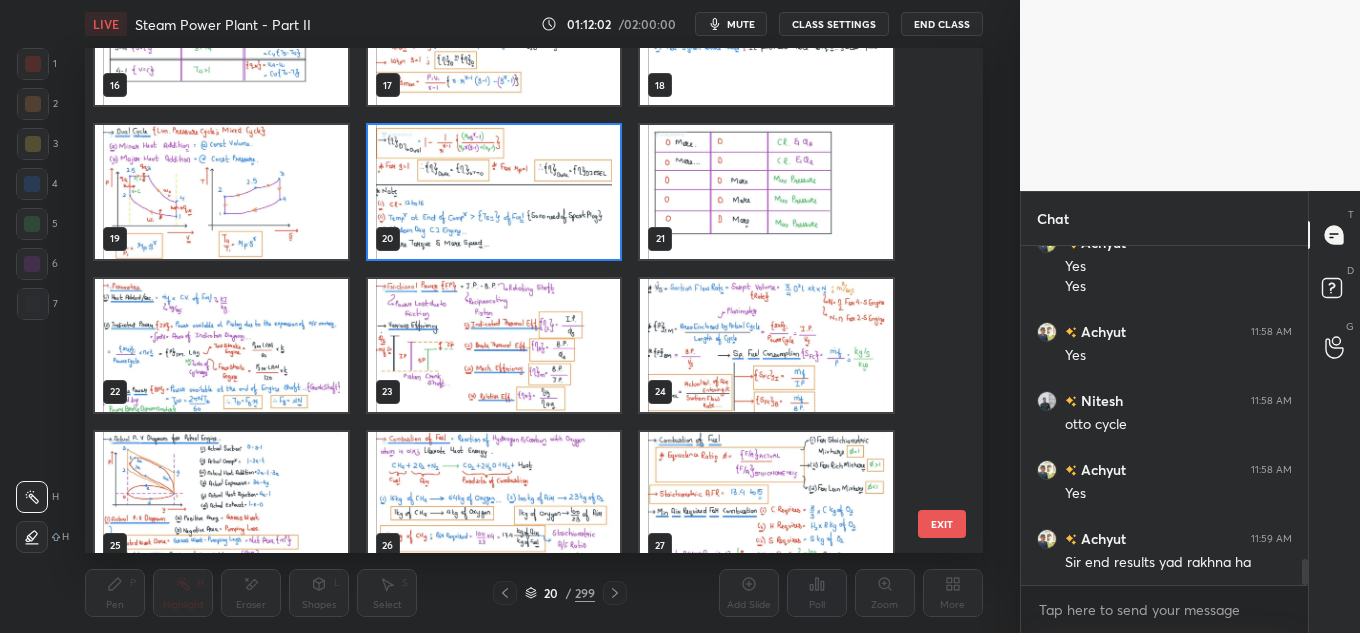 drag, startPoint x: 478, startPoint y: 224, endPoint x: 489, endPoint y: 219, distance: 12.083046 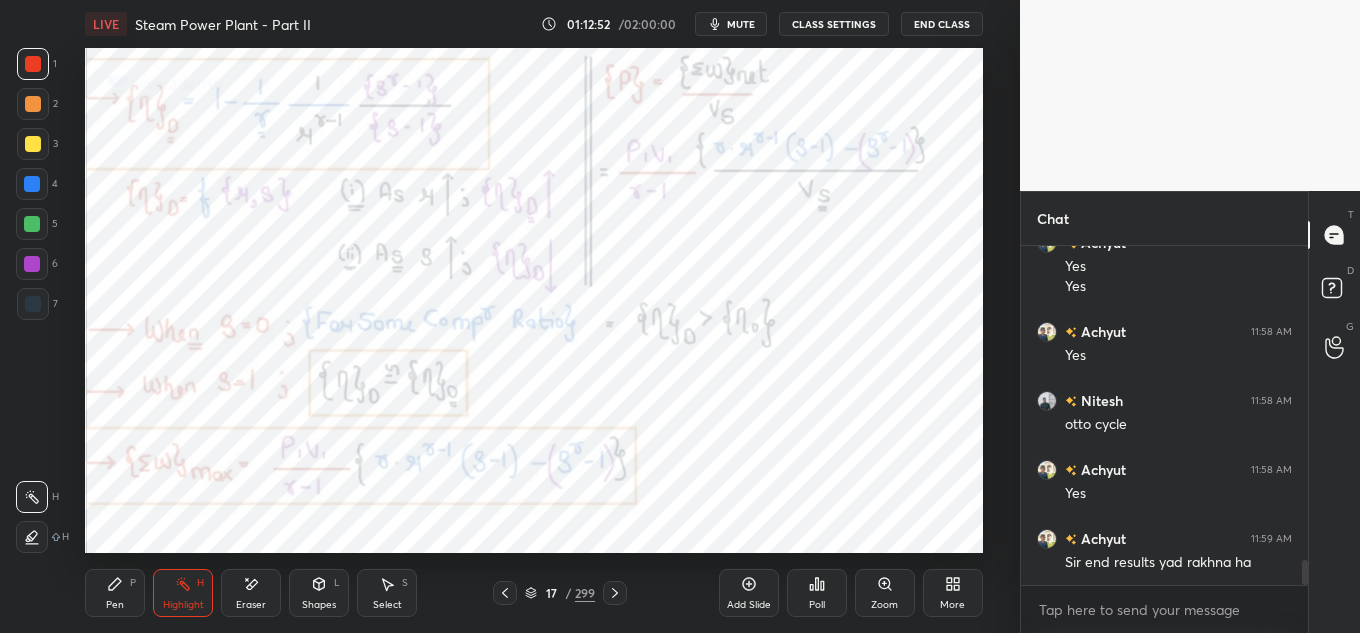scroll, scrollTop: 4191, scrollLeft: 0, axis: vertical 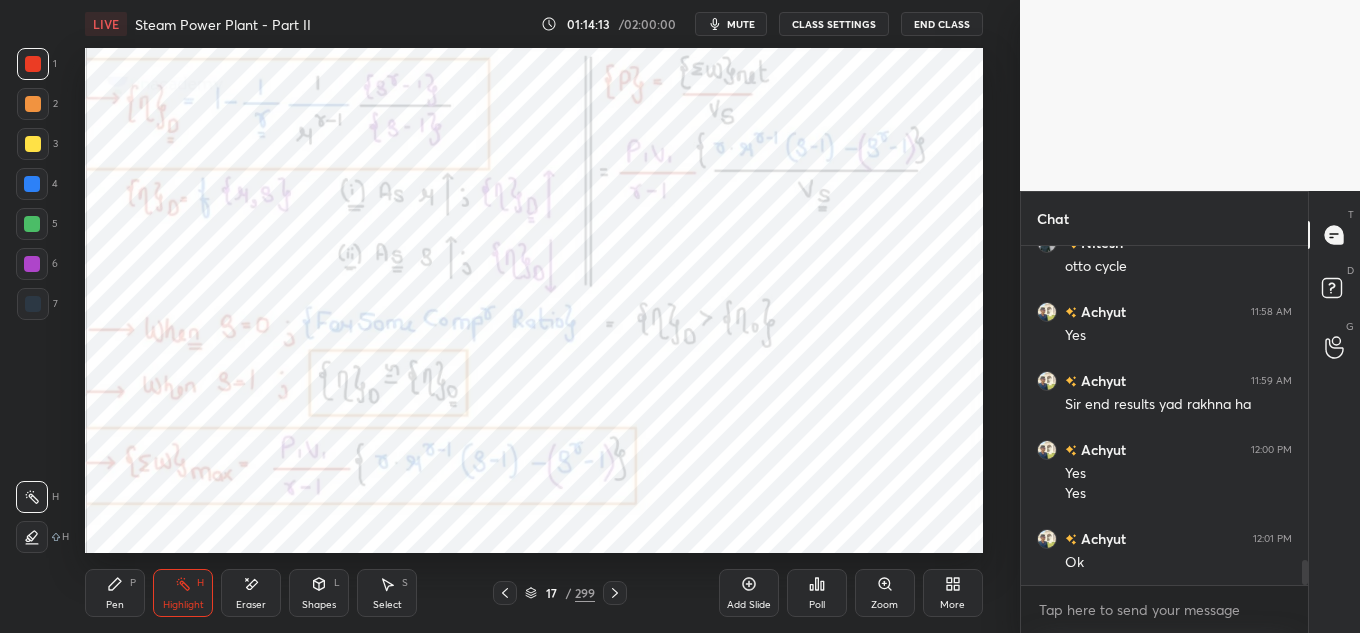 click 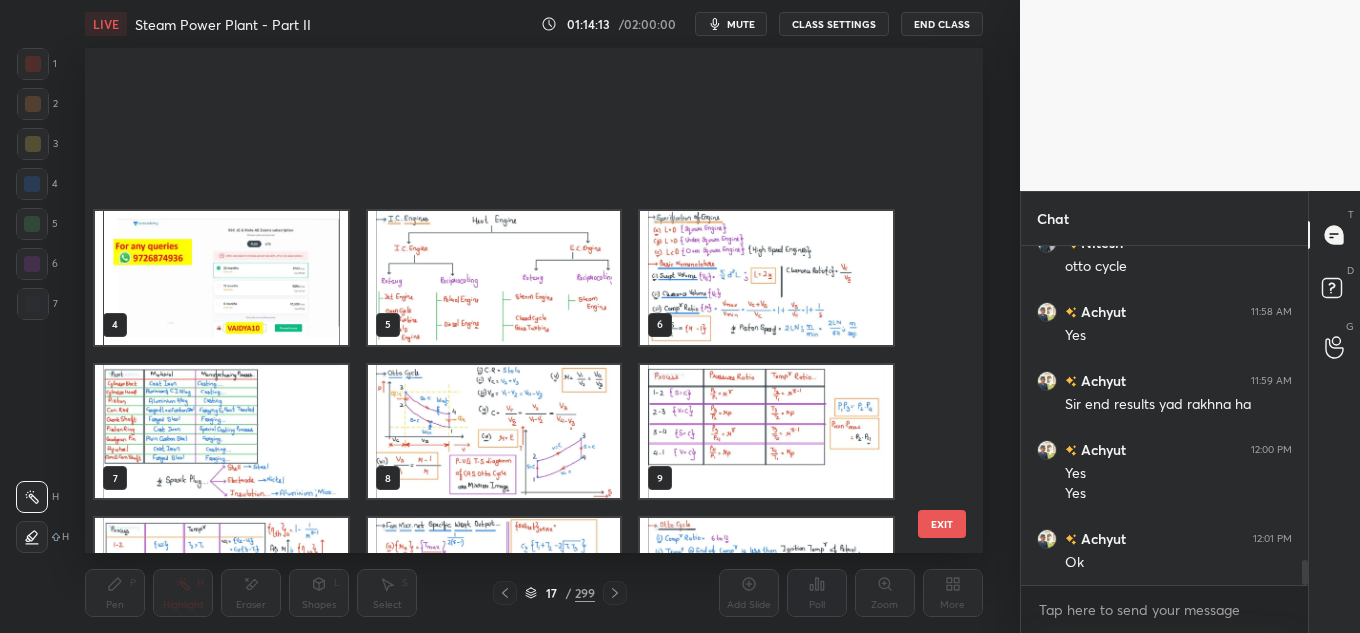 scroll, scrollTop: 415, scrollLeft: 0, axis: vertical 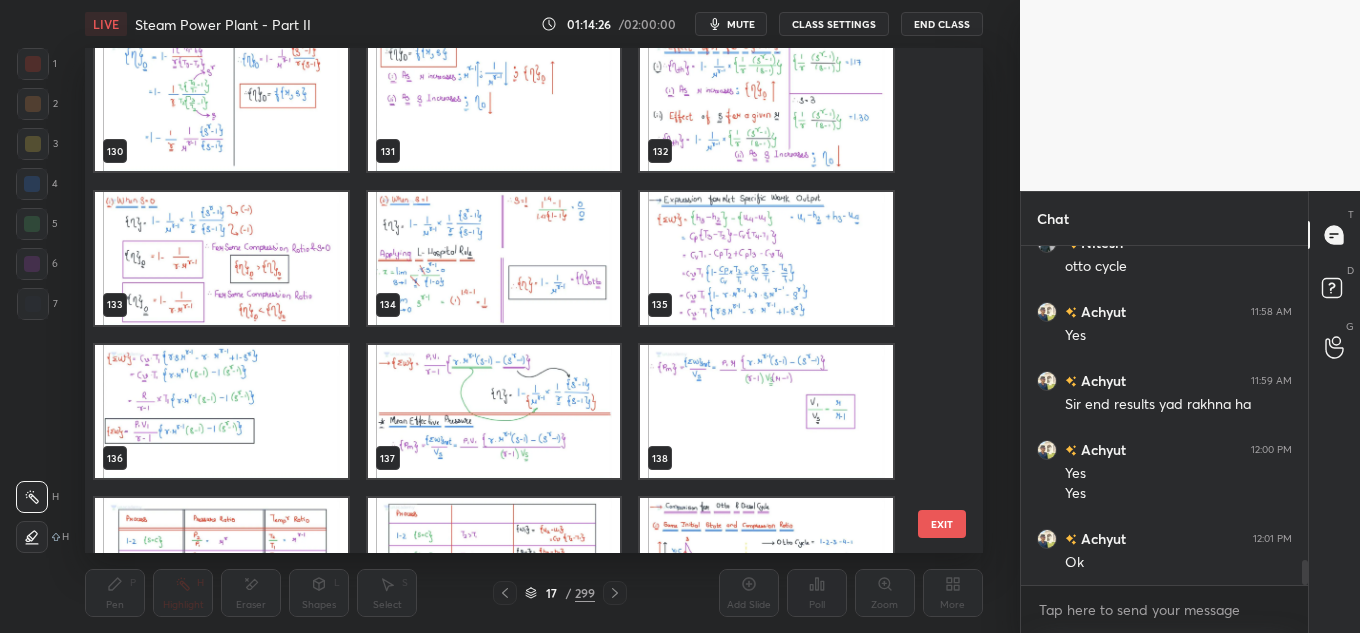 click at bounding box center [494, 258] 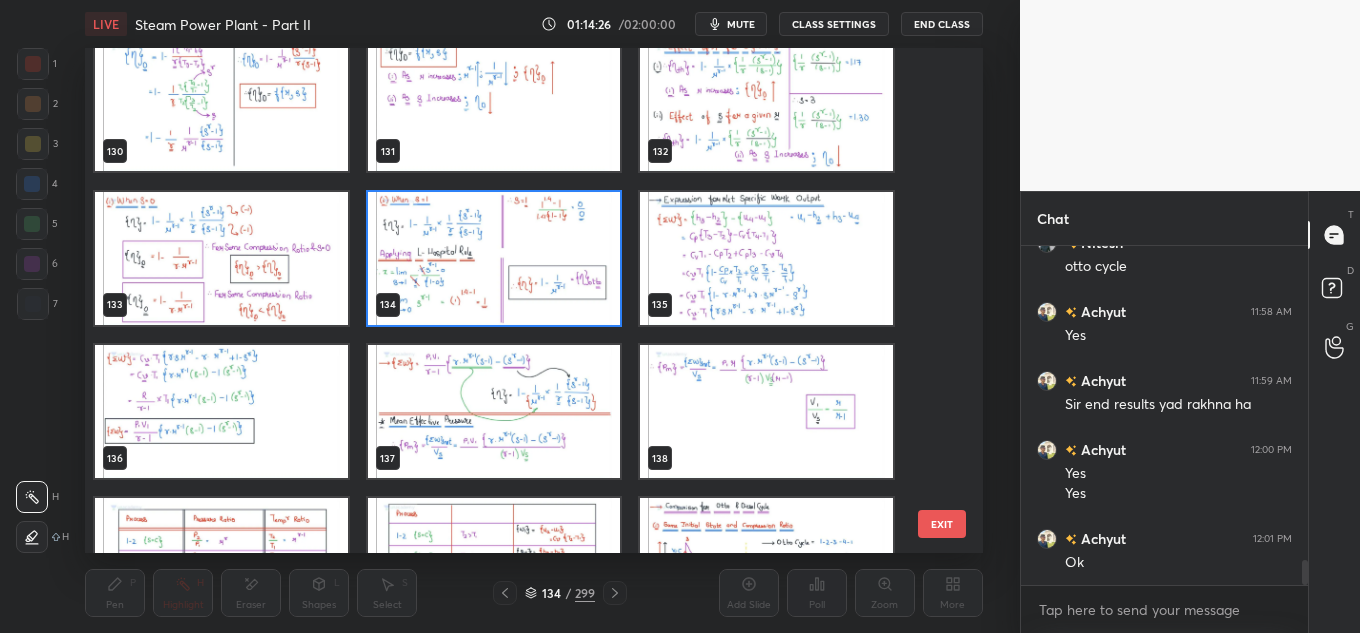 click at bounding box center (494, 258) 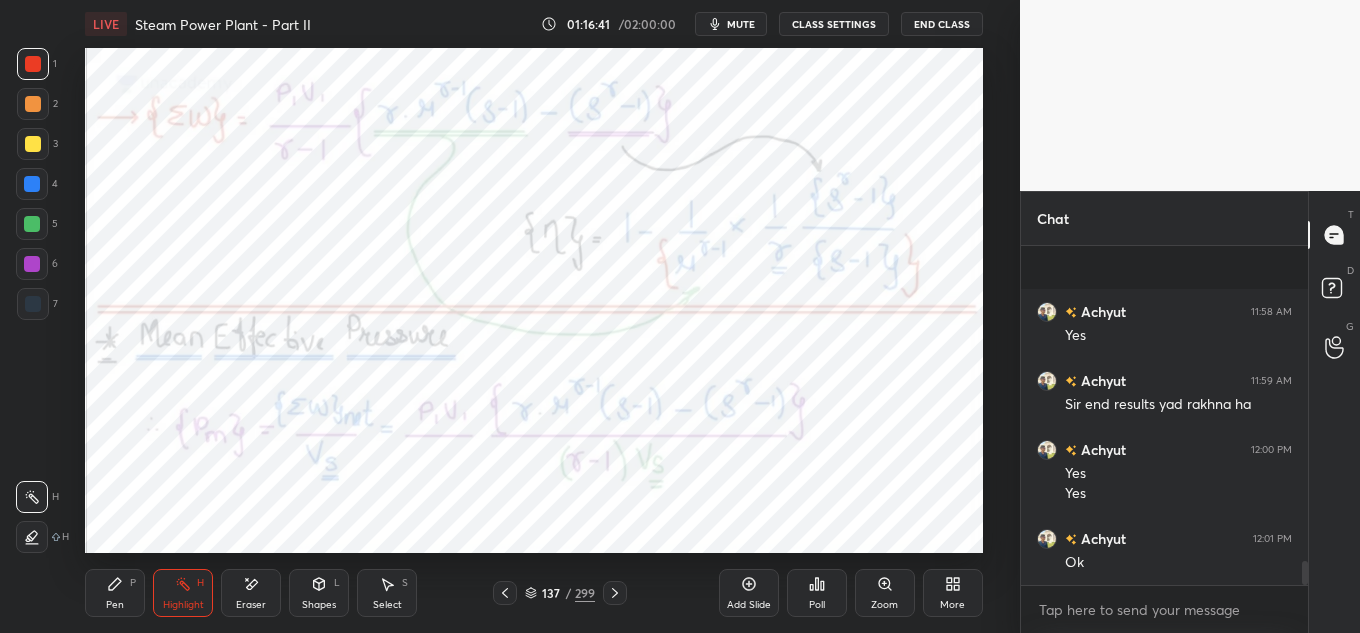 scroll, scrollTop: 4418, scrollLeft: 0, axis: vertical 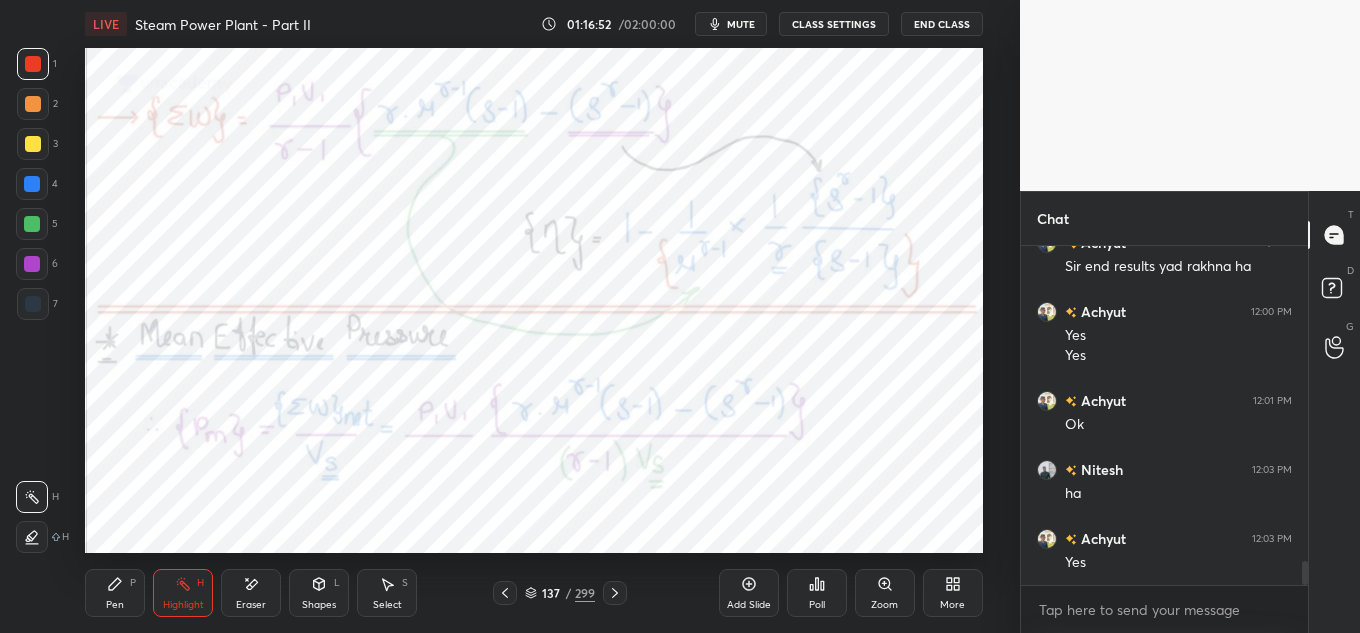 click at bounding box center [33, 144] 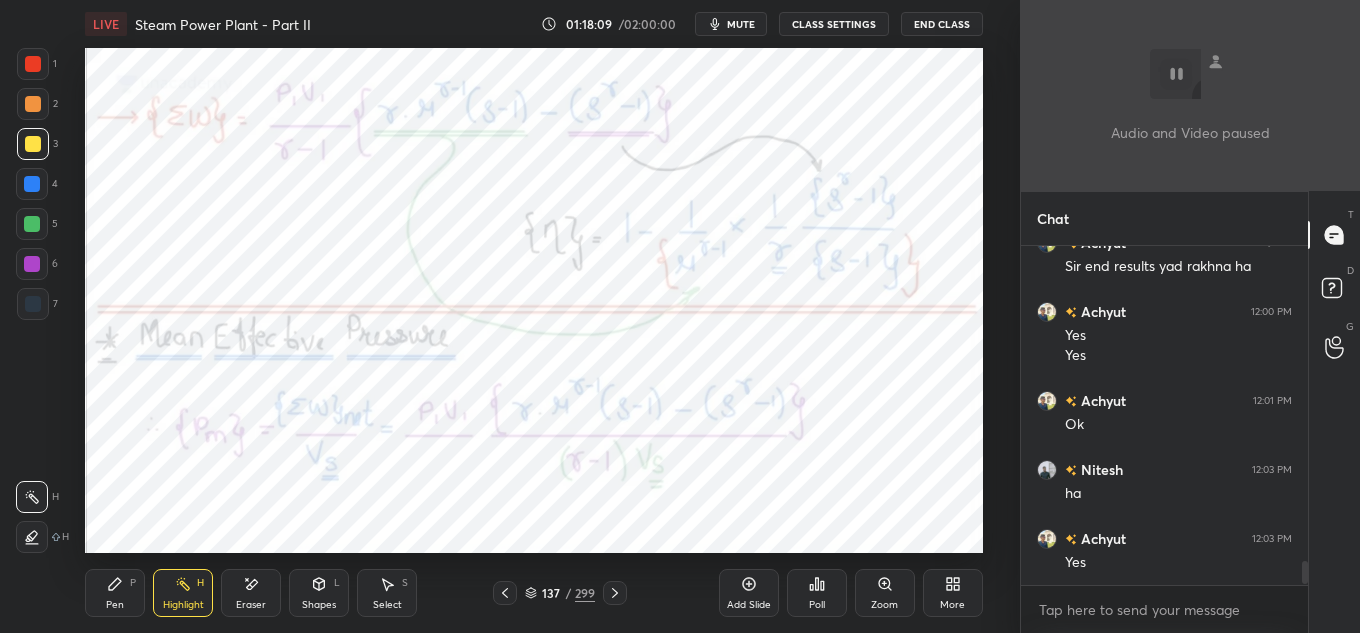 scroll, scrollTop: 4556, scrollLeft: 0, axis: vertical 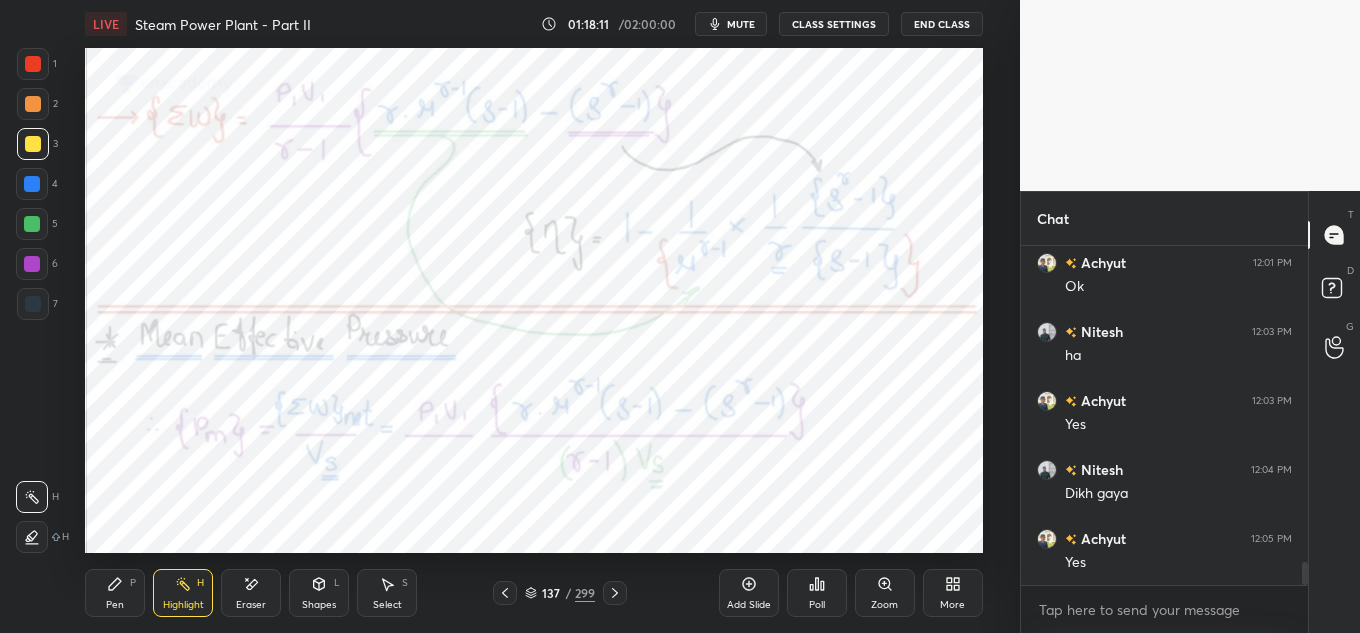 click on "1 2 3 4 5 6 7 C X Z E E Erase all   H H LIVE Steam Power Plant - Part II 01:18:11 /  02:00:00 mute CLASS SETTINGS End Class Setting up your live class Poll for   secs No correct answer Start poll Back Steam Power Plant - Part II • L28 of Comprehensive Course on Application of Thermodynamics Shailesh Vaidya Pen P Highlight H Eraser Shapes L Select S 137 / 299 Add Slide Poll Zoom More" at bounding box center (510, 316) 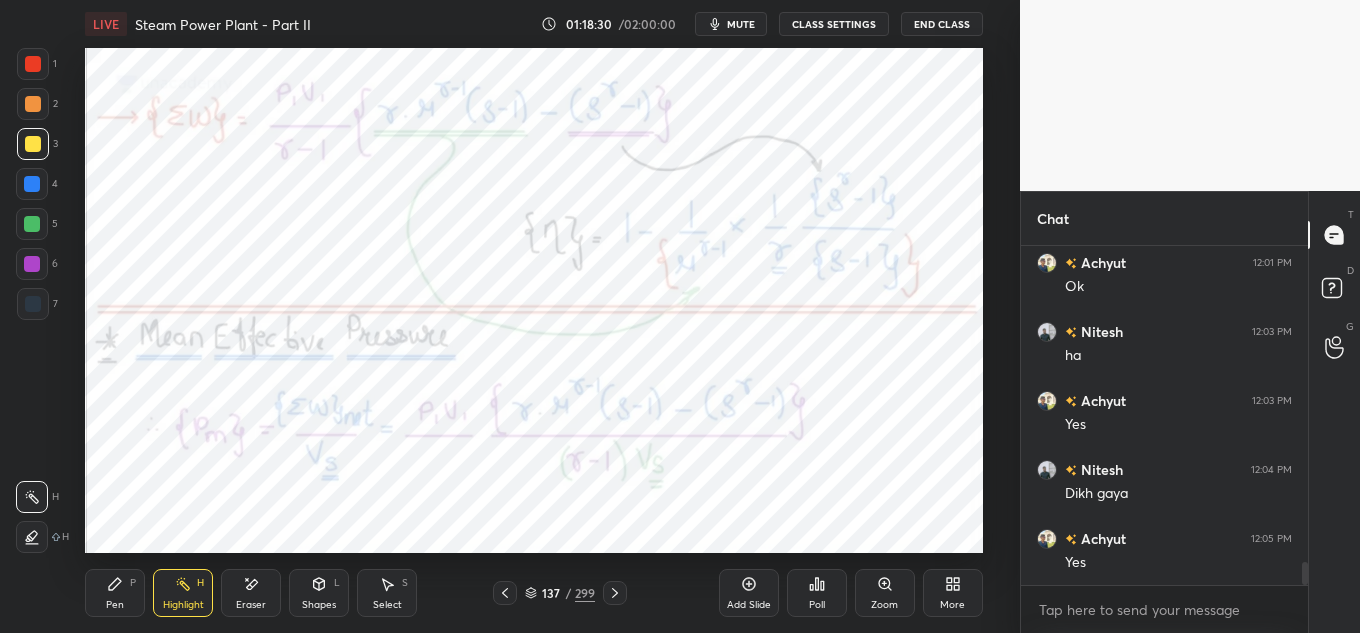 scroll, scrollTop: 4625, scrollLeft: 0, axis: vertical 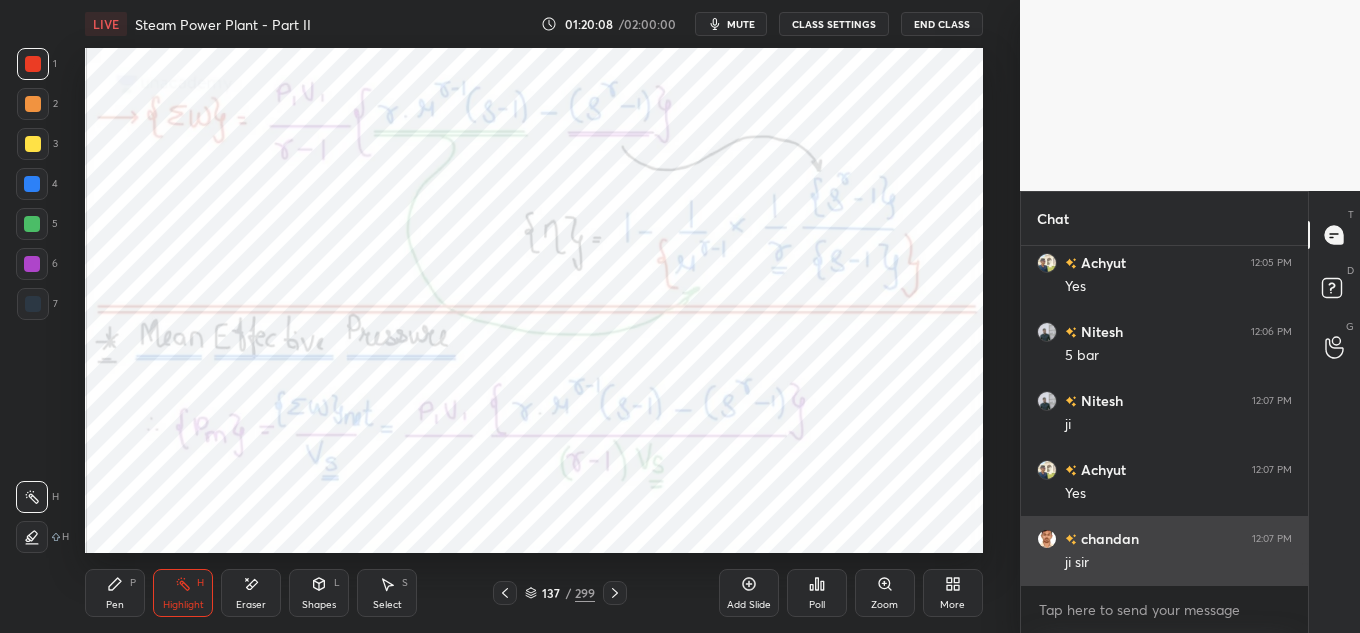 click at bounding box center [1047, 539] 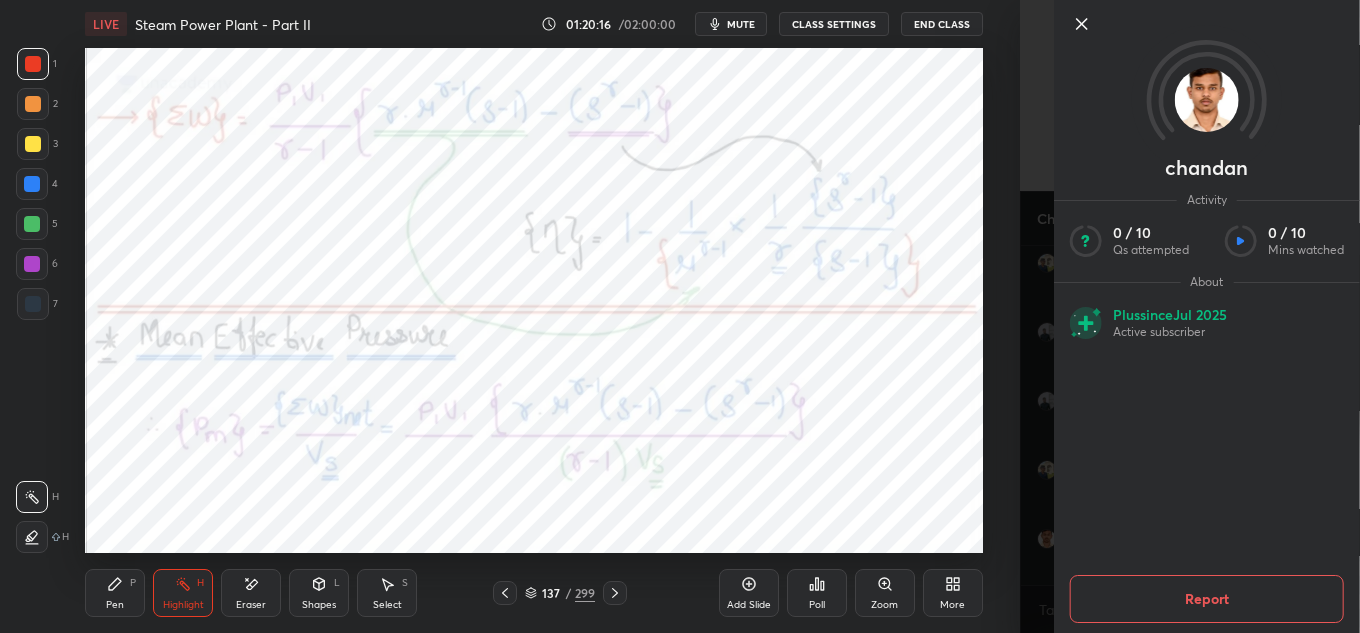 click 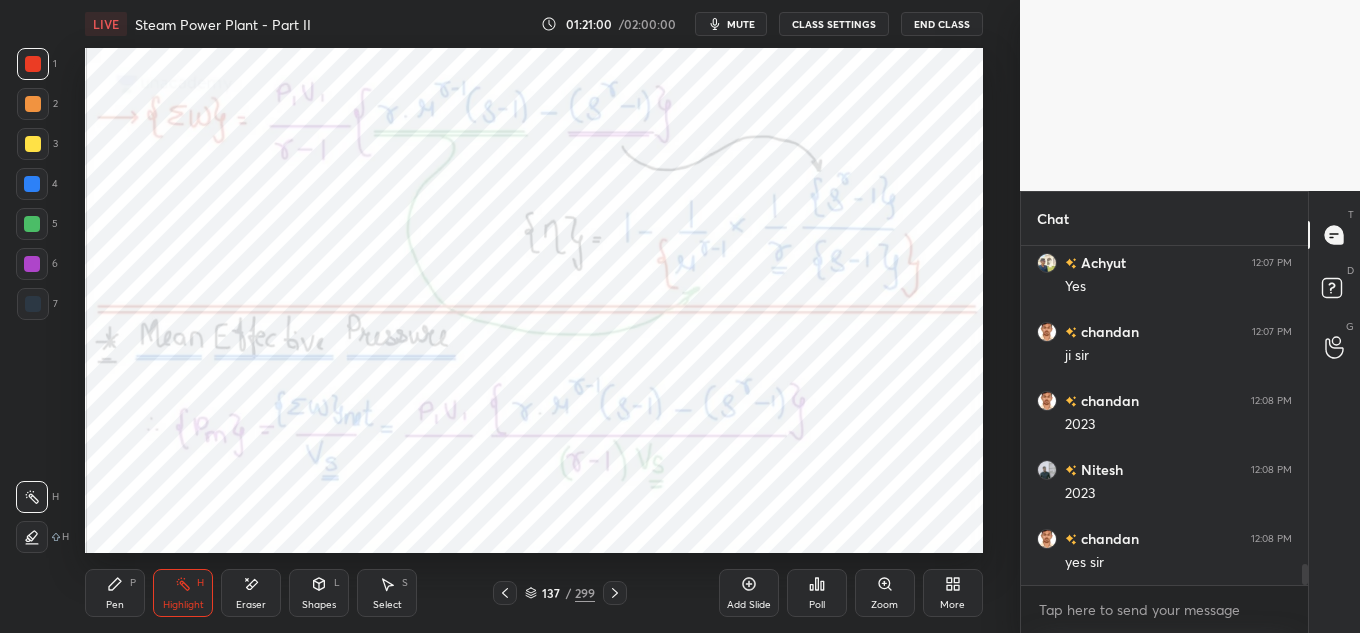 scroll, scrollTop: 5108, scrollLeft: 0, axis: vertical 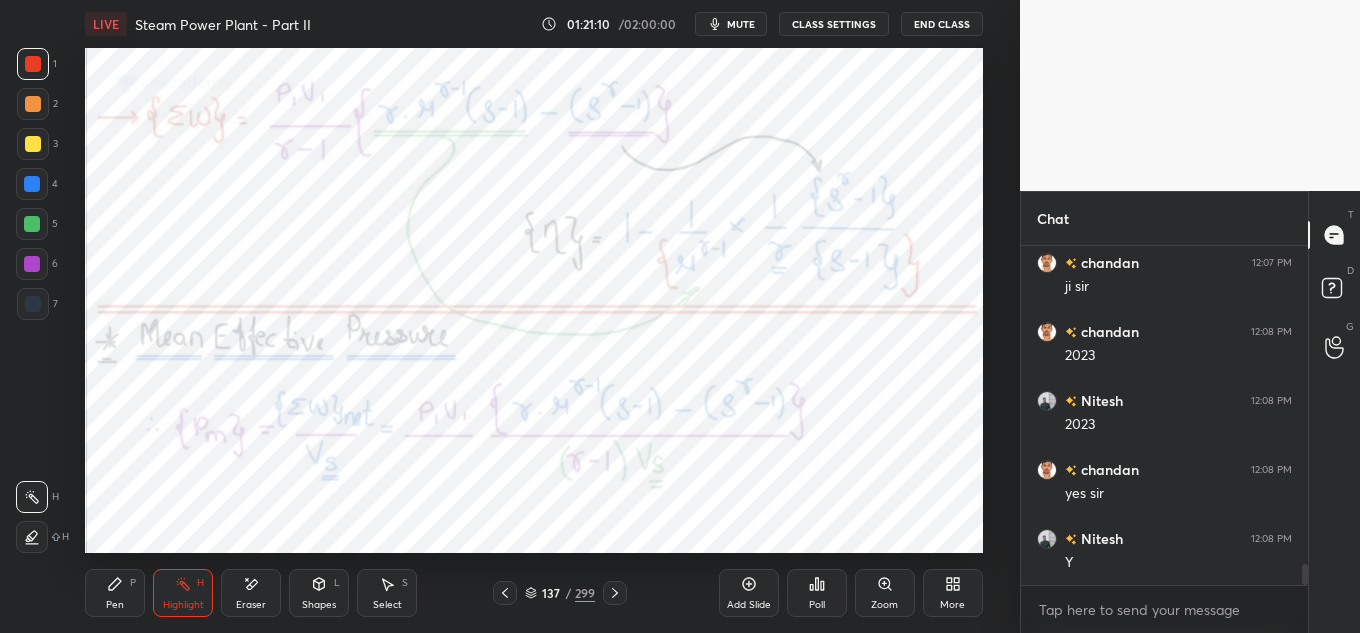 click on "LIVE Steam Power Plant - Part II 01:21:10 /  02:00:00 mute CLASS SETTINGS End Class" at bounding box center (534, 24) 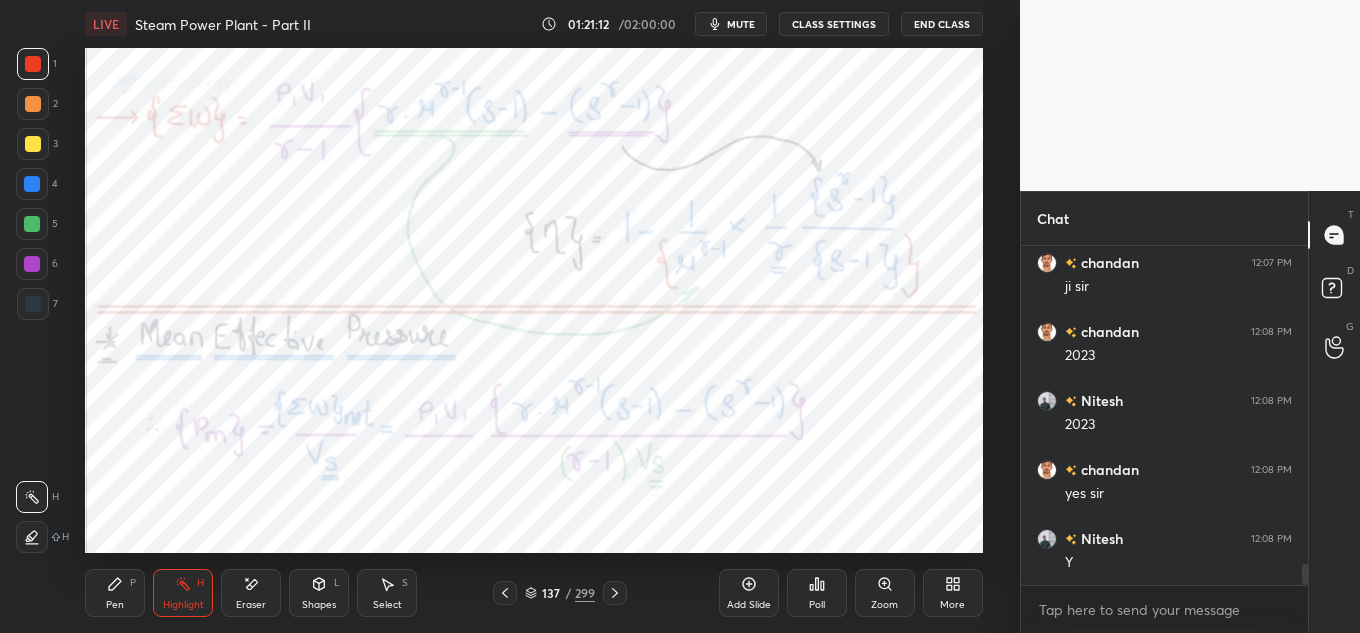 click on "mute" at bounding box center (731, 24) 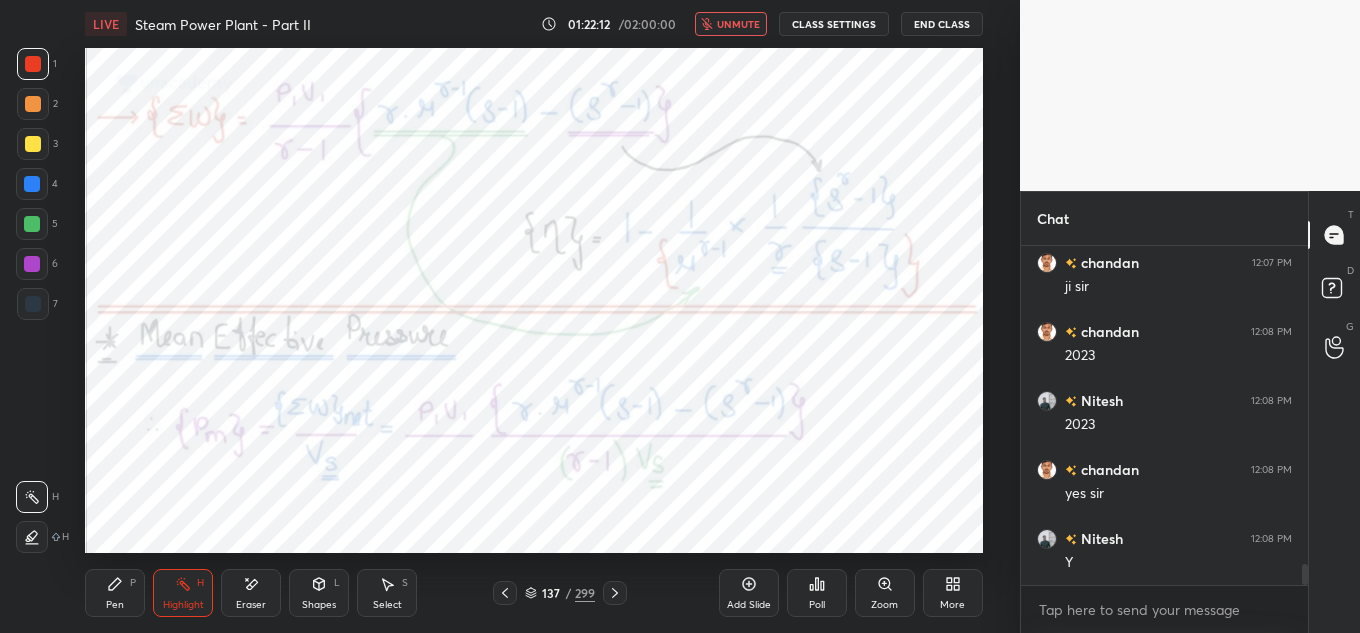 click on "unmute" at bounding box center [738, 24] 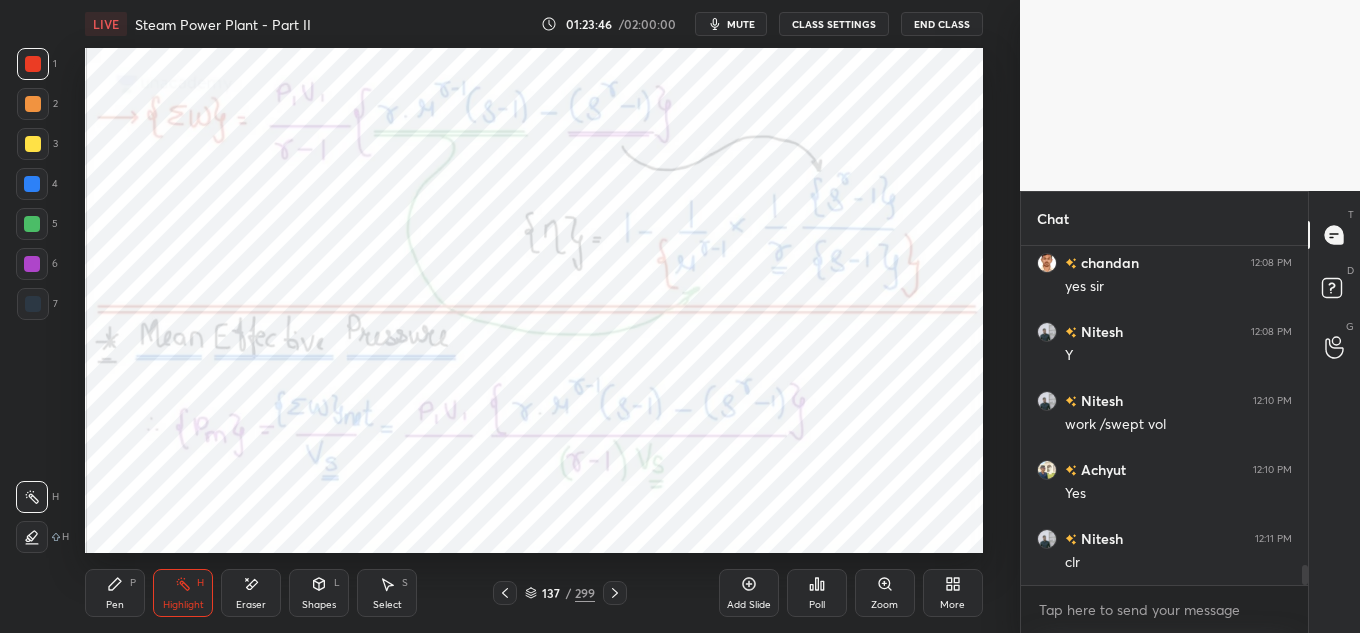 scroll, scrollTop: 5384, scrollLeft: 0, axis: vertical 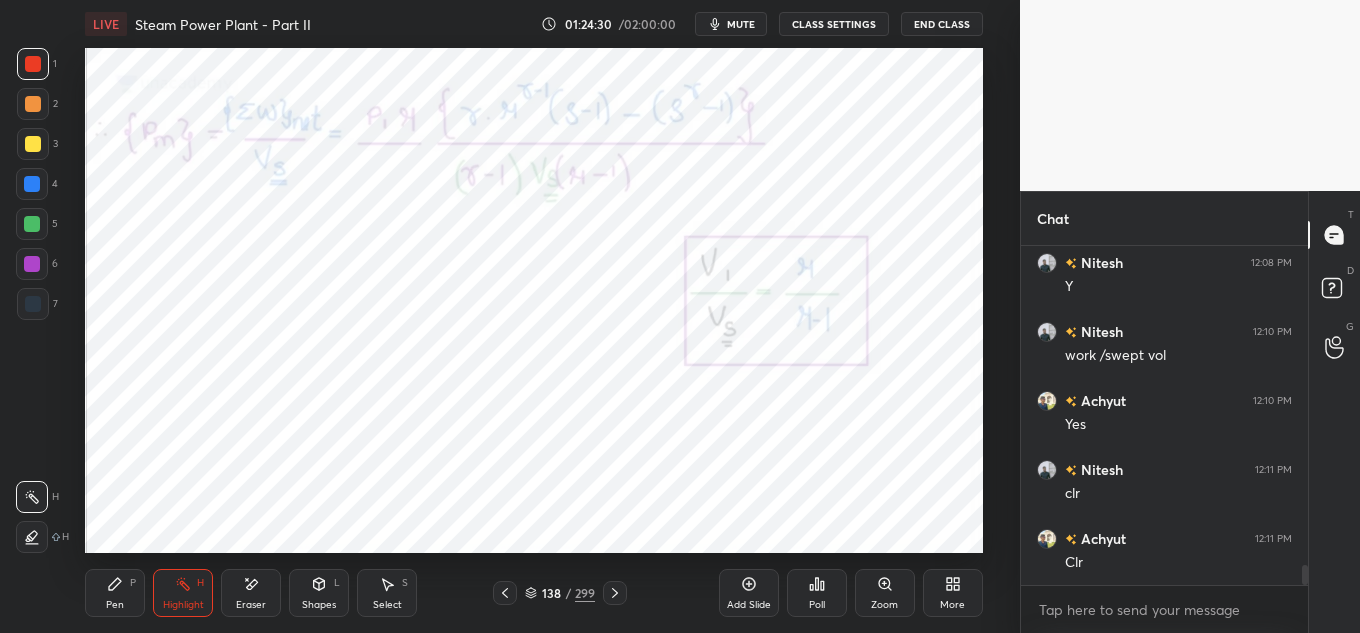 click on "LIVE Steam Power Plant - Part II 01:24:30 /  02:00:00 mute CLASS SETTINGS End Class Setting up your live class Poll for   secs No correct answer Start poll Back Steam Power Plant - Part II • L28 of Comprehensive Course on Application of Thermodynamics [PERSON] Pen P Highlight H Eraser Shapes L Select S 138 / 299 Add Slide Poll Zoom More" at bounding box center (534, 316) 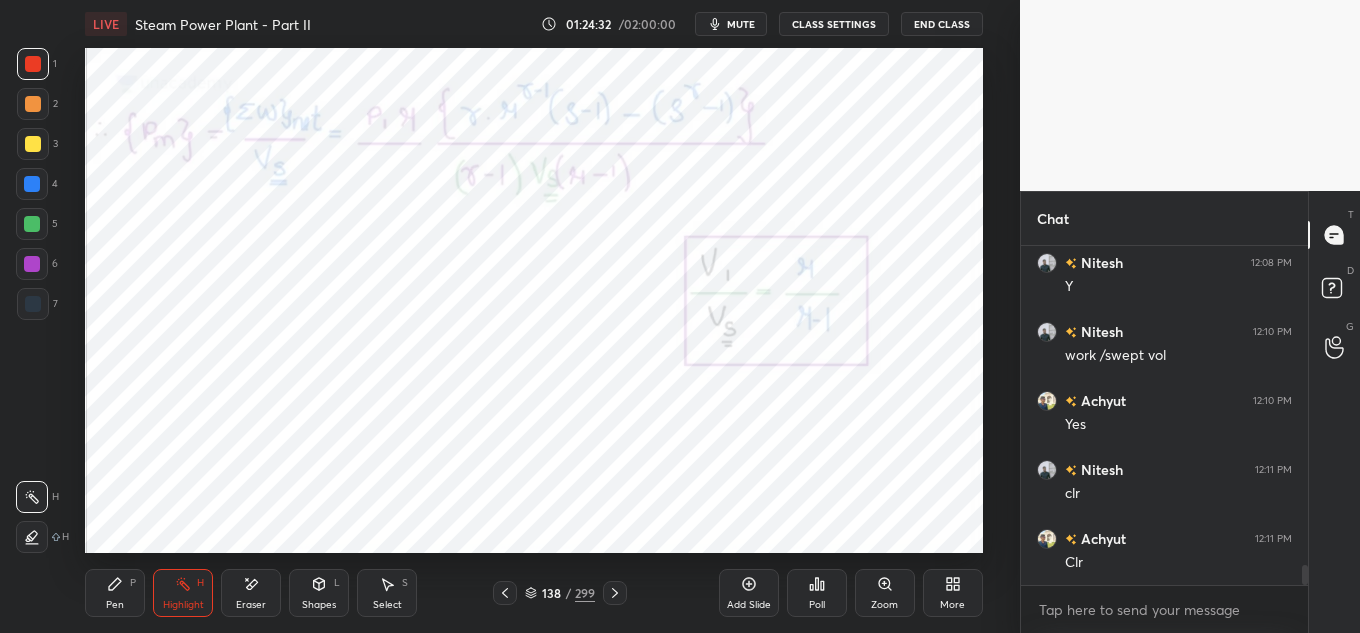 click on "LIVE Steam Power Plant - Part II 01:24:32 /  02:00:00 mute CLASS SETTINGS End Class Setting up your live class Poll for   secs No correct answer Start poll Back Steam Power Plant - Part II • L28 of Comprehensive Course on Application of Thermodynamics Shailesh Vaidya Pen P Highlight H Eraser Shapes L Select S 138 / 299 Add Slide Poll Zoom More" at bounding box center (534, 316) 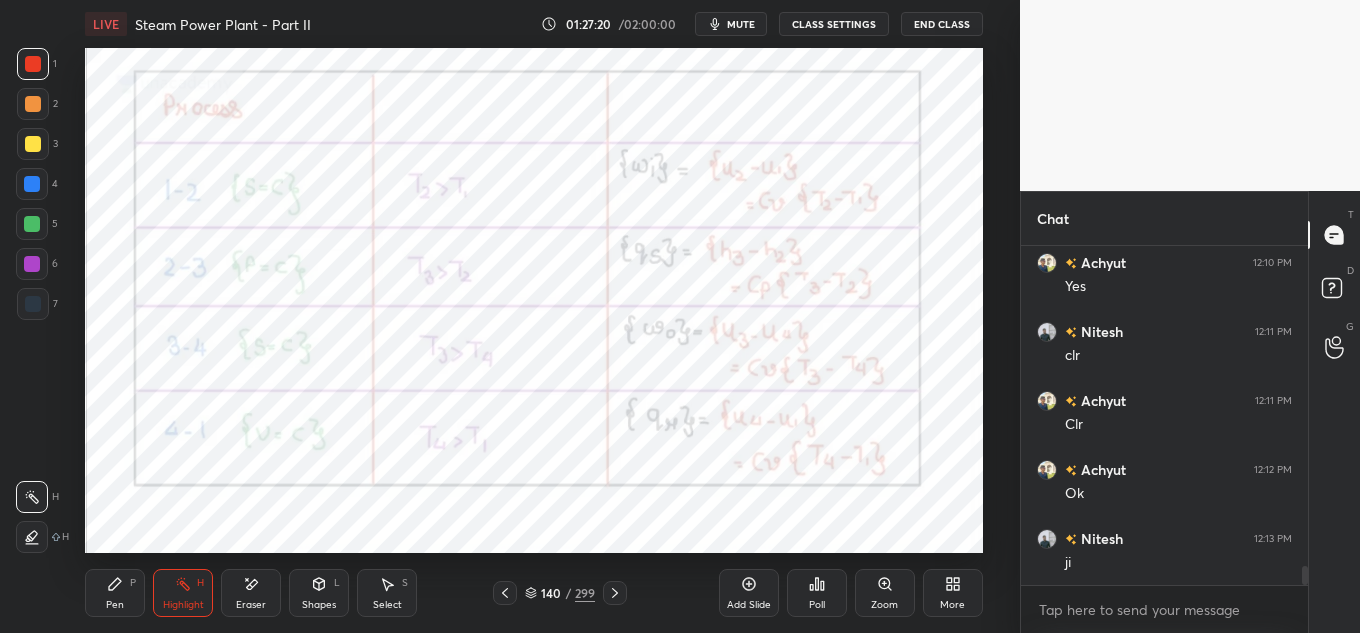 scroll, scrollTop: 5591, scrollLeft: 0, axis: vertical 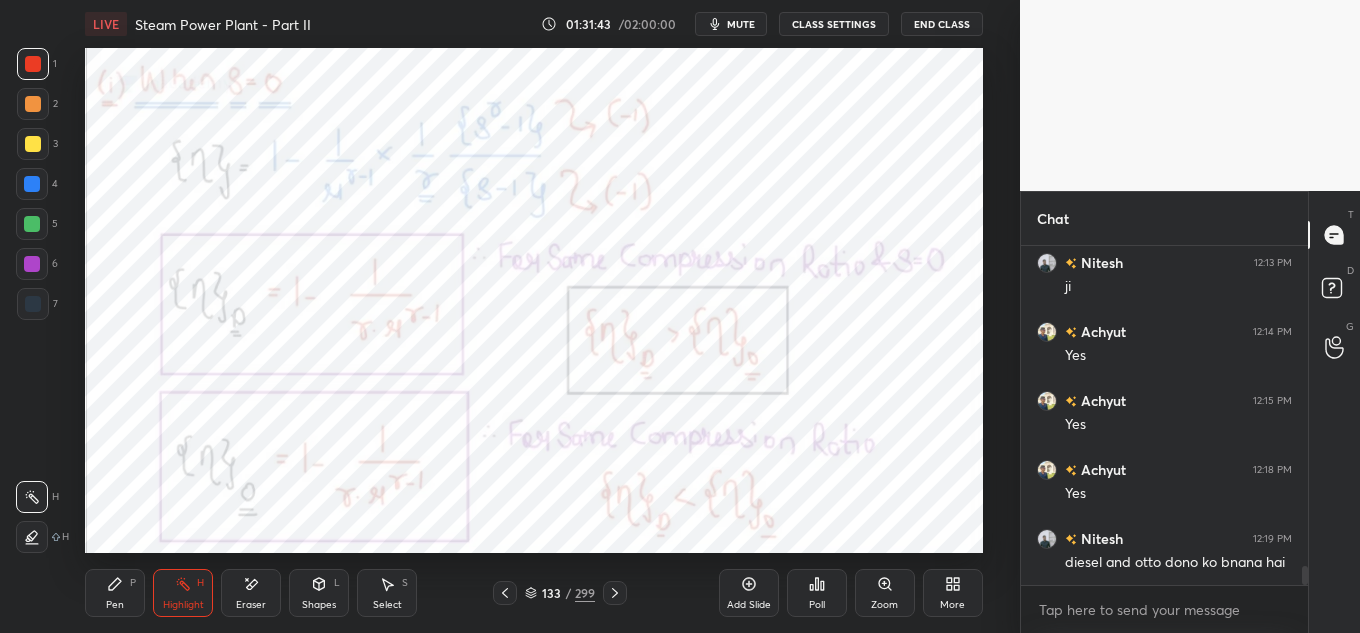 click on "mute" at bounding box center (741, 24) 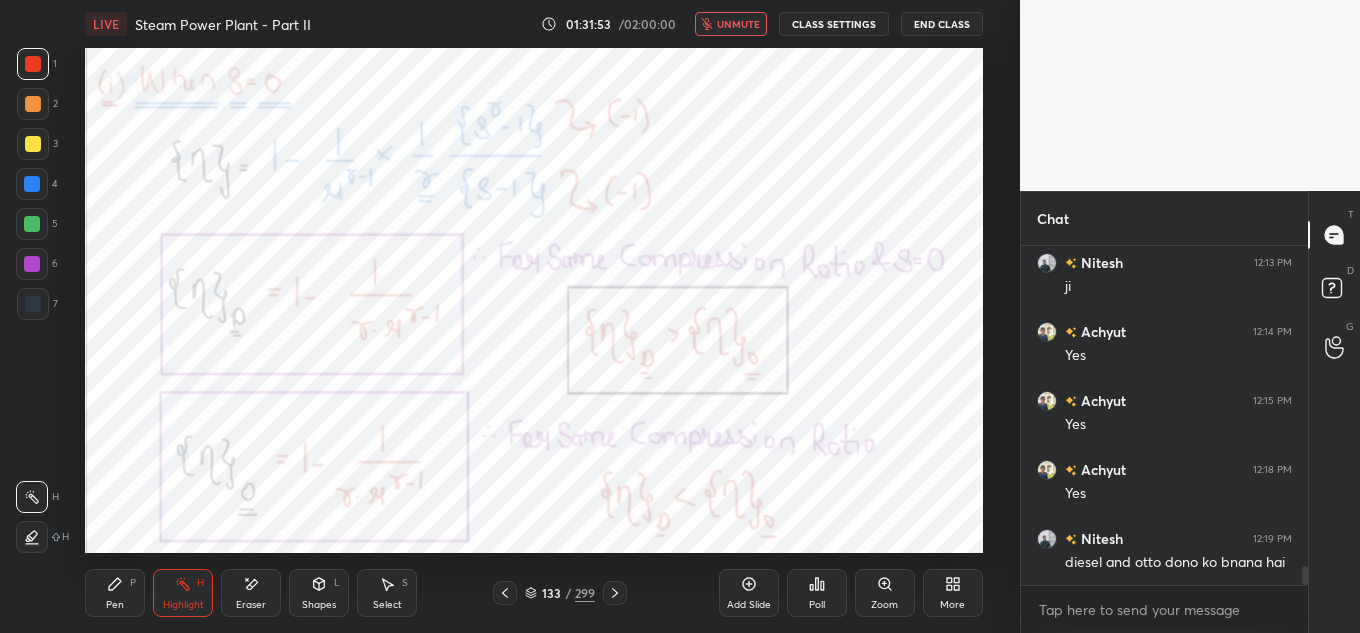 click on "unmute" at bounding box center [738, 24] 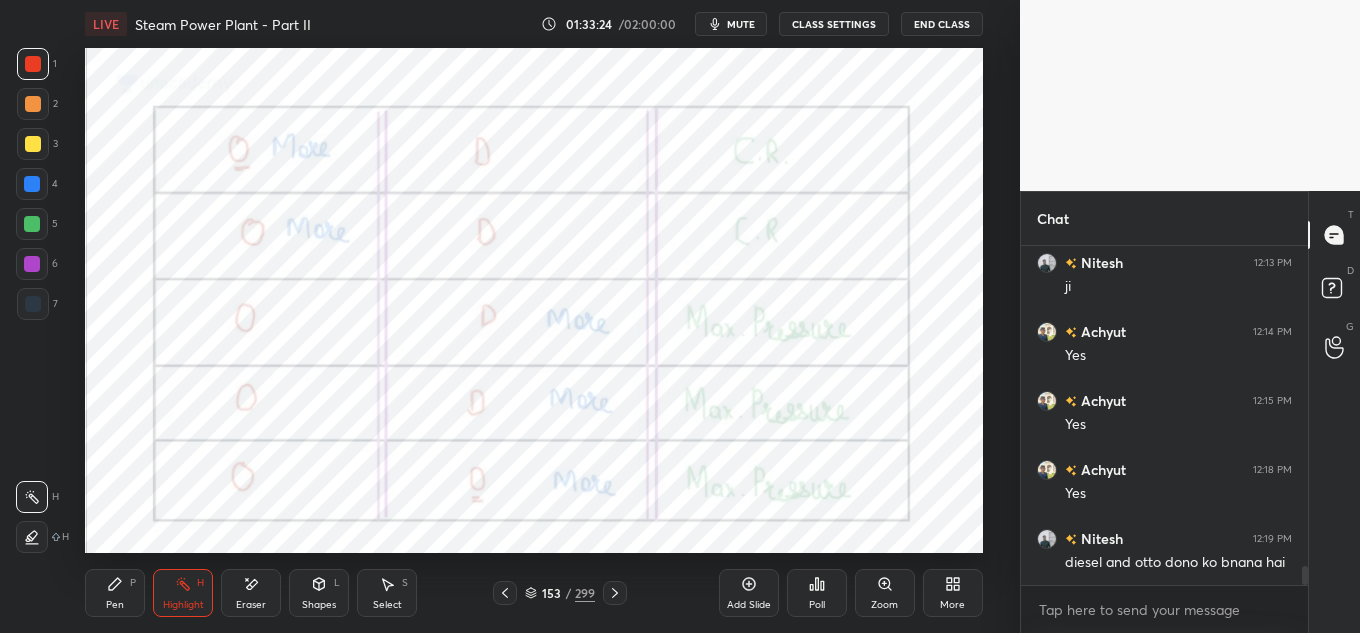 scroll, scrollTop: 5867, scrollLeft: 0, axis: vertical 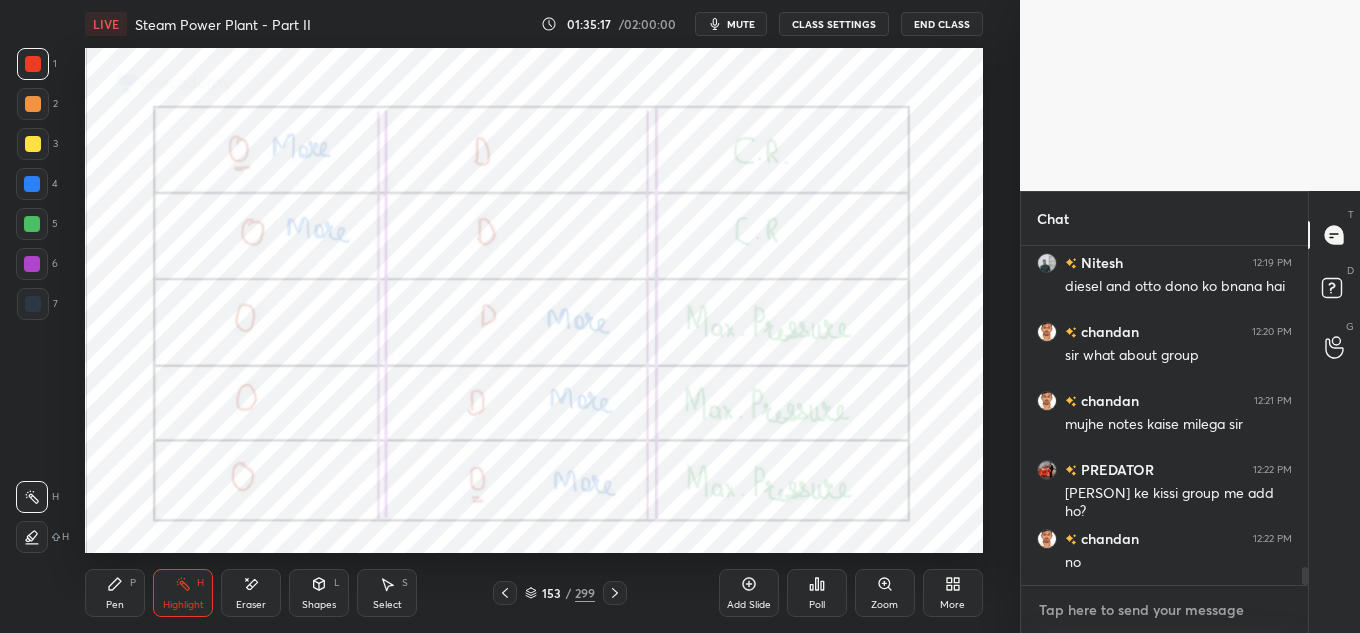 type on "x" 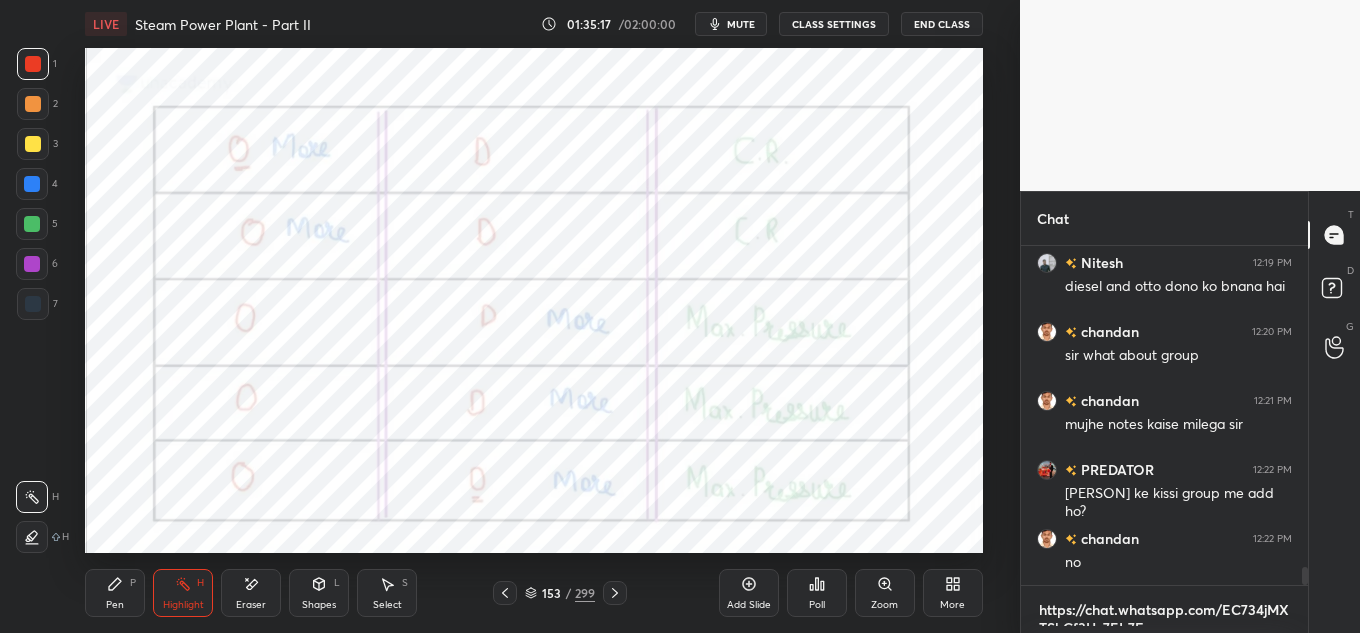 scroll, scrollTop: 0, scrollLeft: 0, axis: both 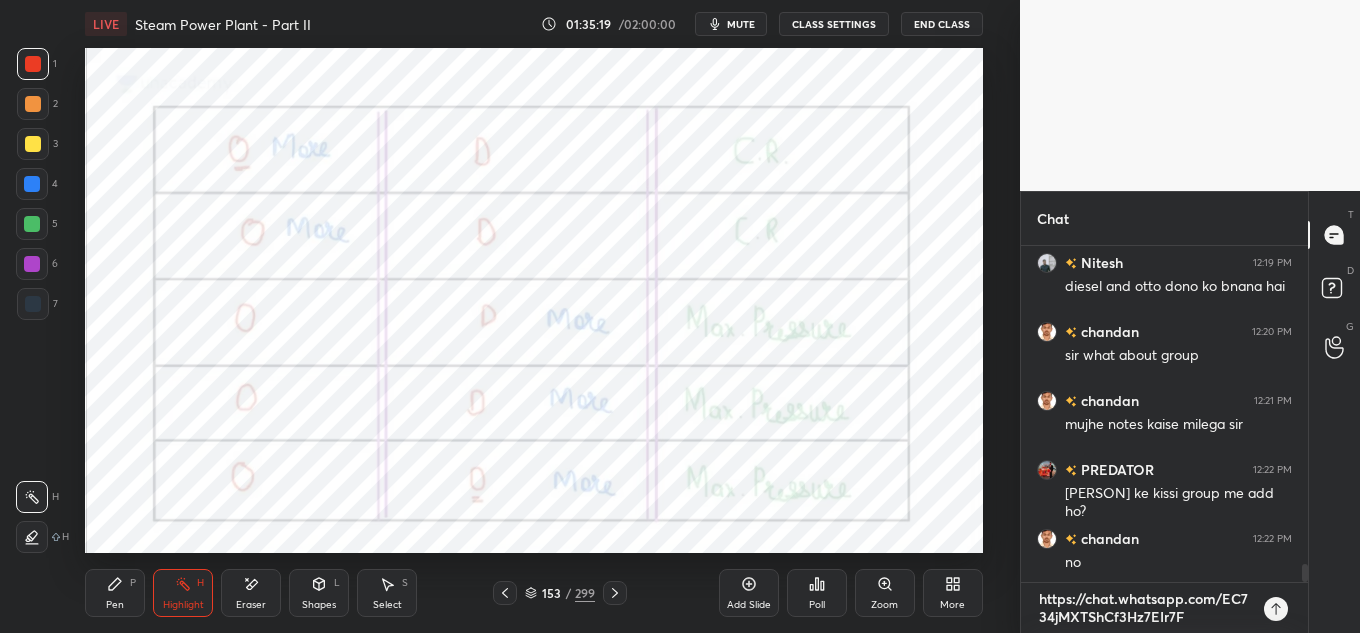 type on "https://chat.whatsapp.com/EC734jMXTShCf3Hz7EIr7F" 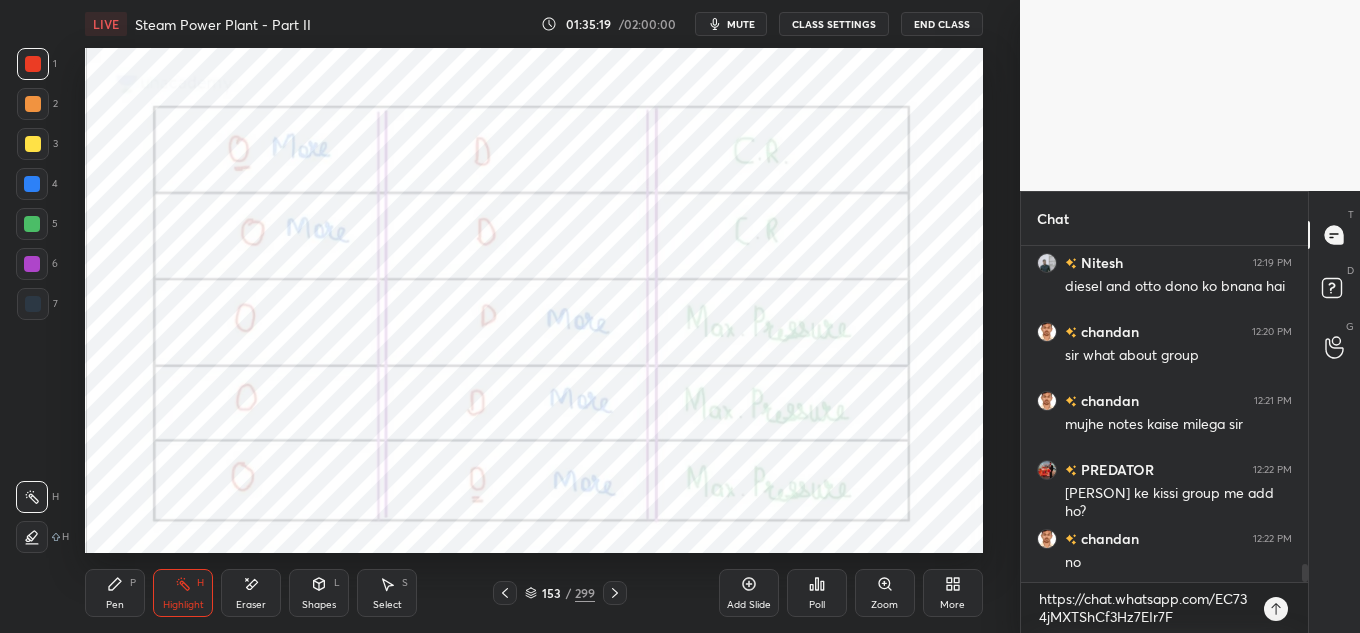 type on "x" 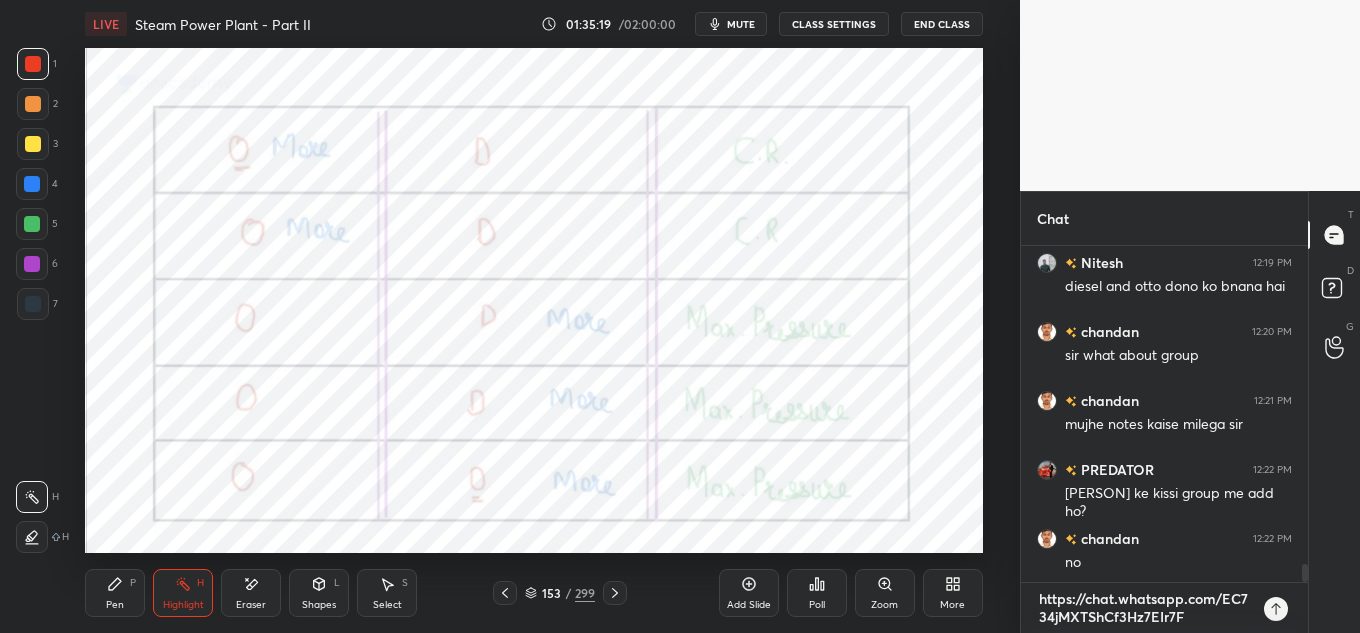 type 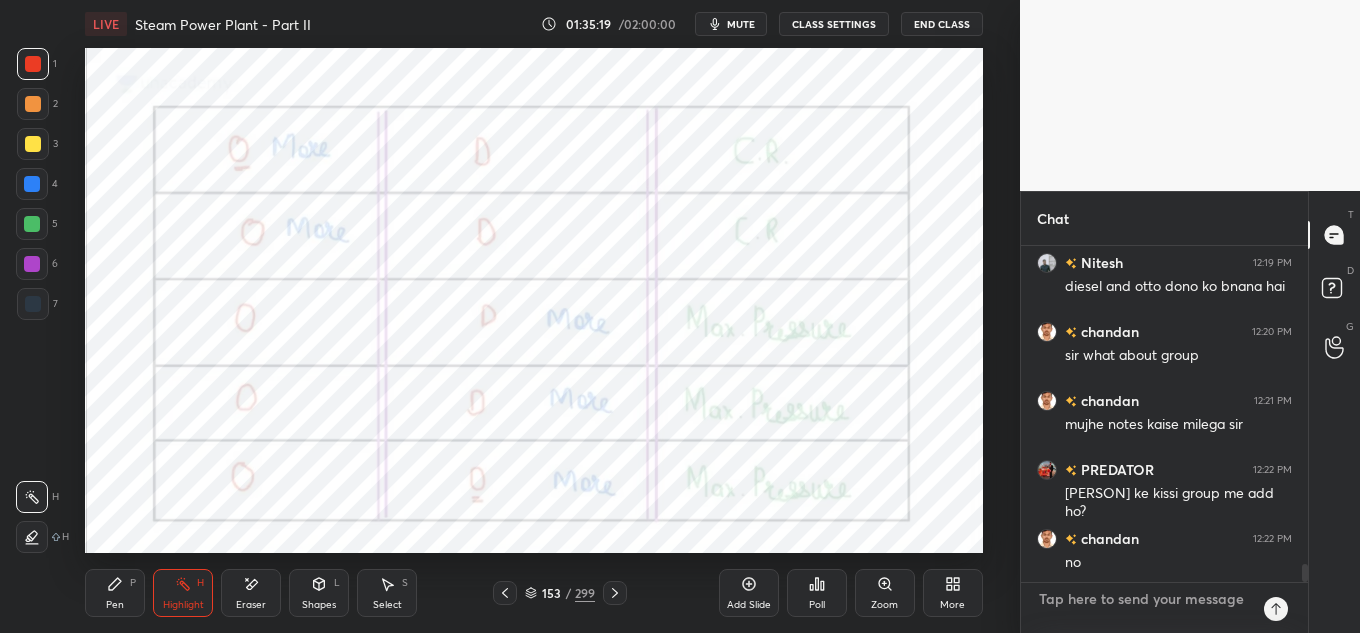 scroll, scrollTop: 7, scrollLeft: 7, axis: both 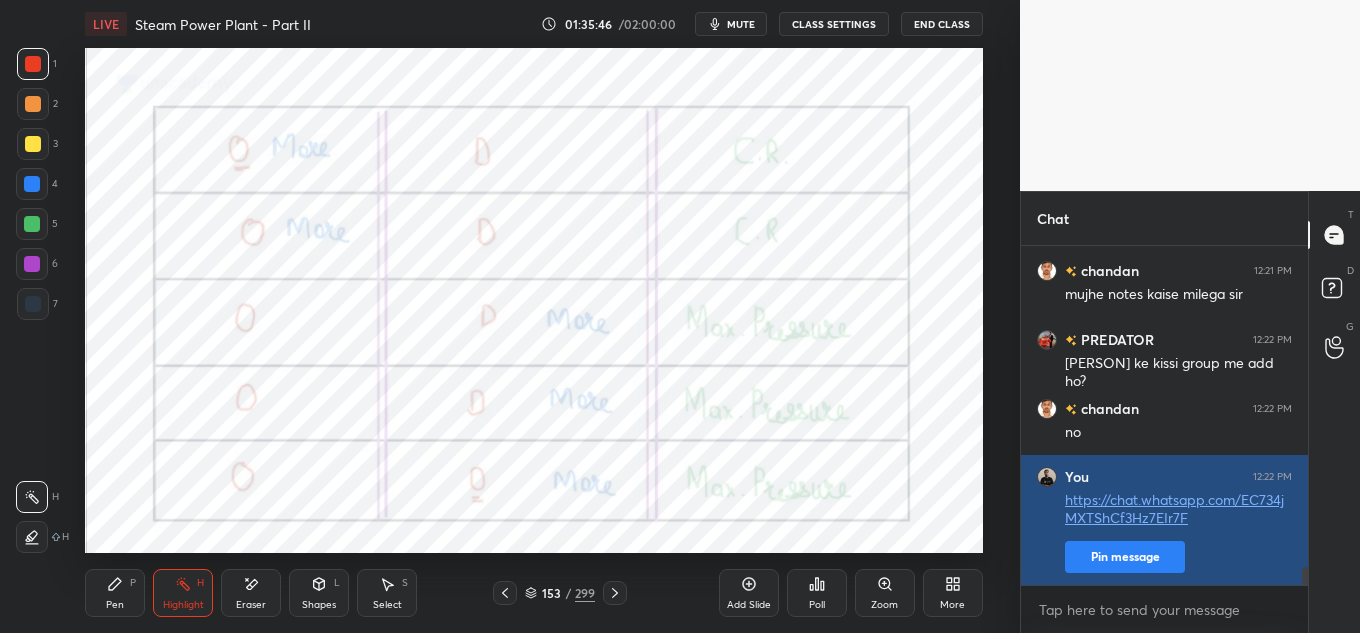 click on "Pin message" at bounding box center (1125, 557) 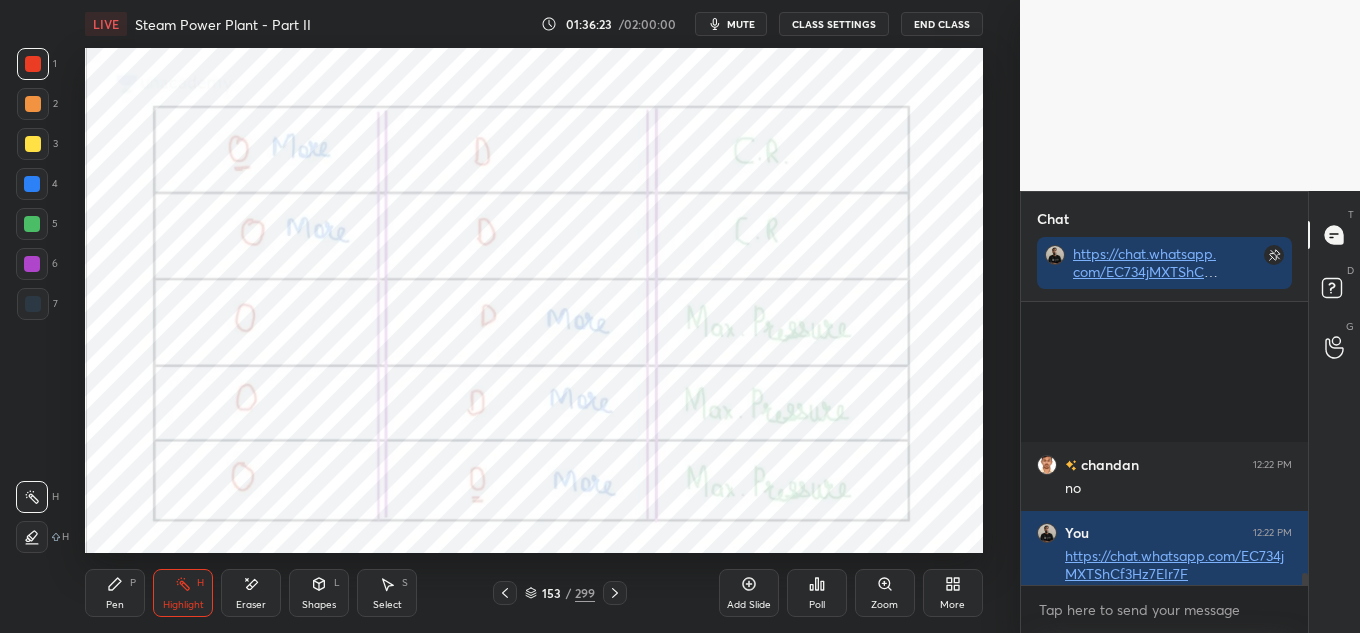 scroll, scrollTop: 6507, scrollLeft: 0, axis: vertical 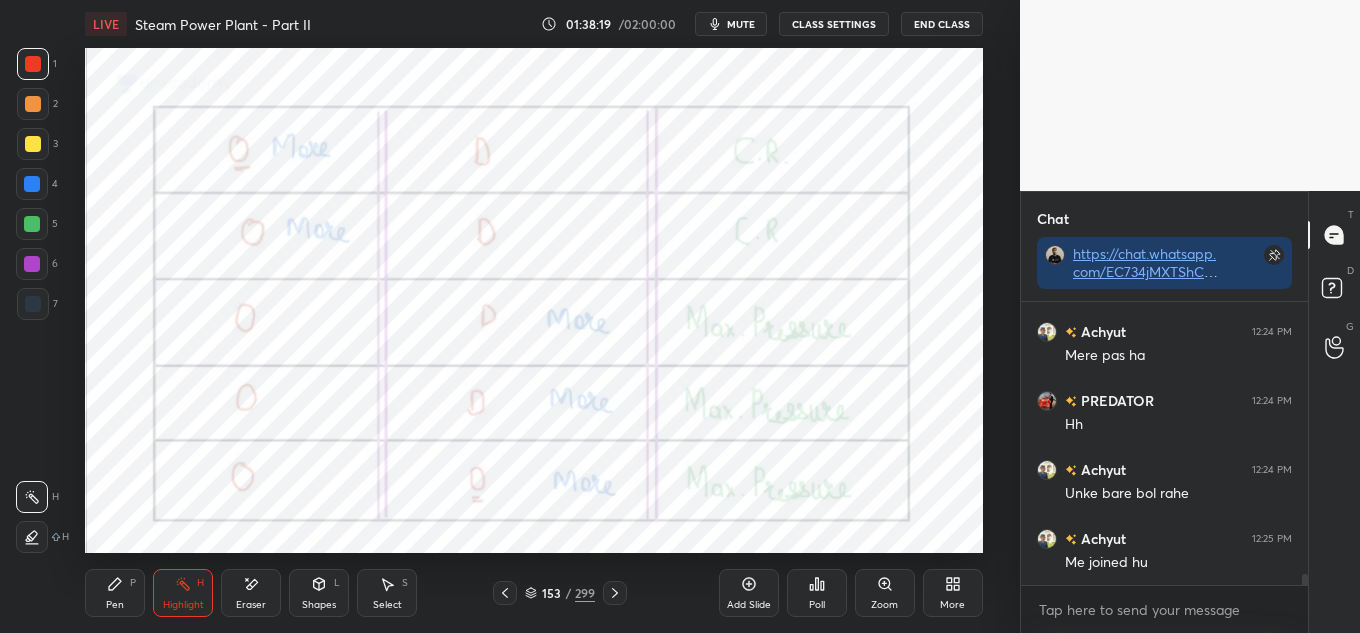 click on "End Class" at bounding box center [942, 24] 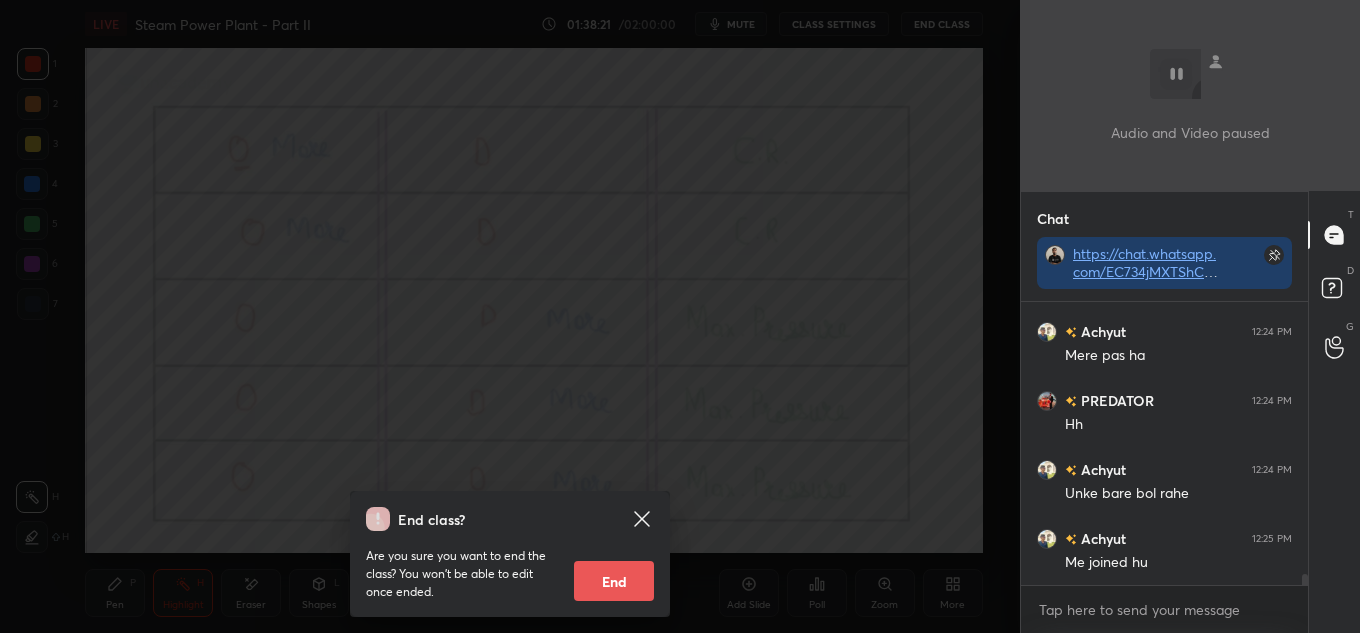 click on "End" at bounding box center (614, 581) 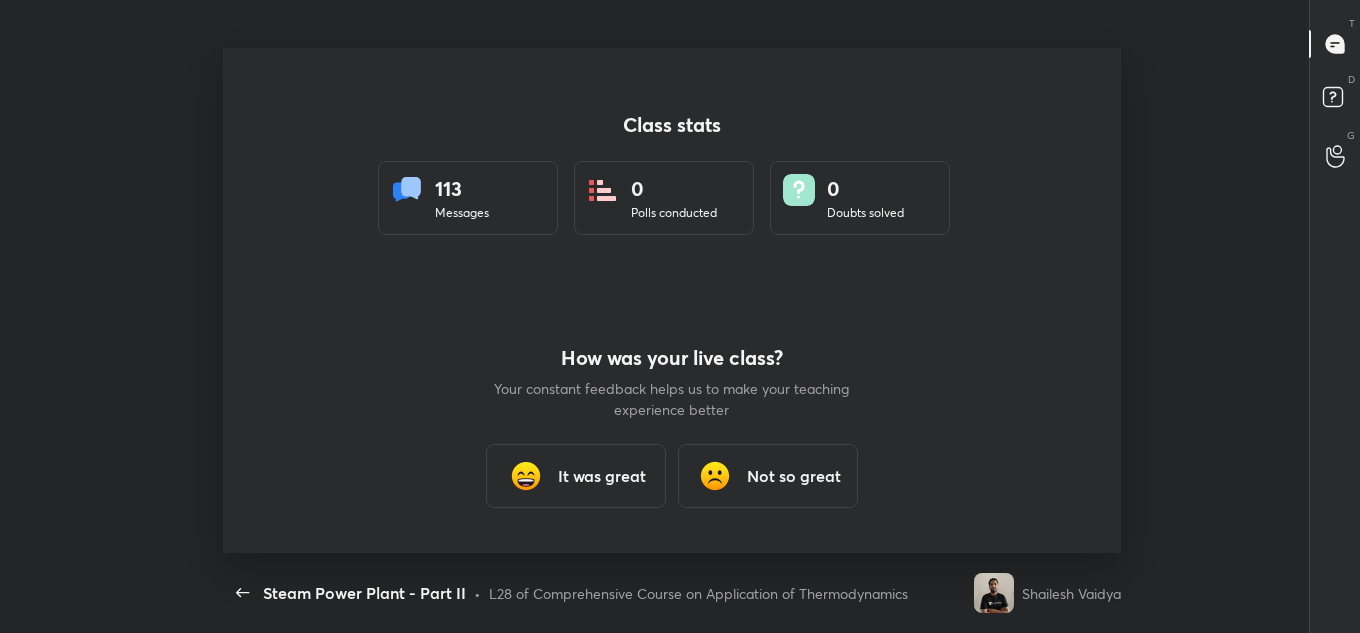 scroll, scrollTop: 99495, scrollLeft: 98847, axis: both 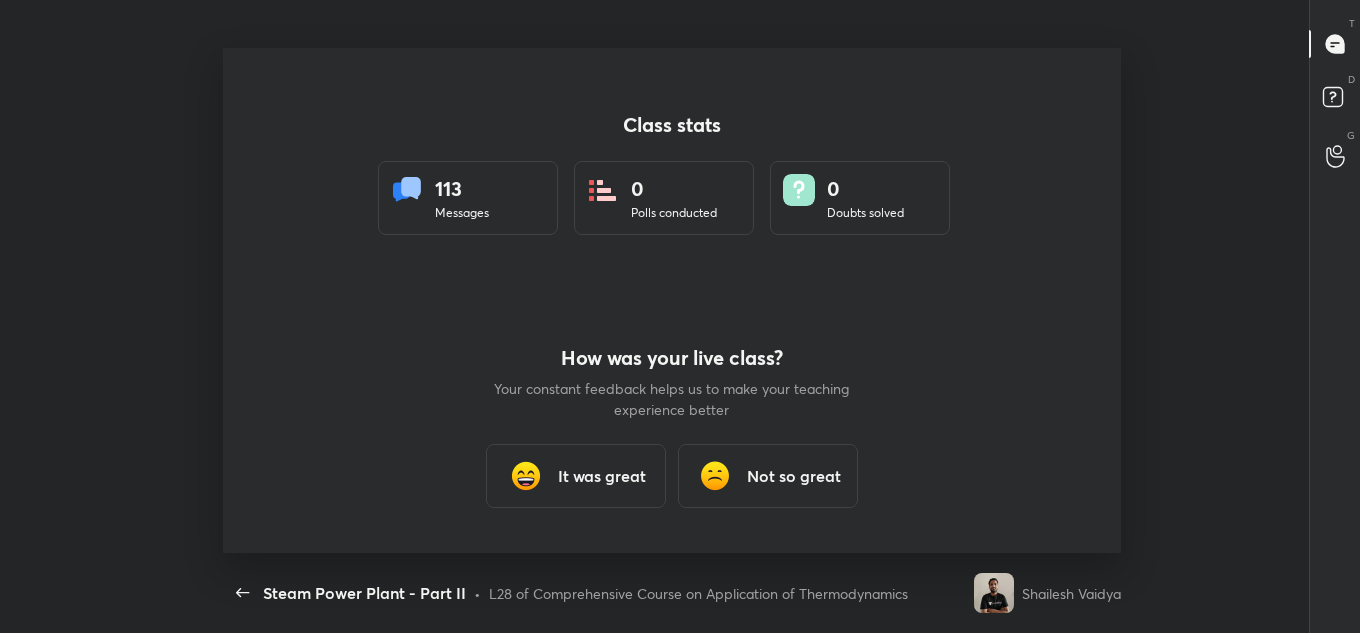 click on "How was your live class? Your constant feedback helps us to make your teaching experience better It was great Not so great" at bounding box center (672, 427) 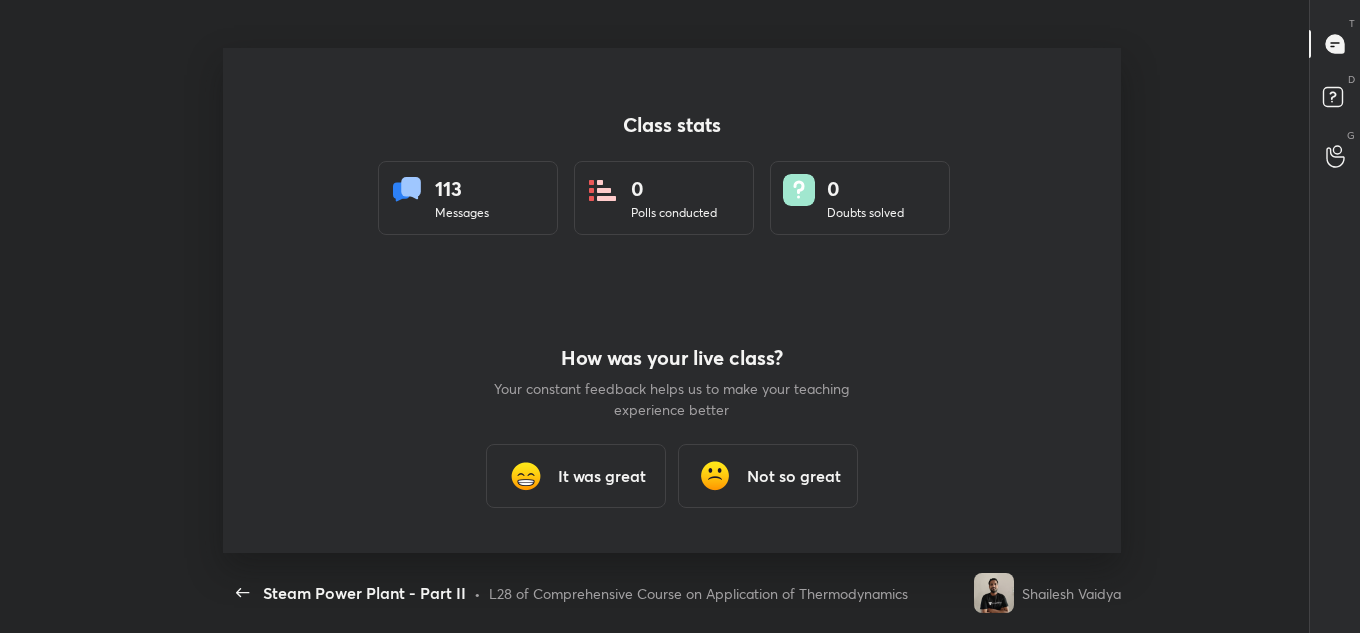 click on "It was great" at bounding box center (576, 476) 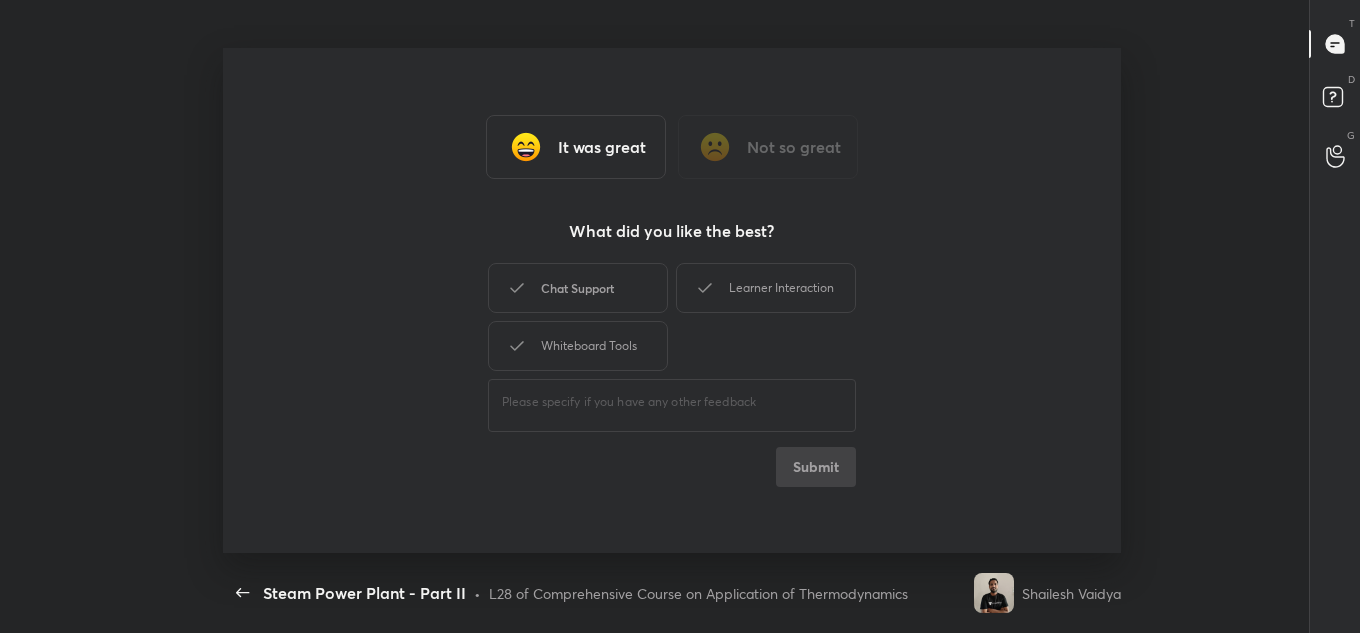 click on "Chat Support" at bounding box center (578, 288) 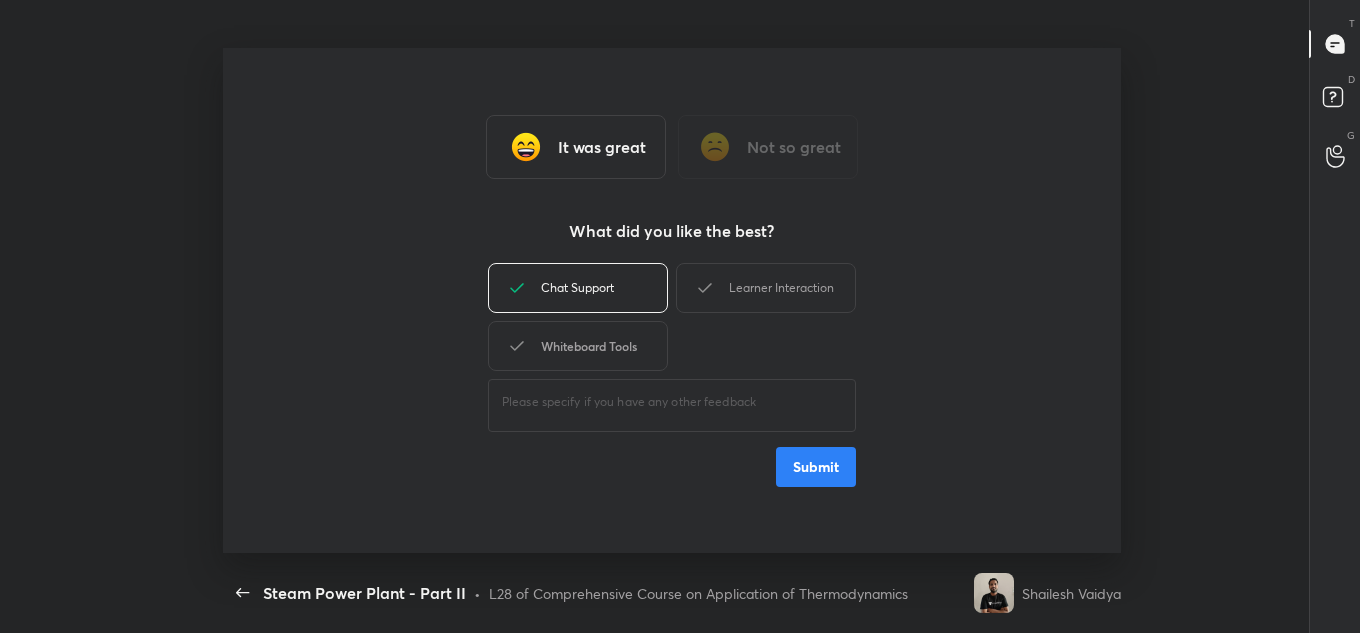 click on "Whiteboard Tools" at bounding box center (578, 346) 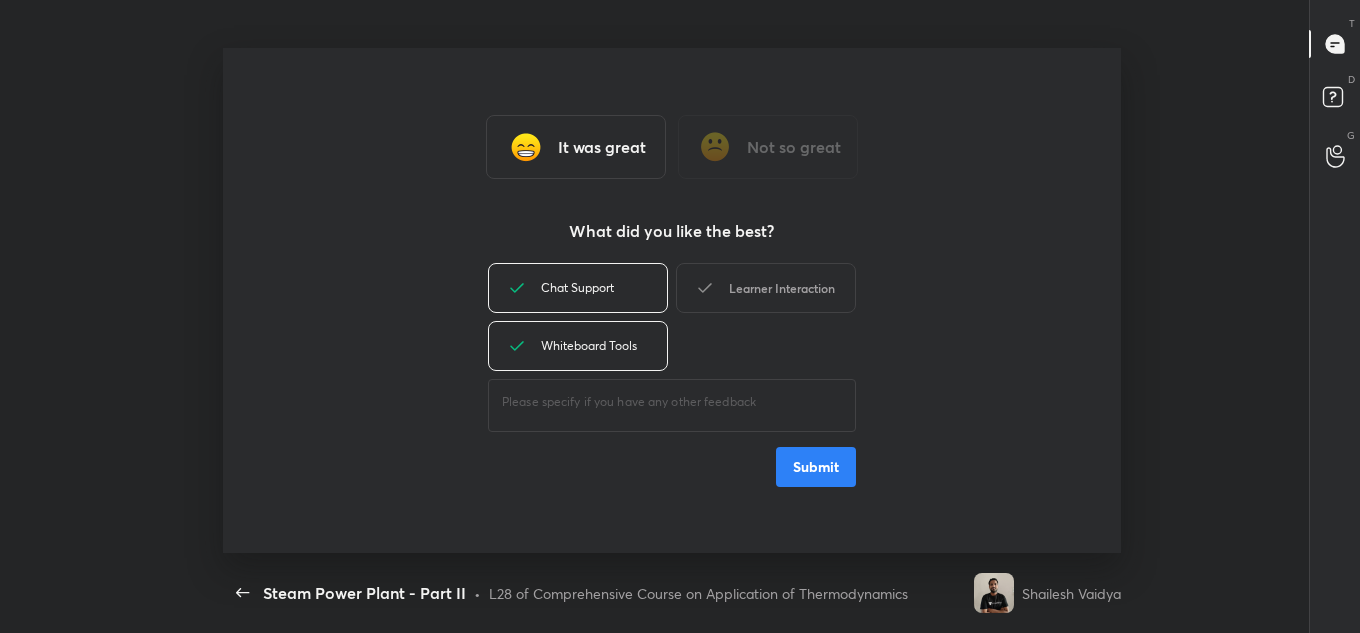 click on "Learner Interaction" at bounding box center [766, 288] 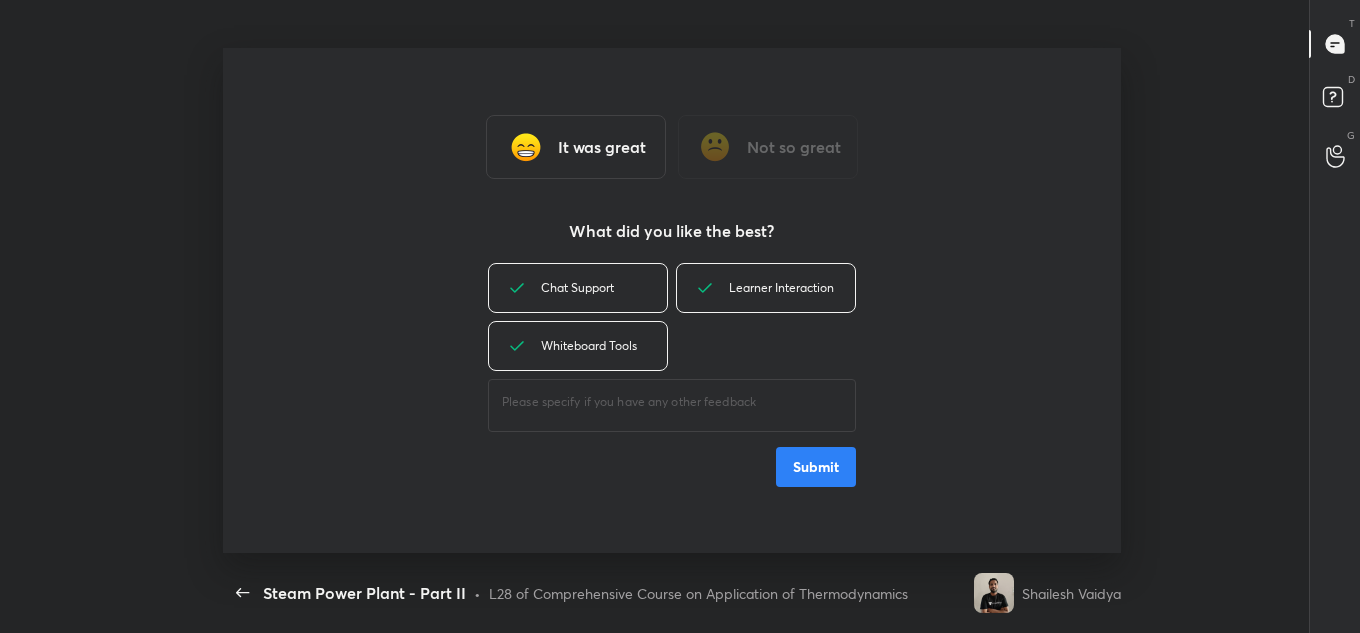 click on "Submit" at bounding box center [816, 467] 